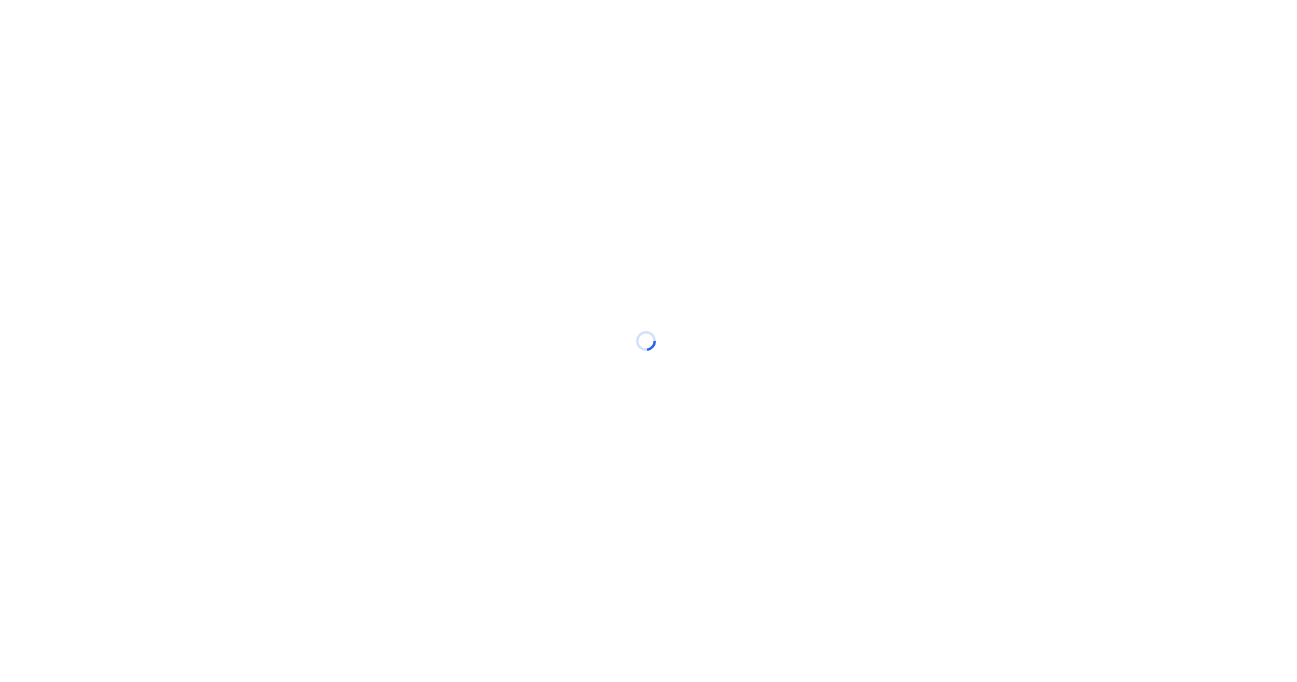 scroll, scrollTop: 0, scrollLeft: 0, axis: both 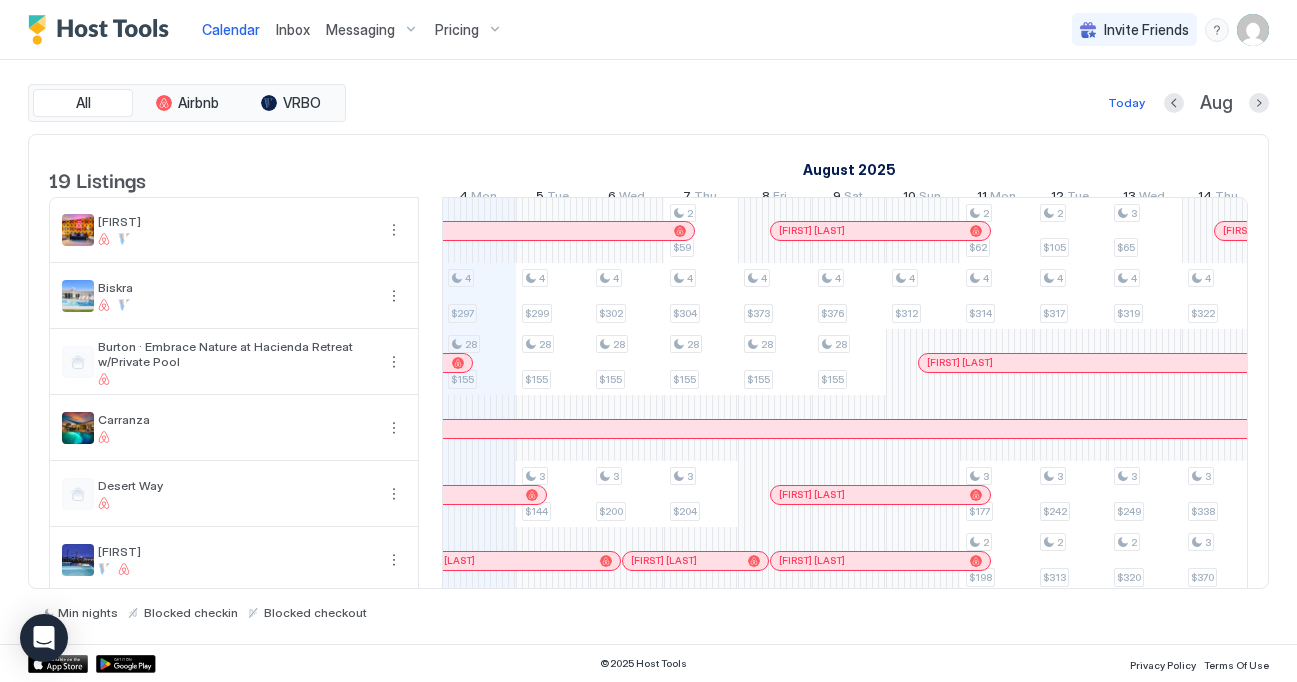 click on "Pricing" at bounding box center (469, 30) 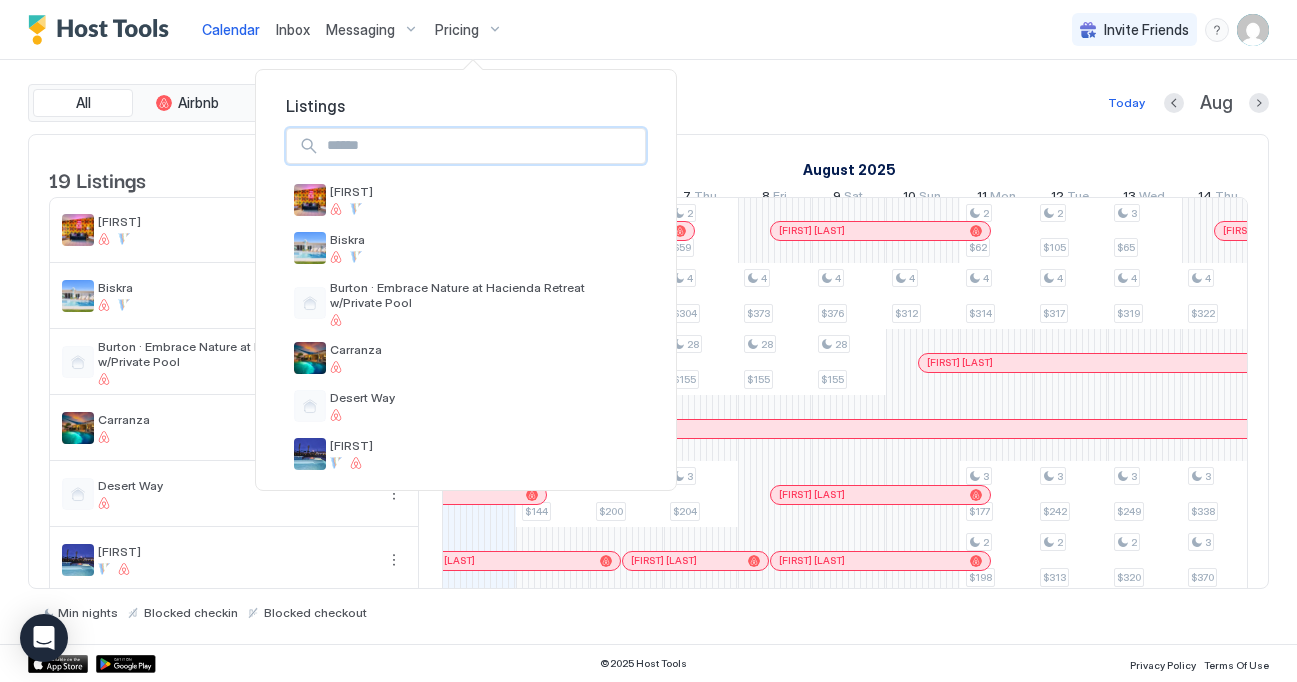 click at bounding box center [482, 146] 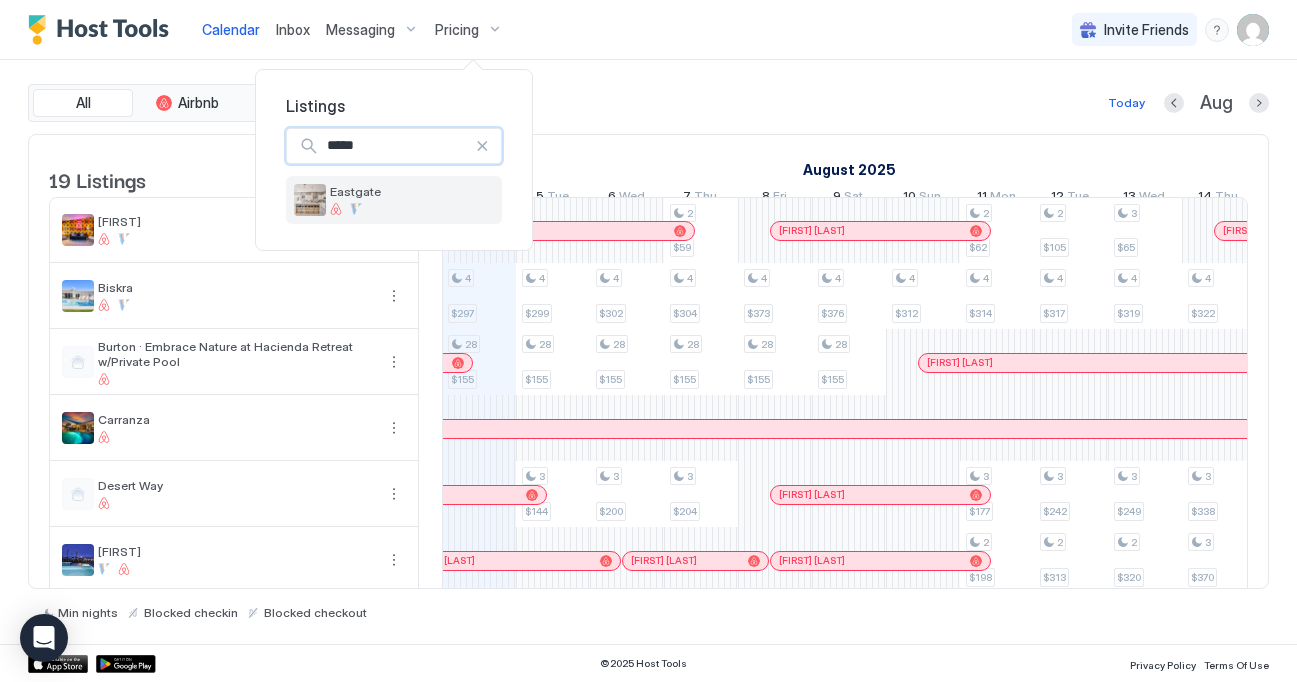 type on "*****" 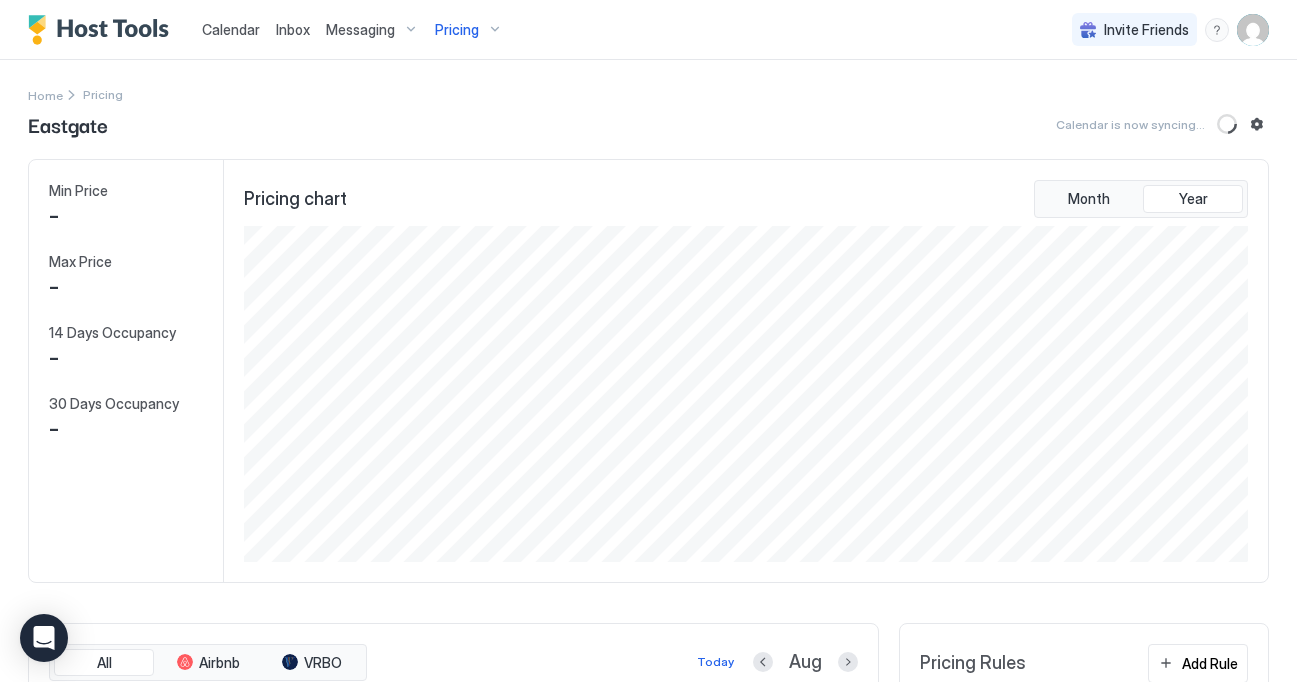 scroll, scrollTop: 999664, scrollLeft: 998991, axis: both 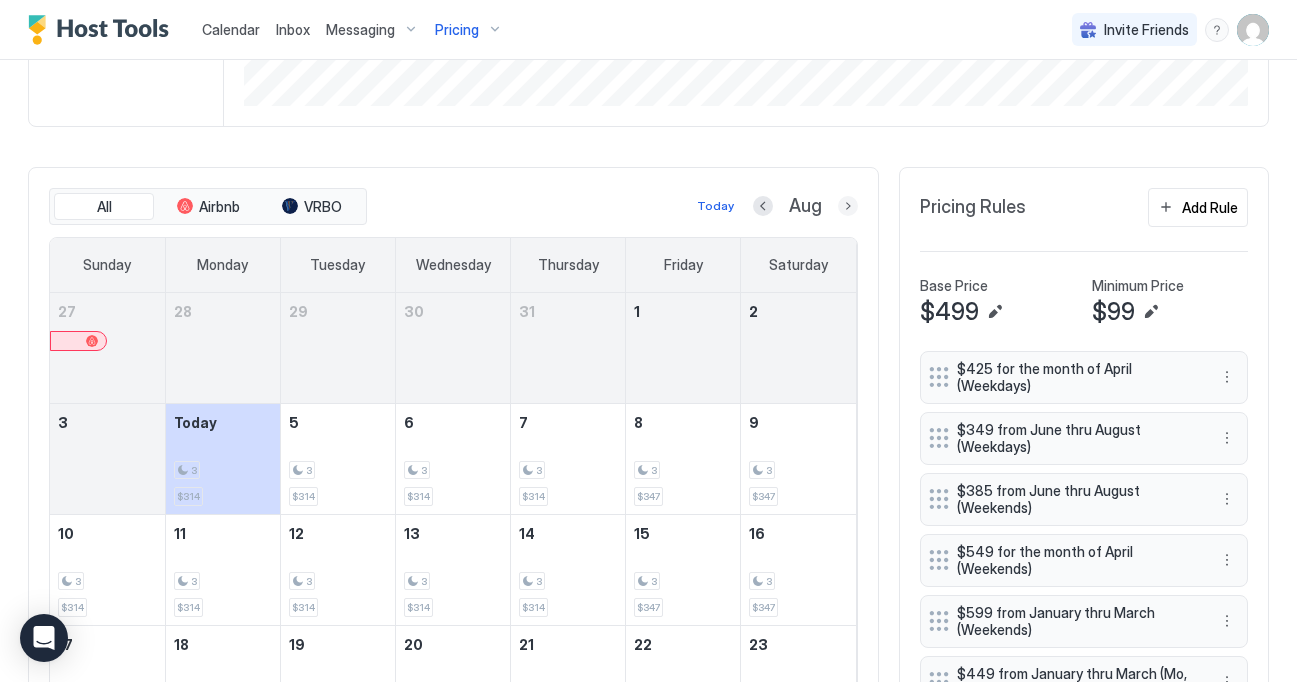 click at bounding box center (848, 206) 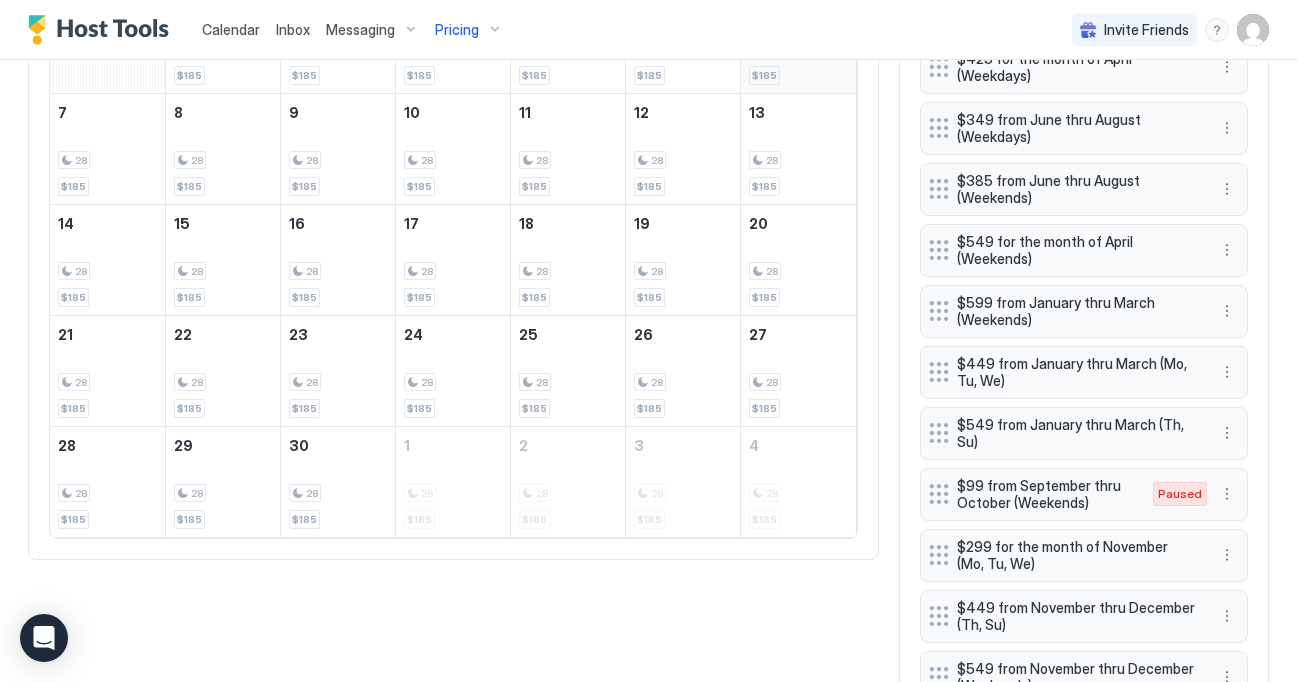 scroll, scrollTop: 770, scrollLeft: 0, axis: vertical 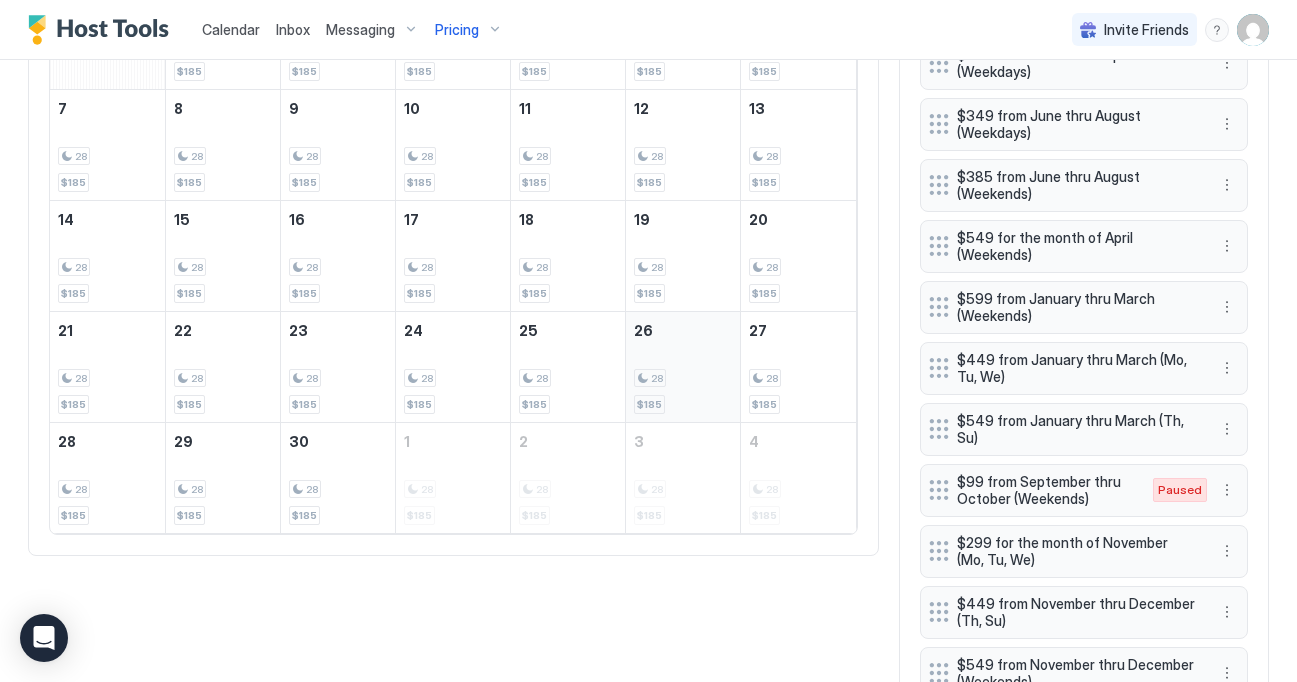 click on "28 $185" at bounding box center [683, 367] 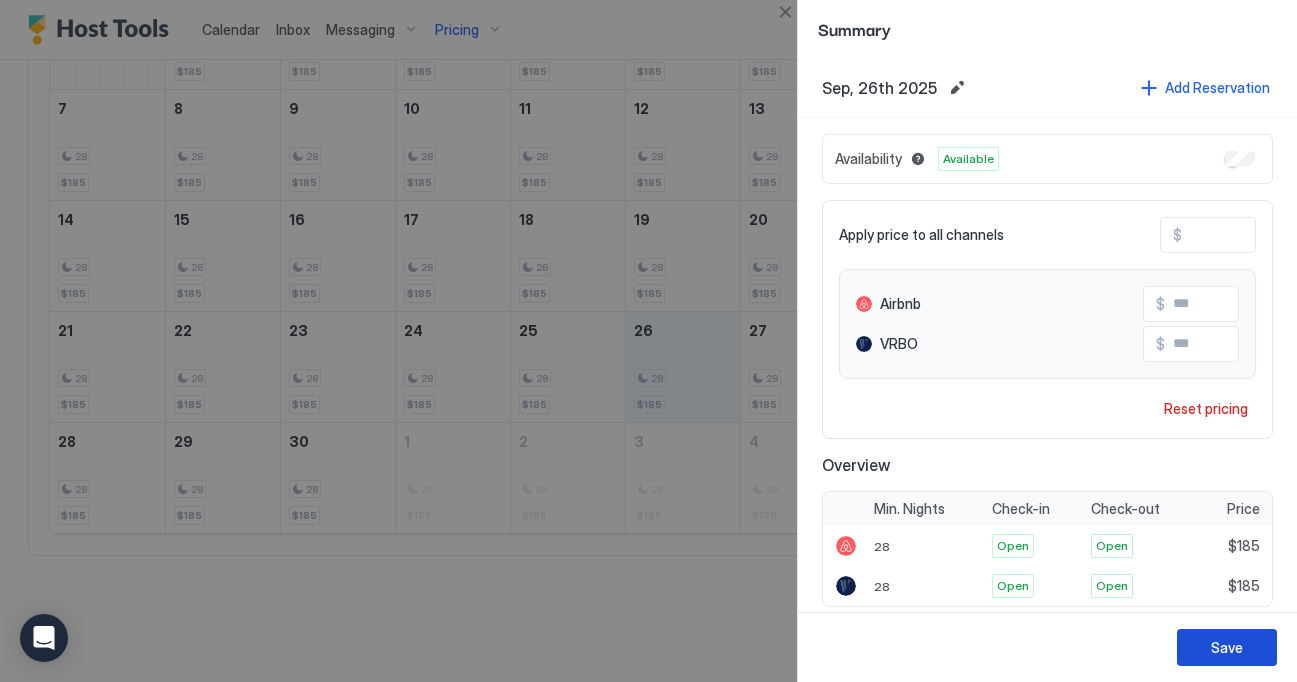 click on "Save" at bounding box center (1227, 647) 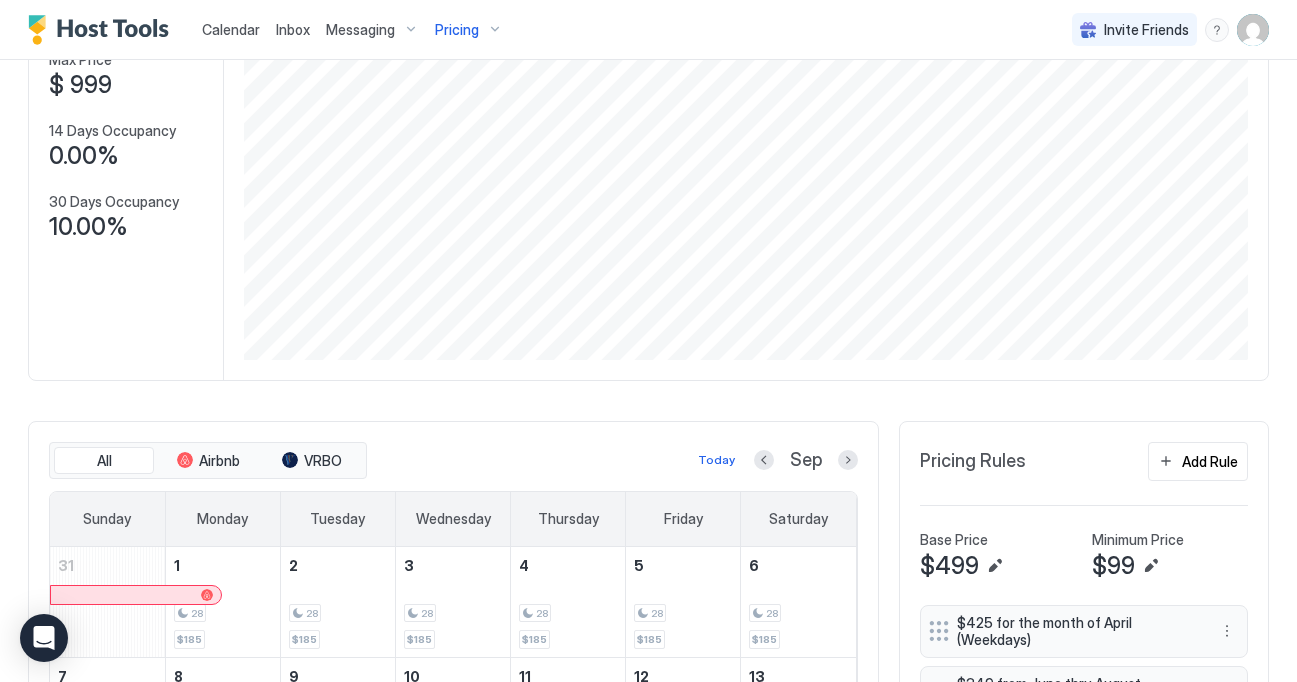 scroll, scrollTop: 0, scrollLeft: 0, axis: both 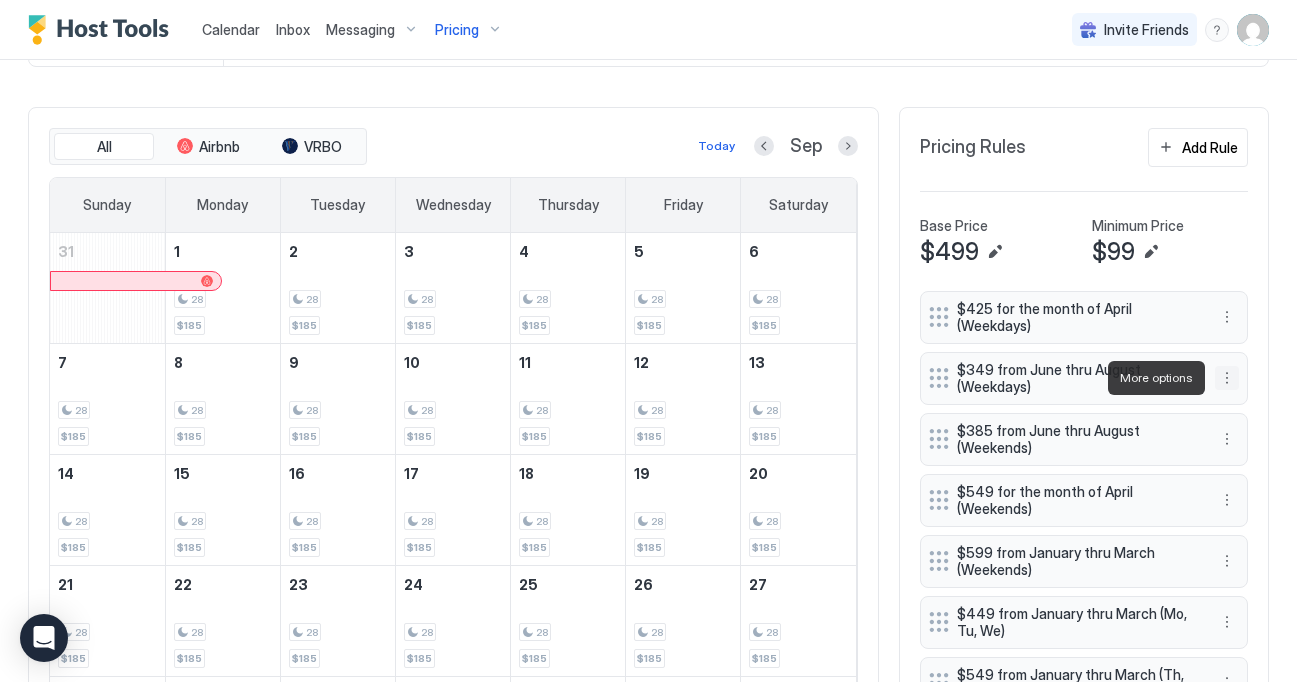click at bounding box center (1227, 378) 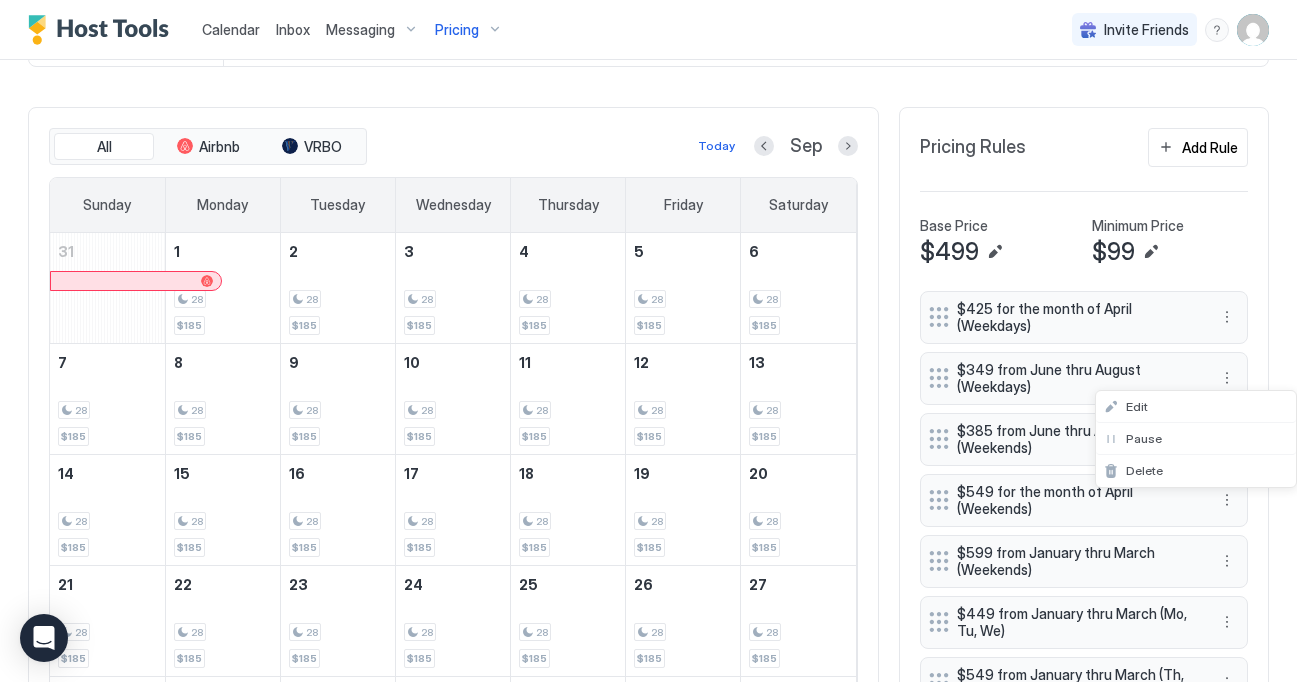 click at bounding box center [648, 341] 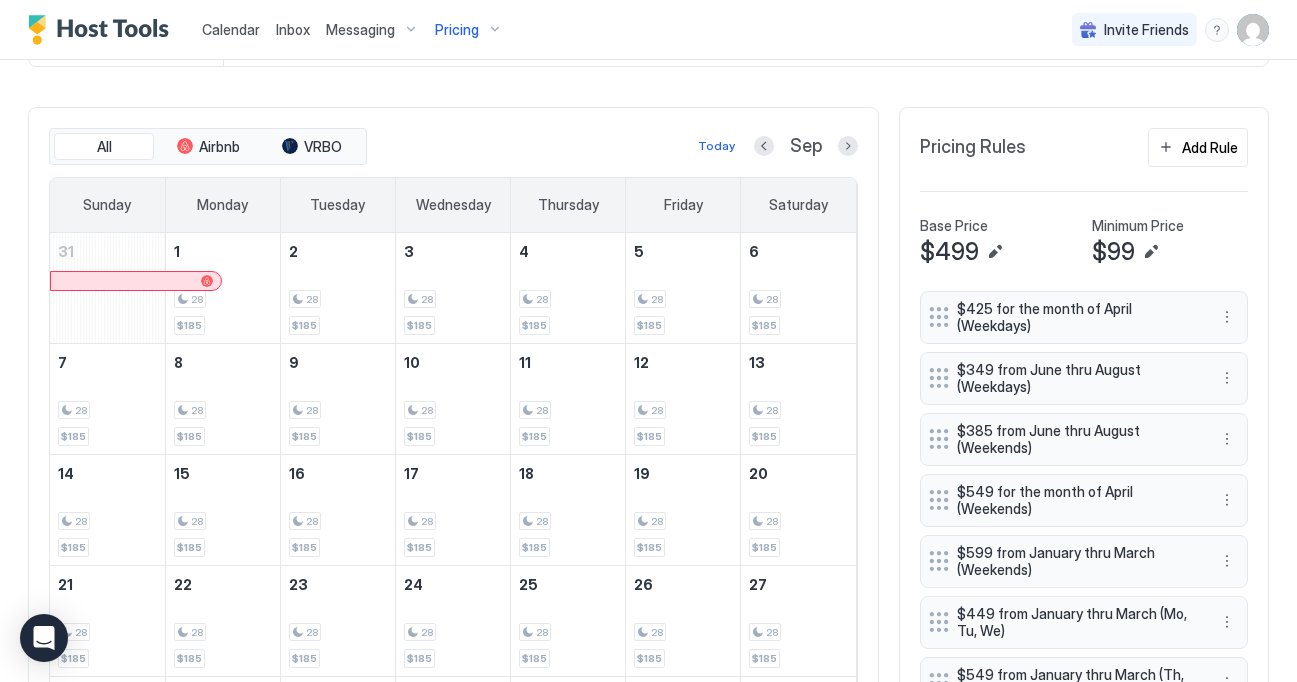 click at bounding box center (764, 146) 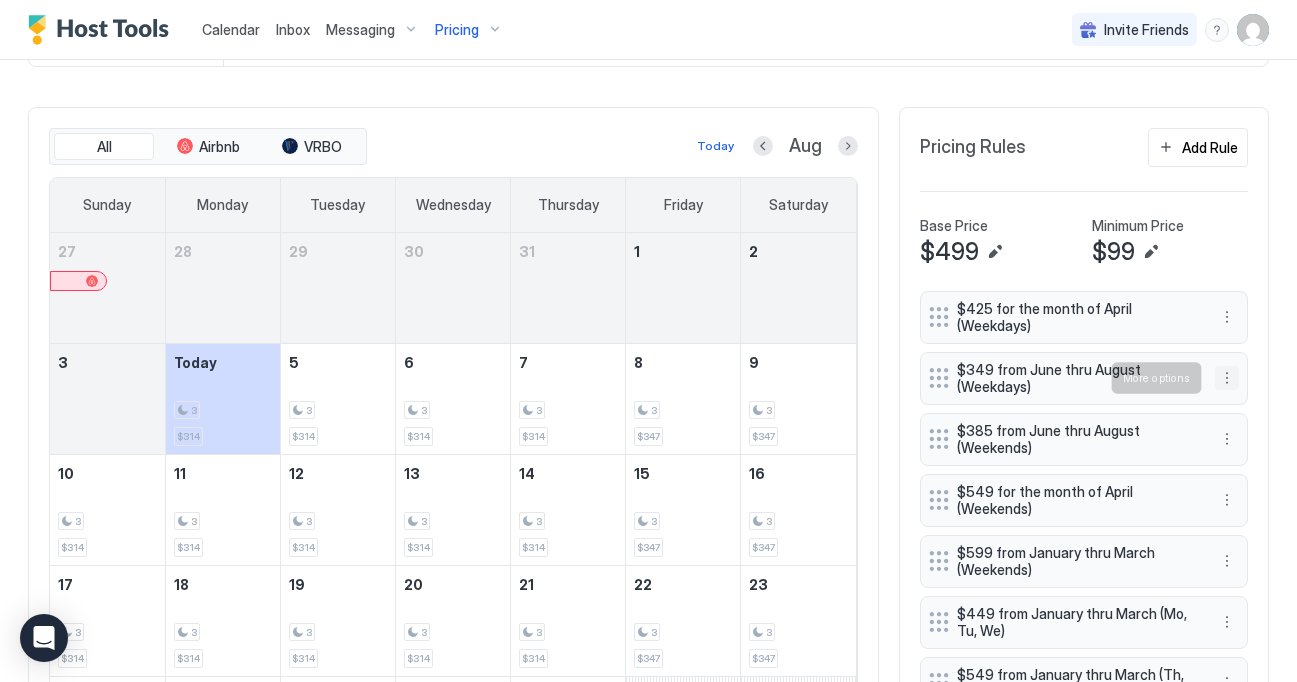 click at bounding box center [1227, 378] 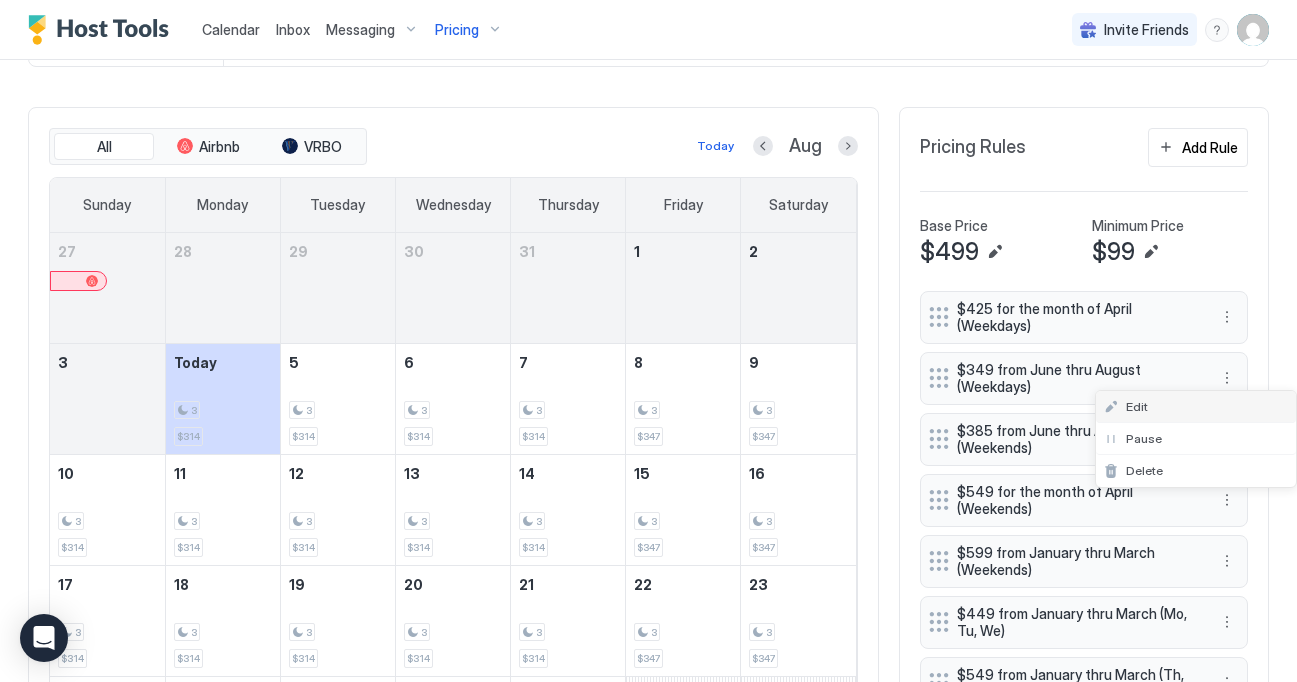 click on "Edit" at bounding box center (1196, 407) 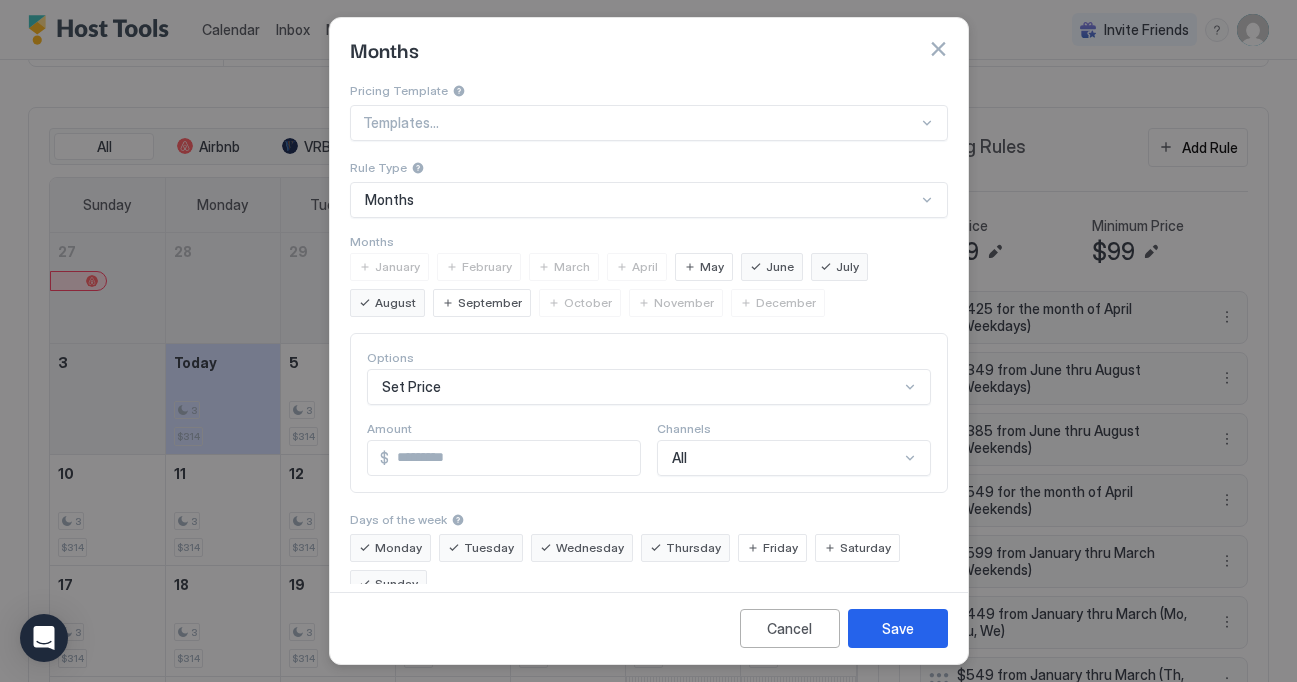 drag, startPoint x: 405, startPoint y: 461, endPoint x: 349, endPoint y: 461, distance: 56 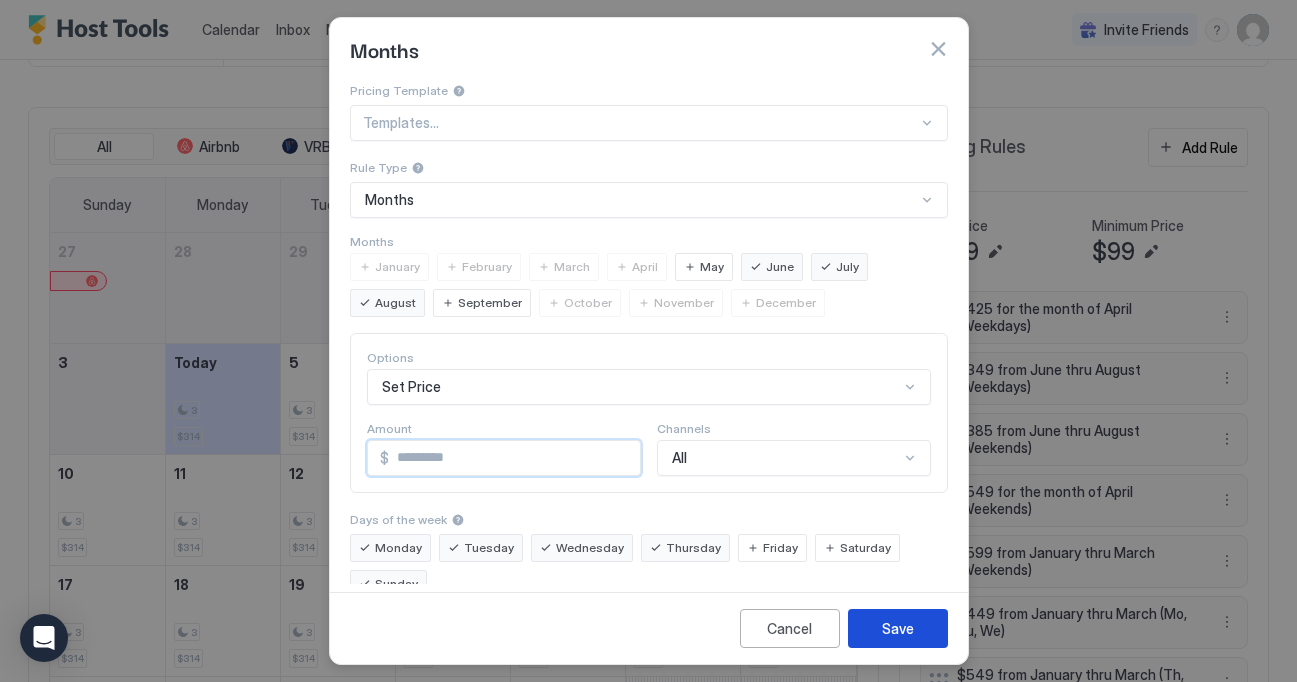 type on "***" 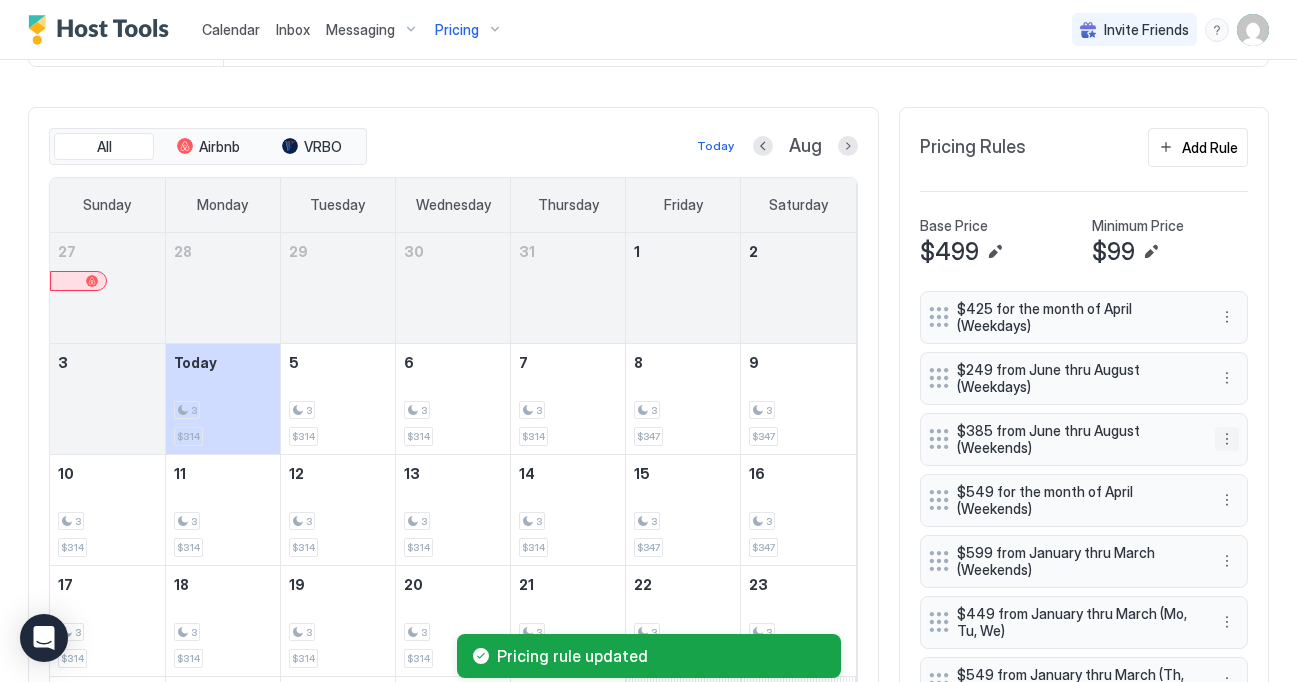 click at bounding box center (1227, 439) 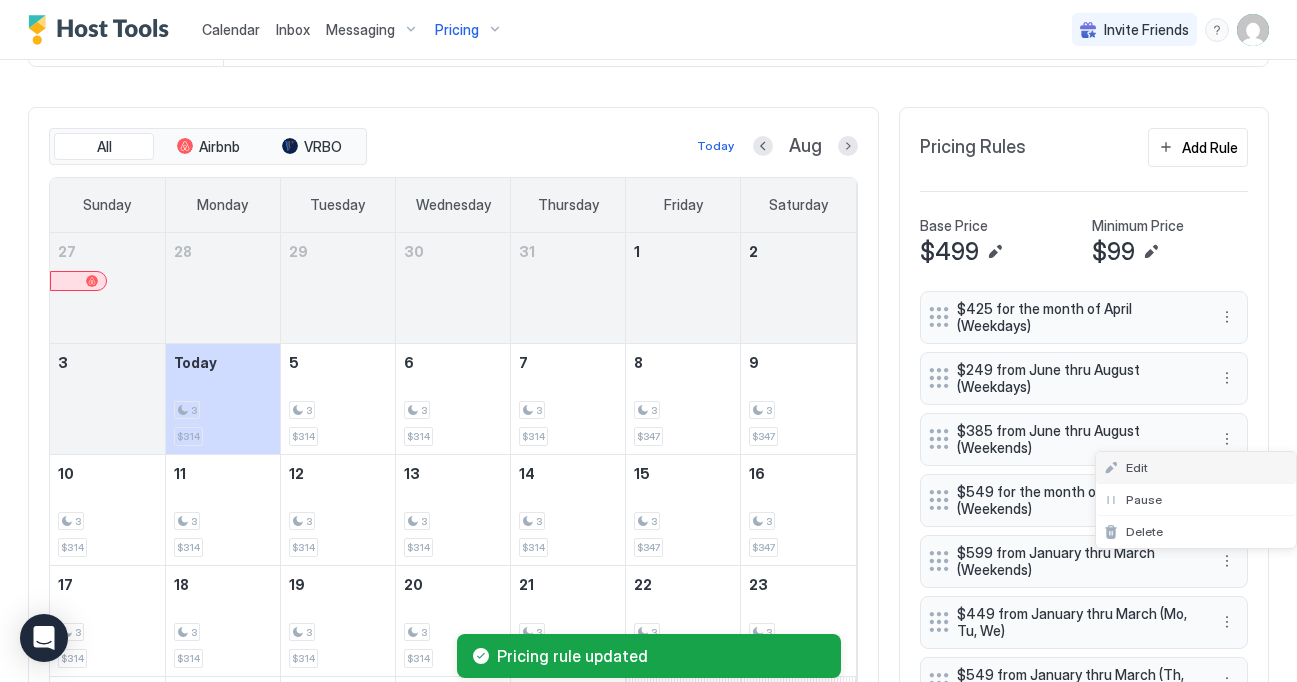 click on "Edit" at bounding box center [1196, 468] 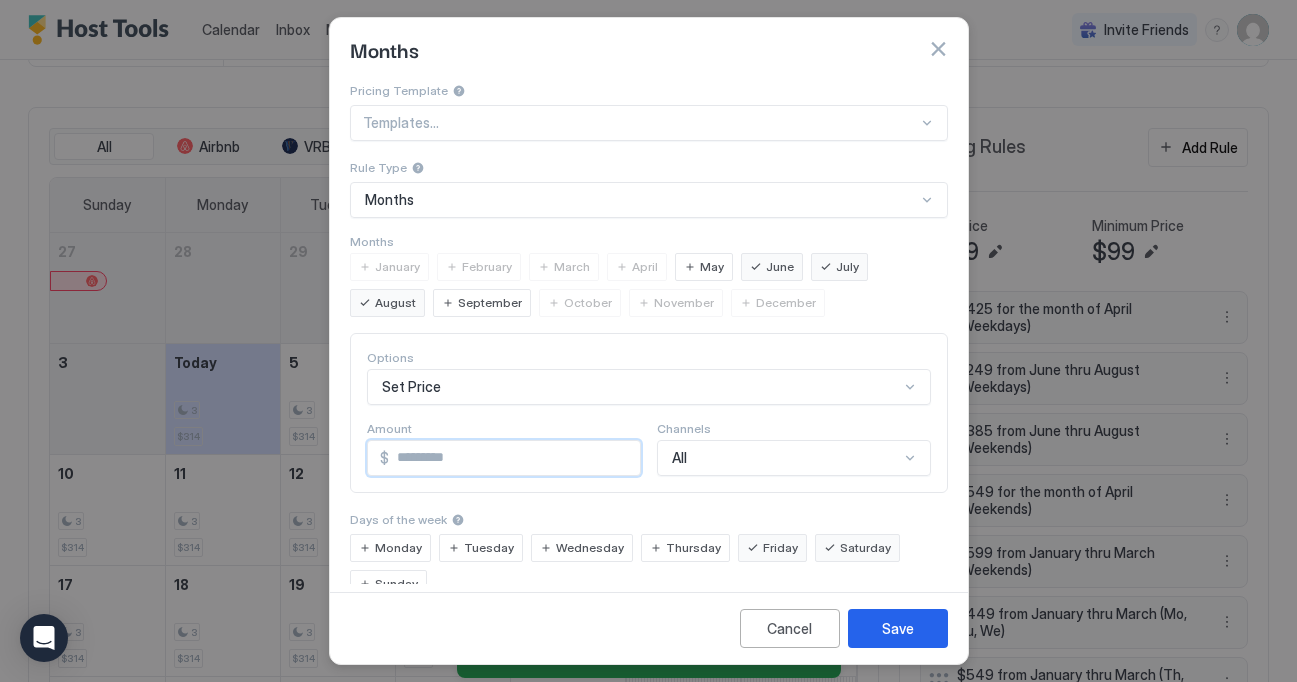 click on "***" at bounding box center [514, 458] 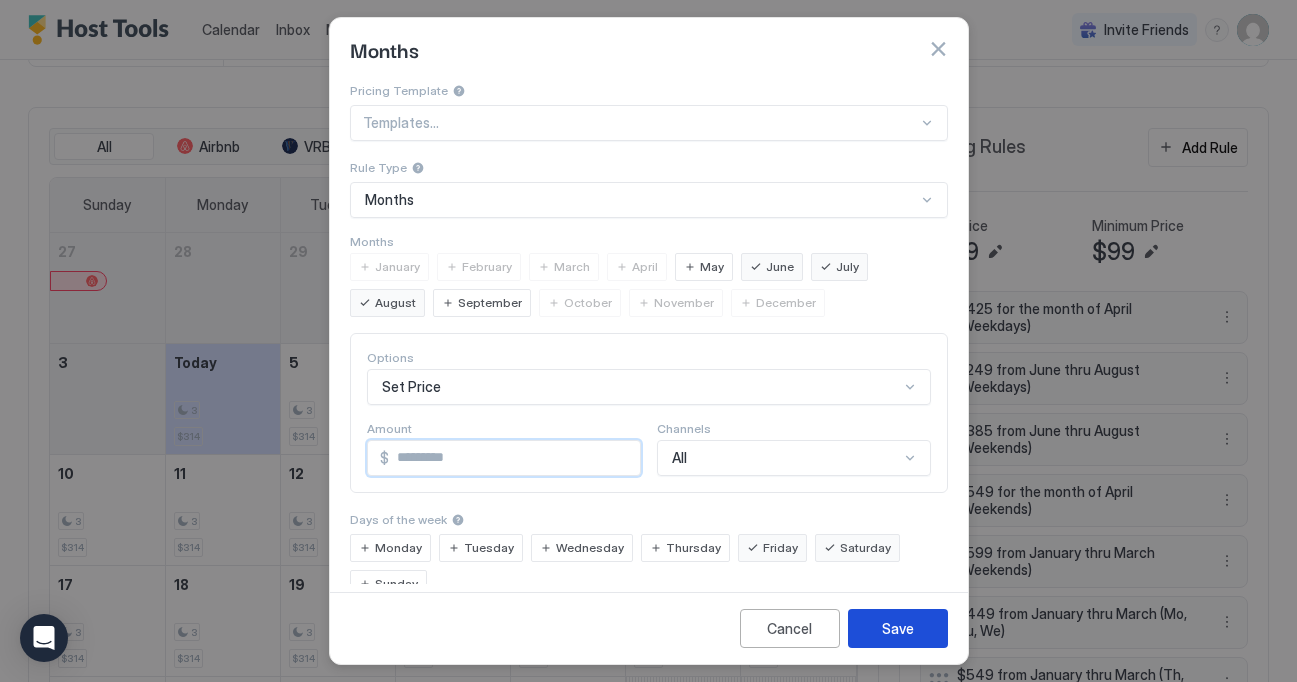type on "***" 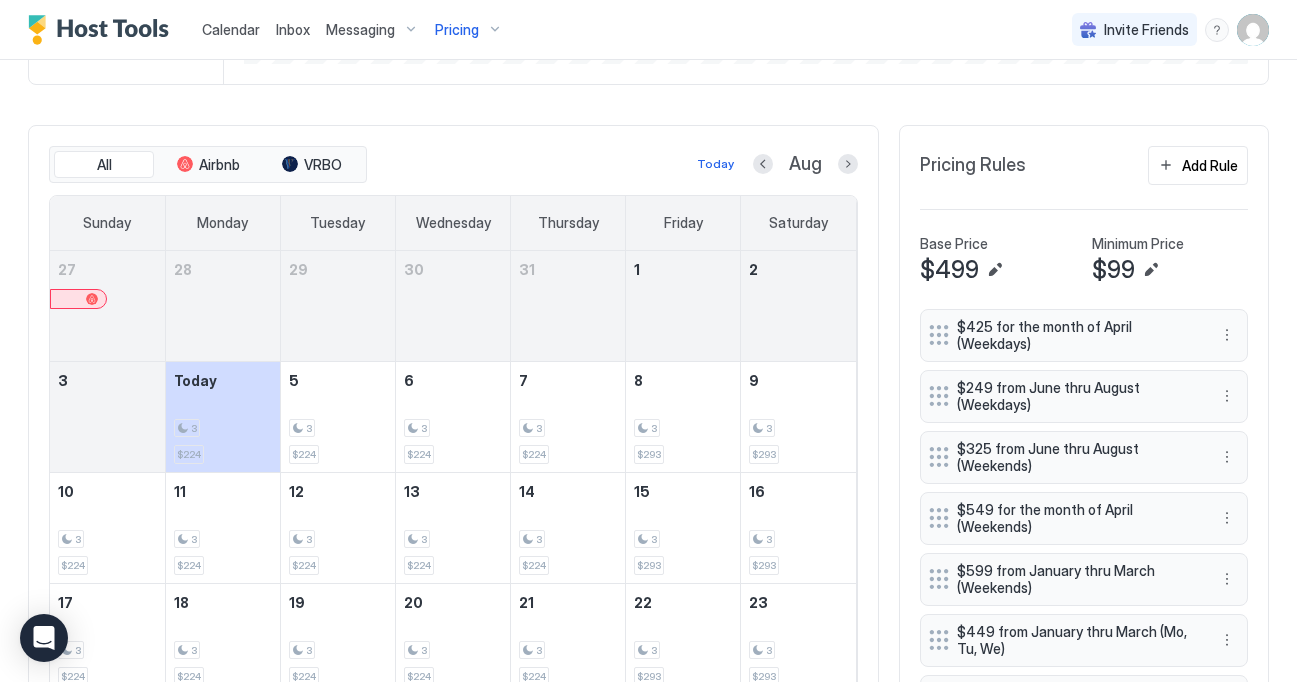 scroll, scrollTop: 495, scrollLeft: 0, axis: vertical 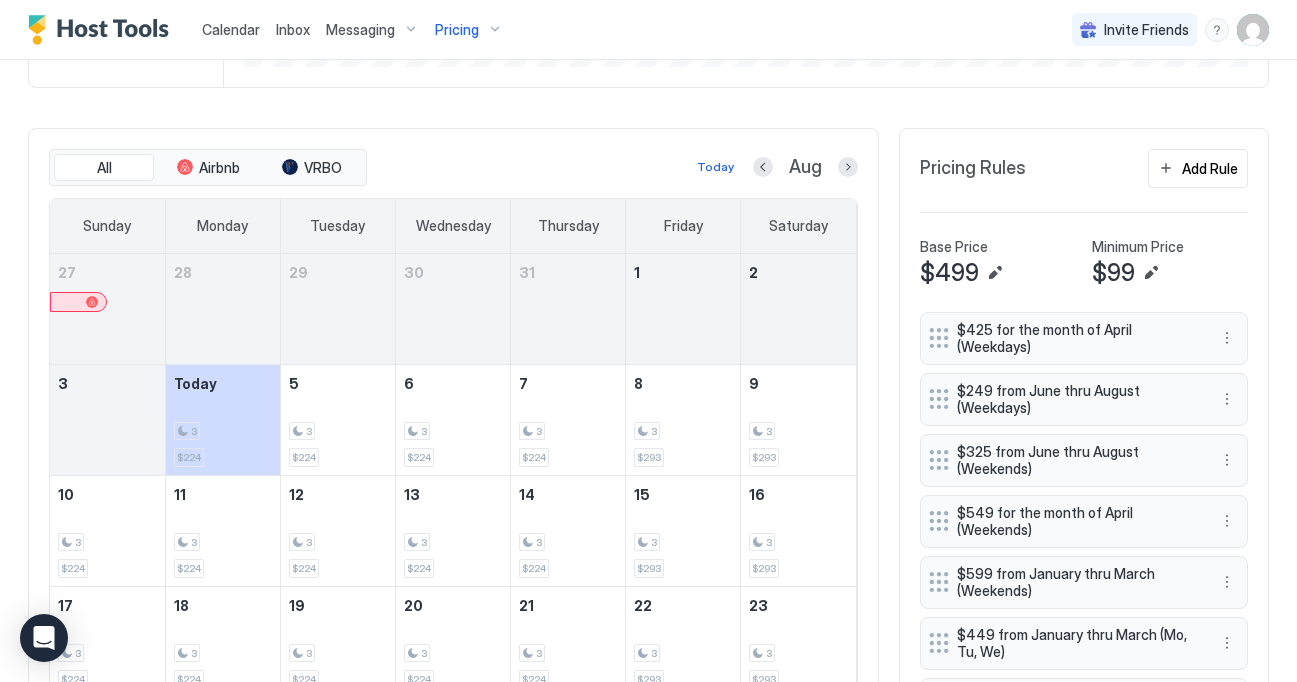 click on "All Airbnb VRBO Today Aug" at bounding box center [453, 168] 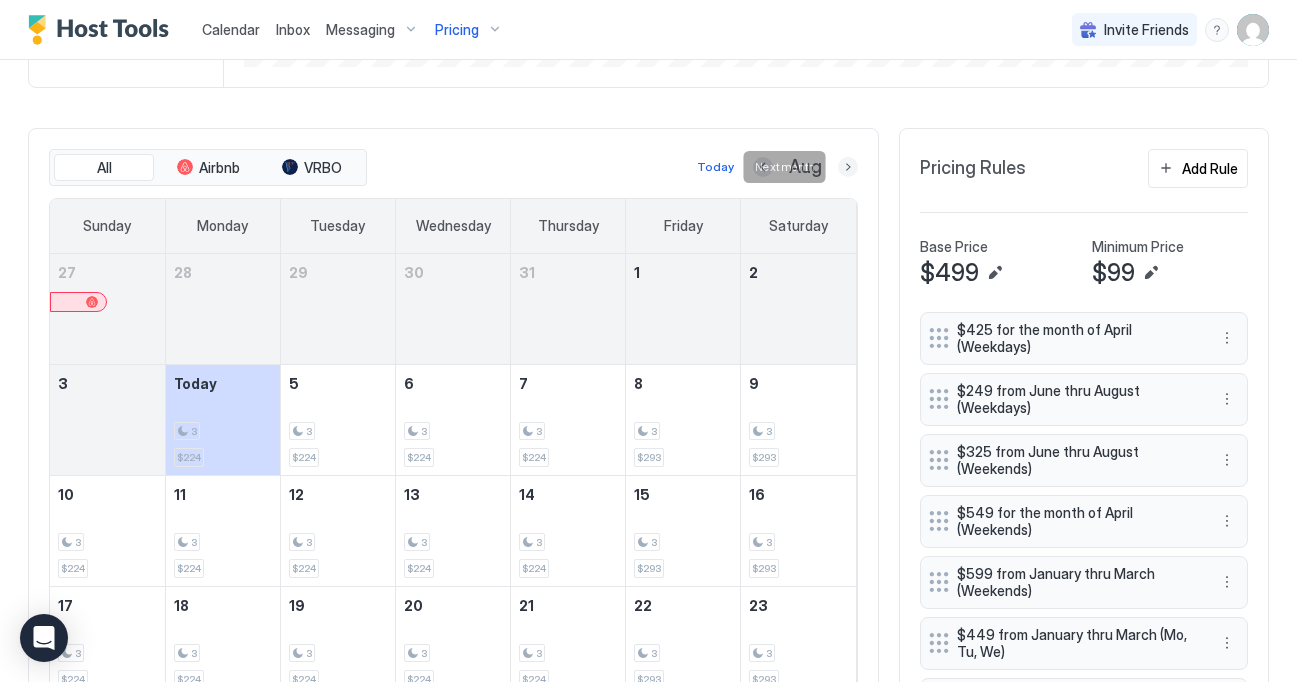 click at bounding box center (848, 167) 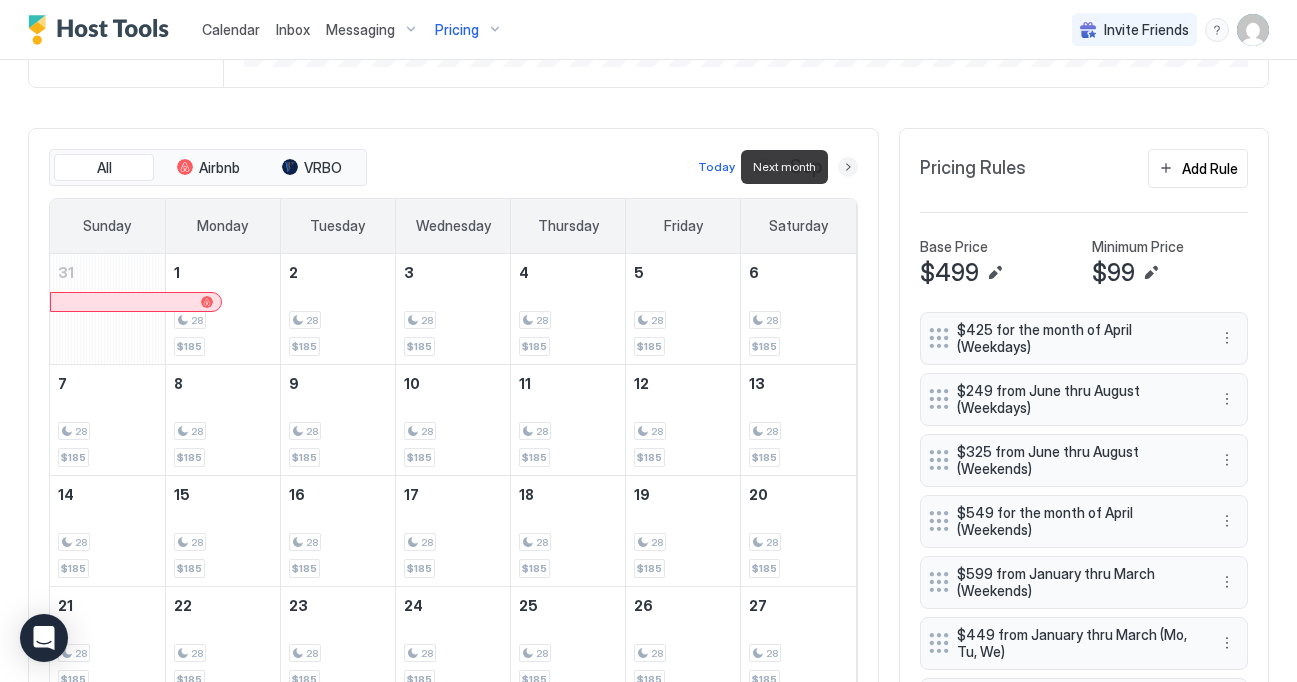 click at bounding box center (848, 167) 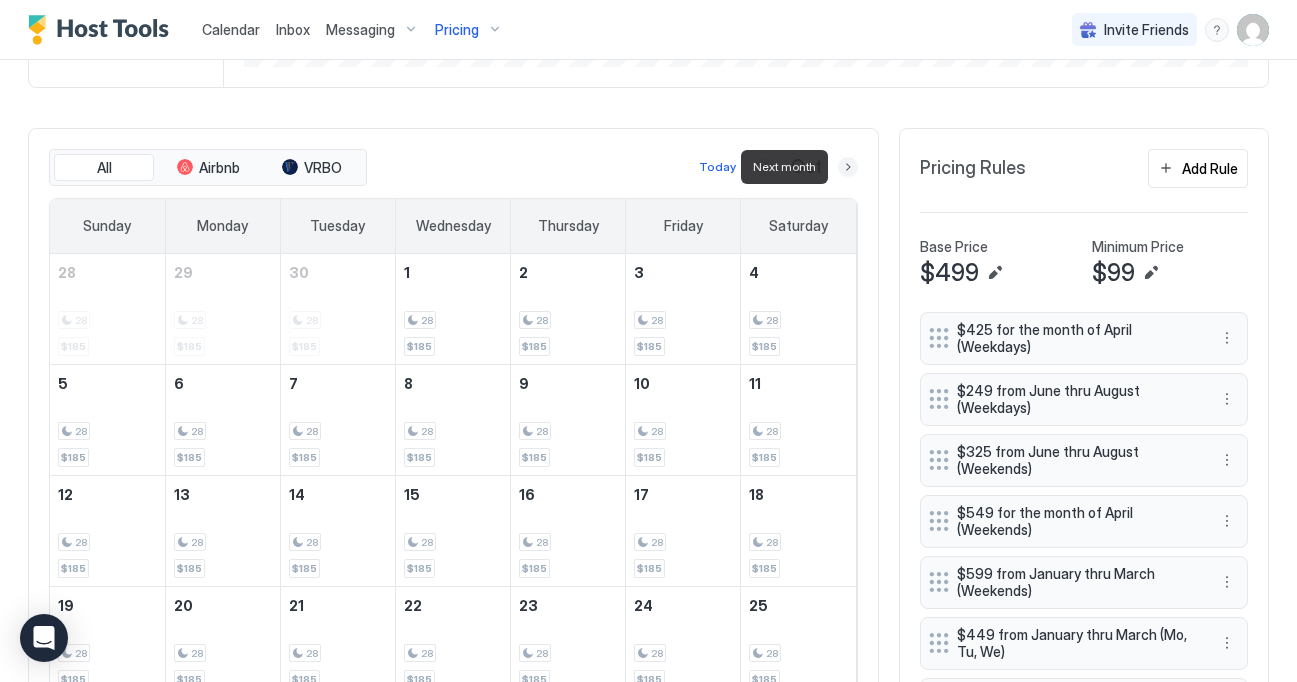 click at bounding box center [848, 167] 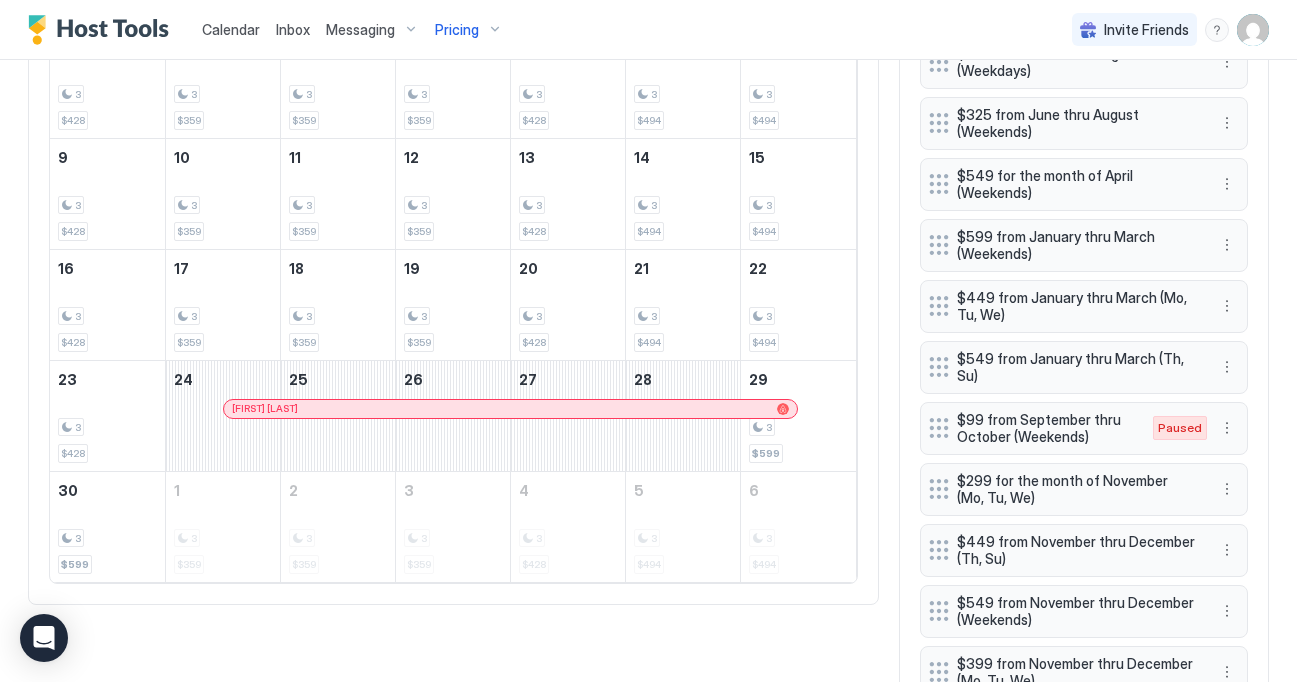 scroll, scrollTop: 835, scrollLeft: 0, axis: vertical 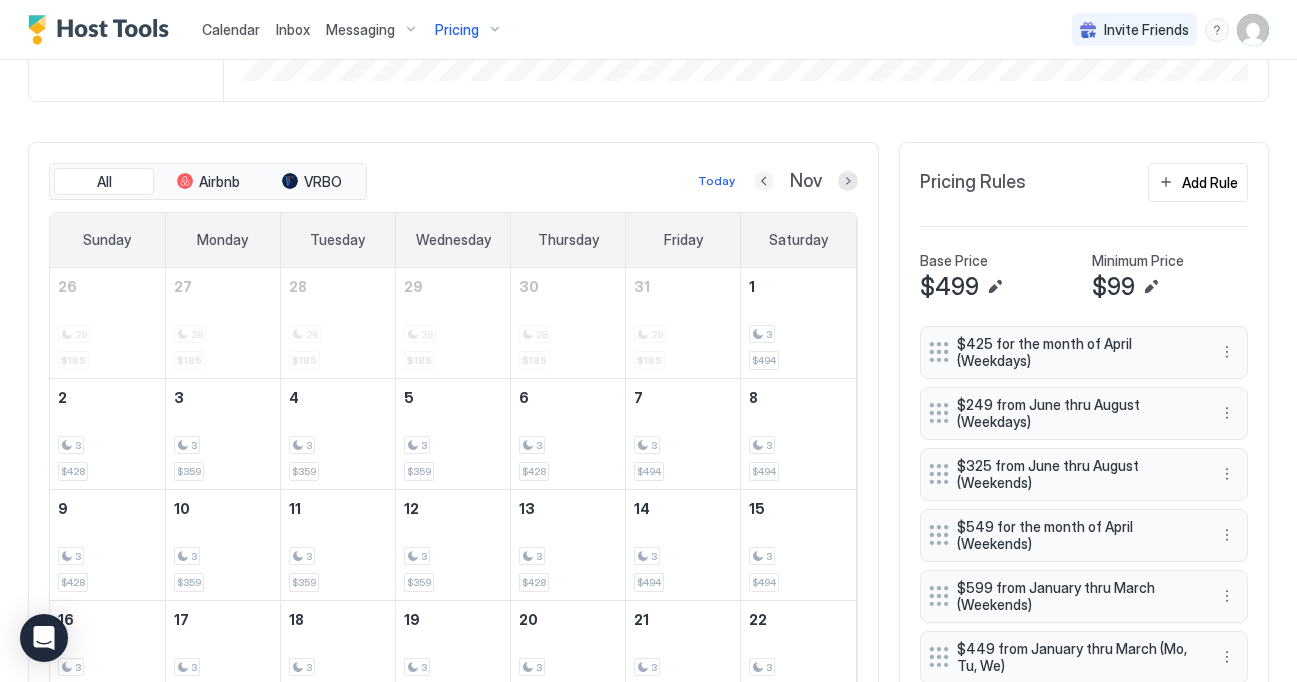 click at bounding box center (764, 181) 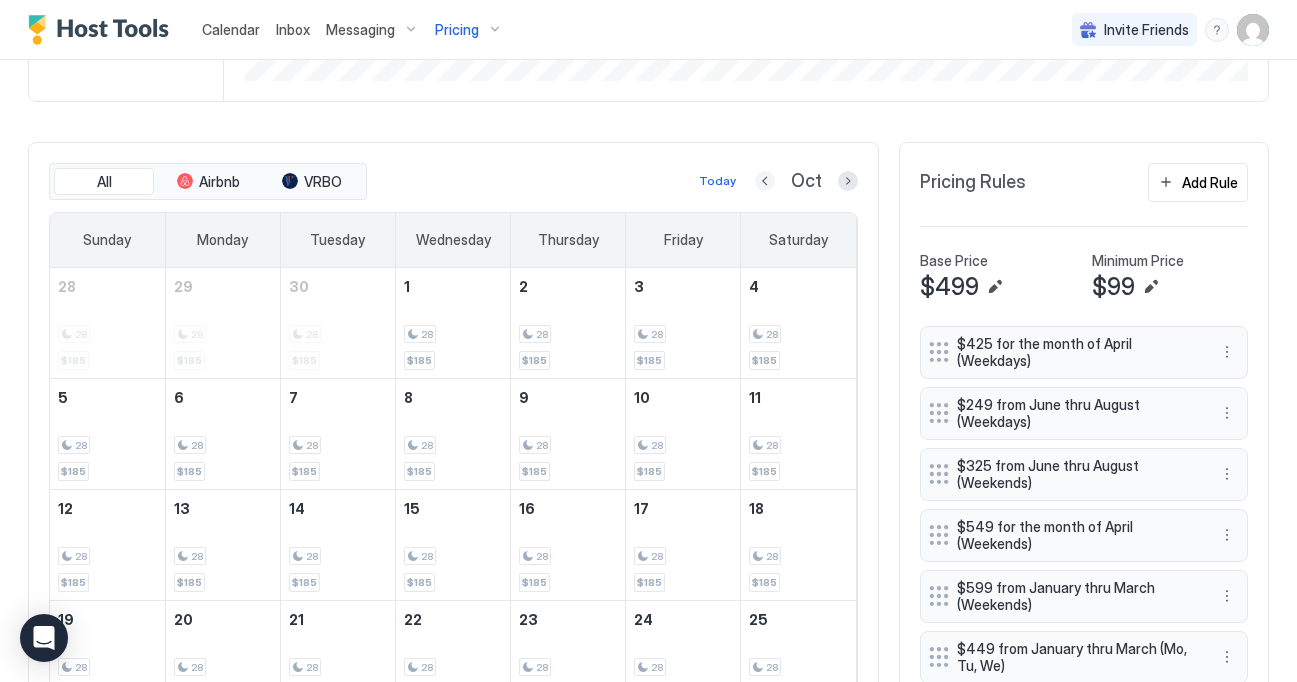 click at bounding box center [765, 181] 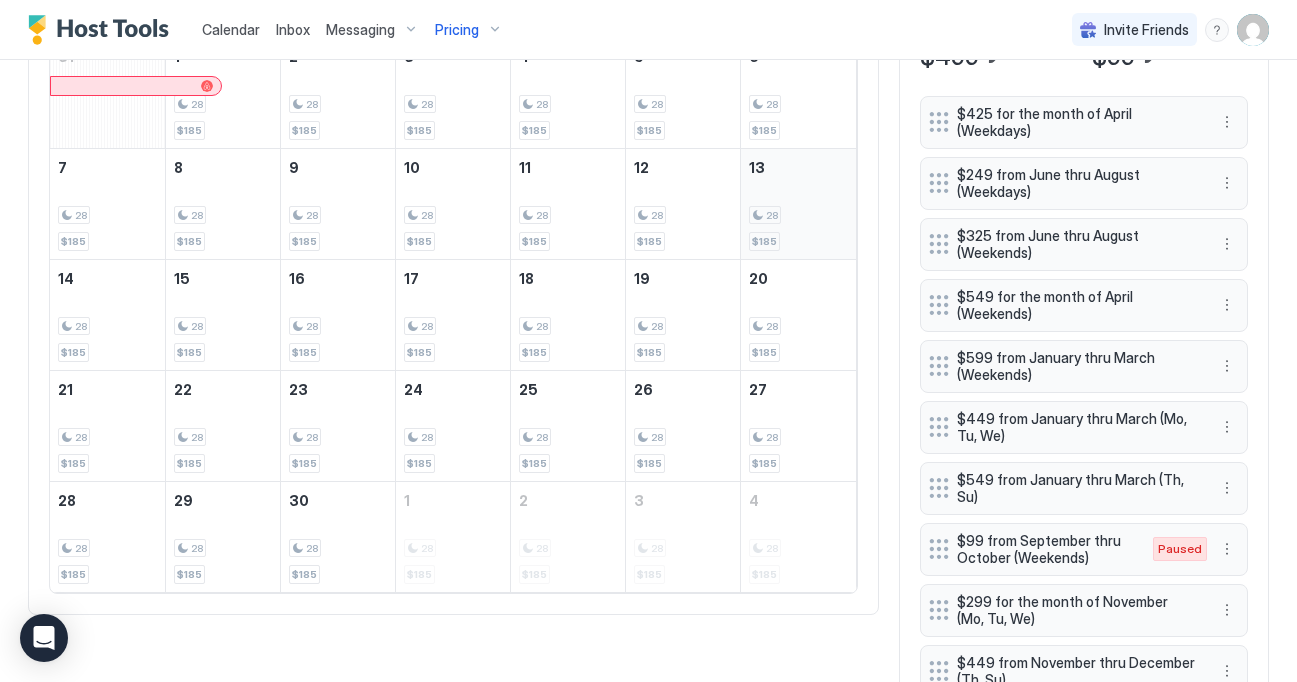 scroll, scrollTop: 570, scrollLeft: 0, axis: vertical 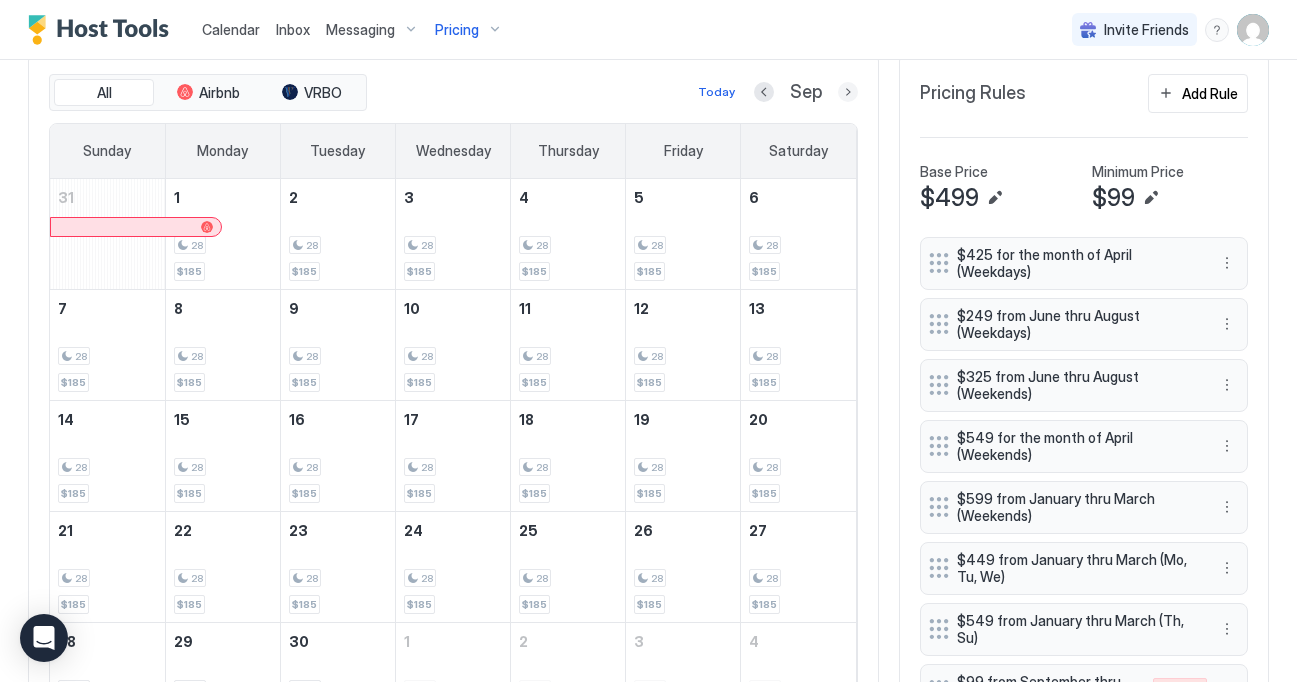 click at bounding box center [848, 92] 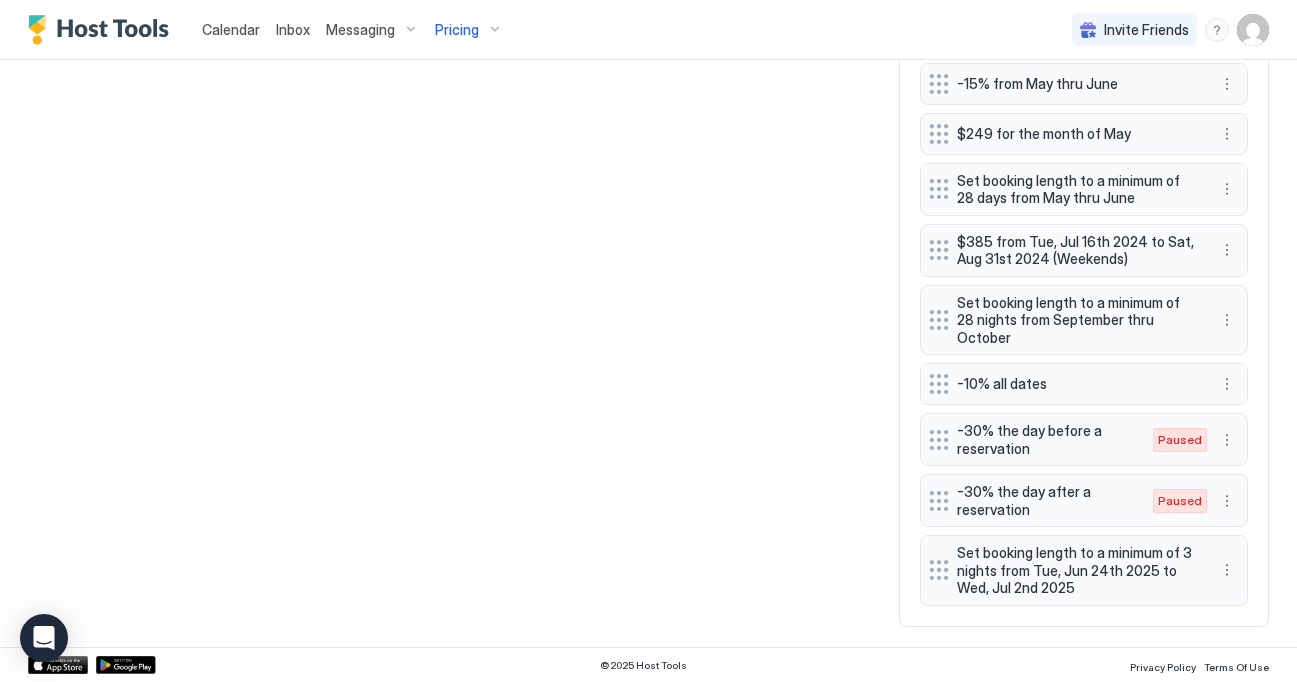 scroll, scrollTop: 1646, scrollLeft: 0, axis: vertical 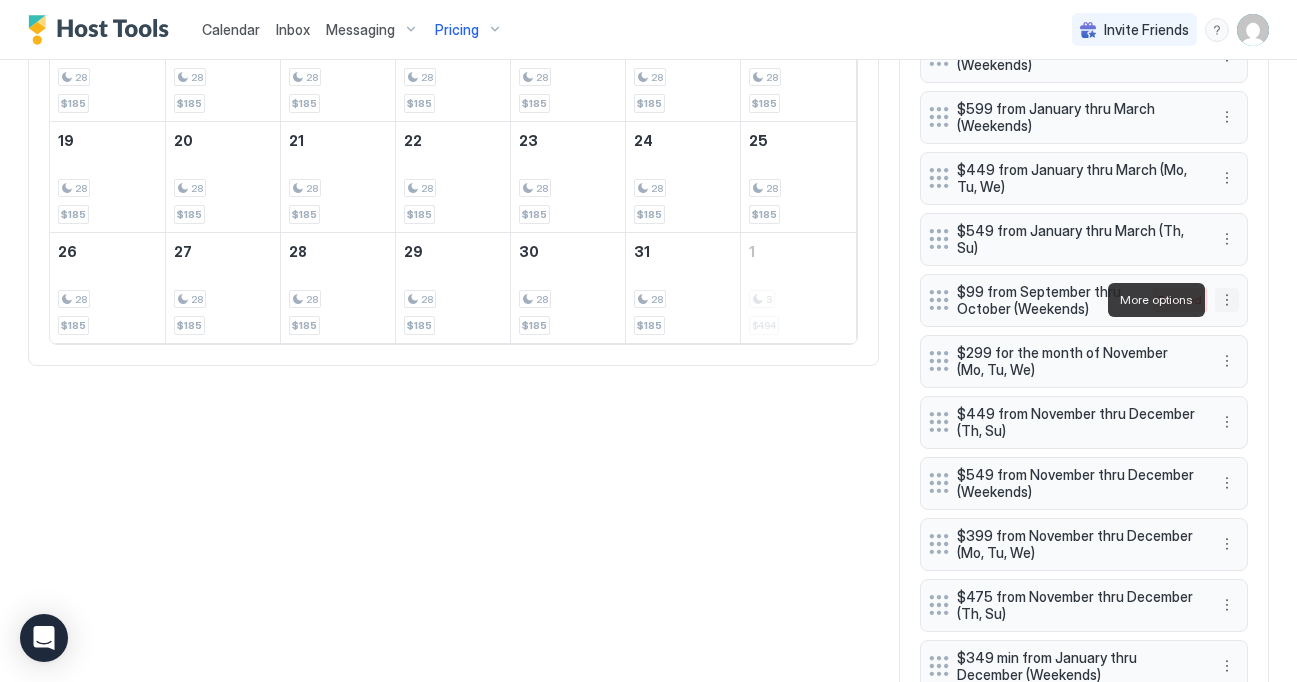 click at bounding box center (1227, 300) 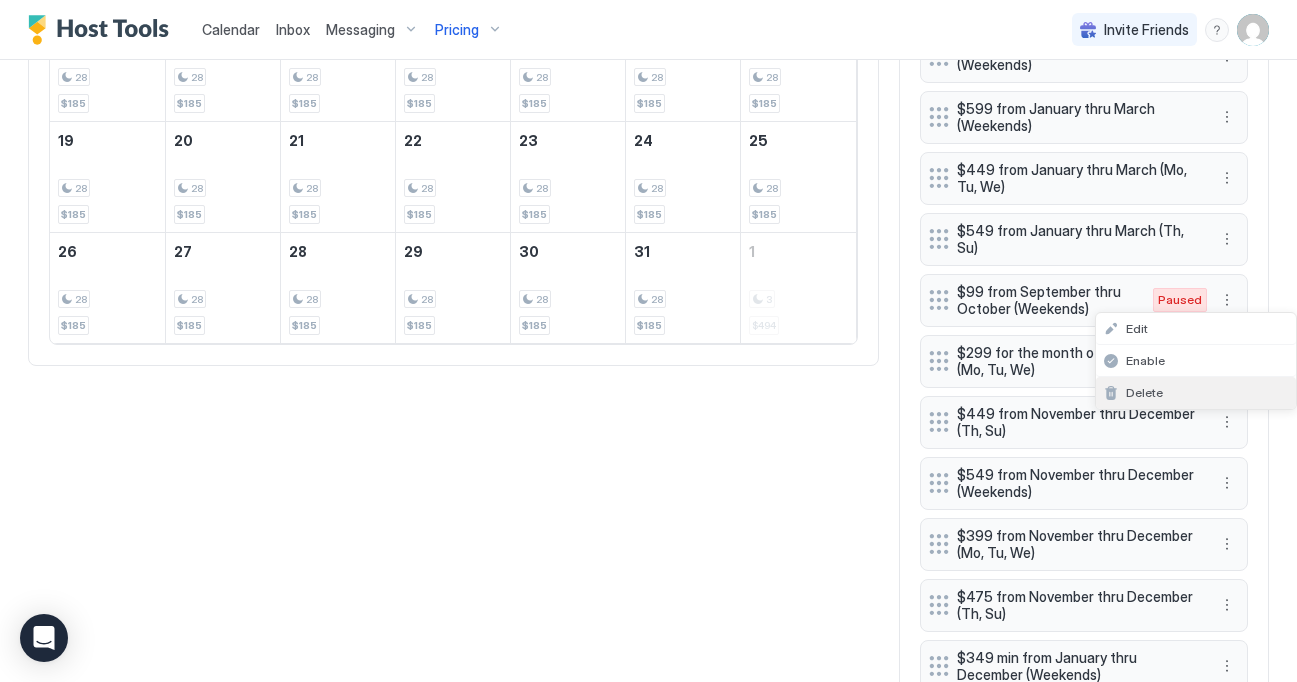 click on "Delete" at bounding box center [1196, 393] 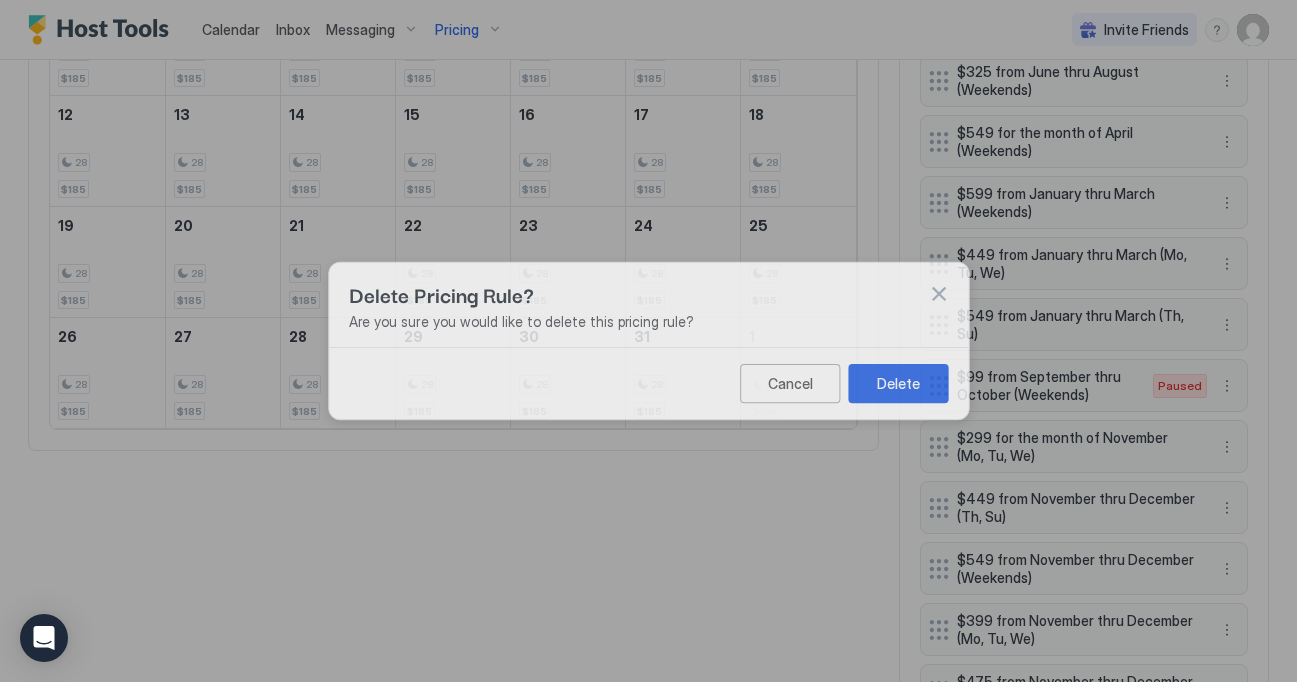 scroll, scrollTop: 1028, scrollLeft: 0, axis: vertical 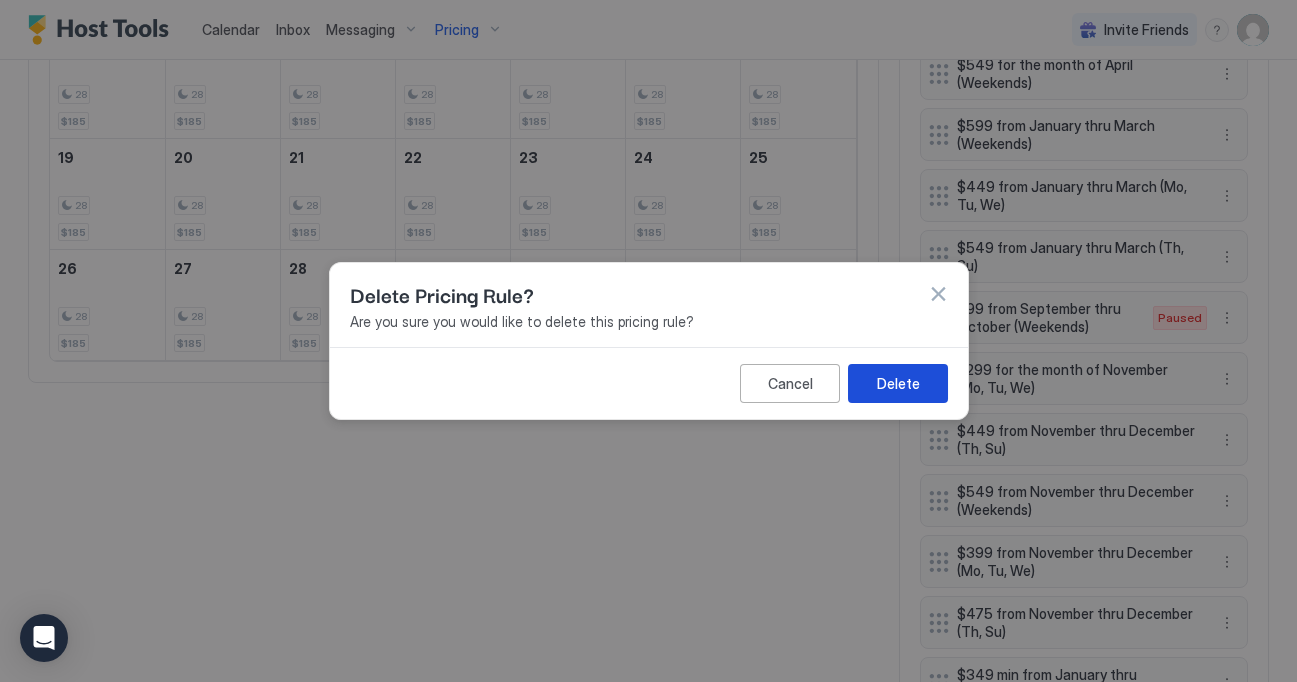 click on "Delete" at bounding box center [898, 383] 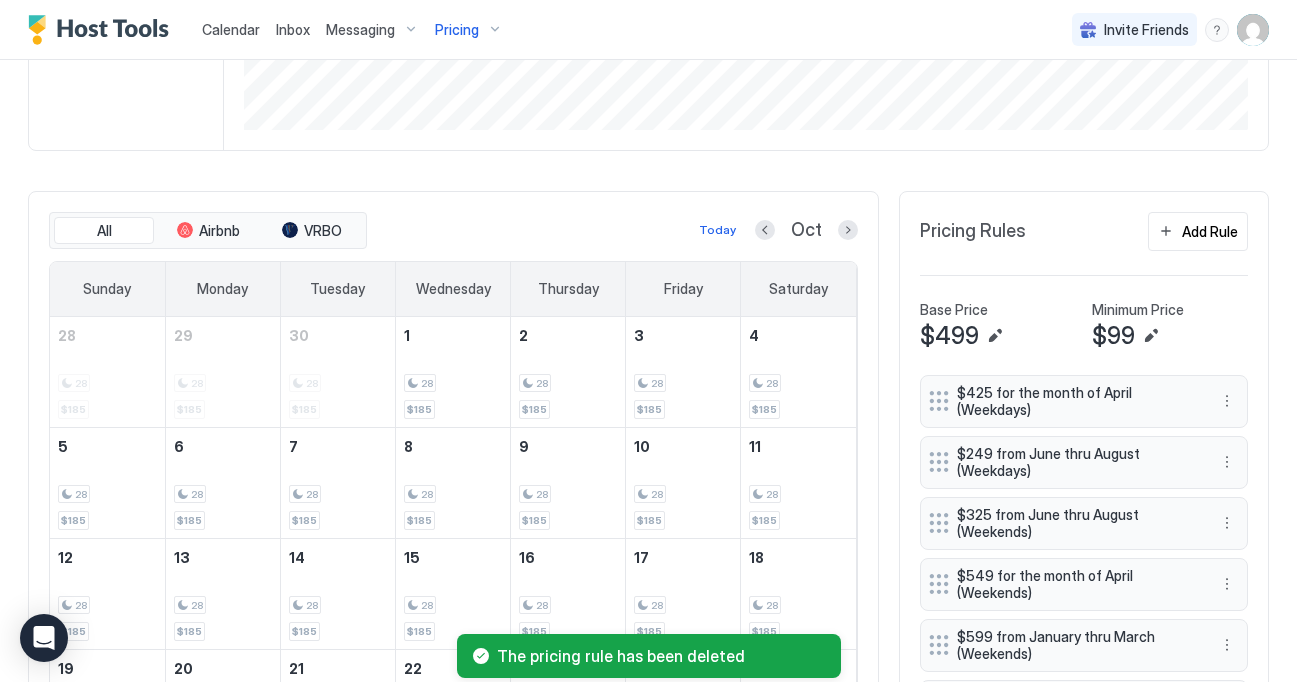 scroll, scrollTop: 433, scrollLeft: 0, axis: vertical 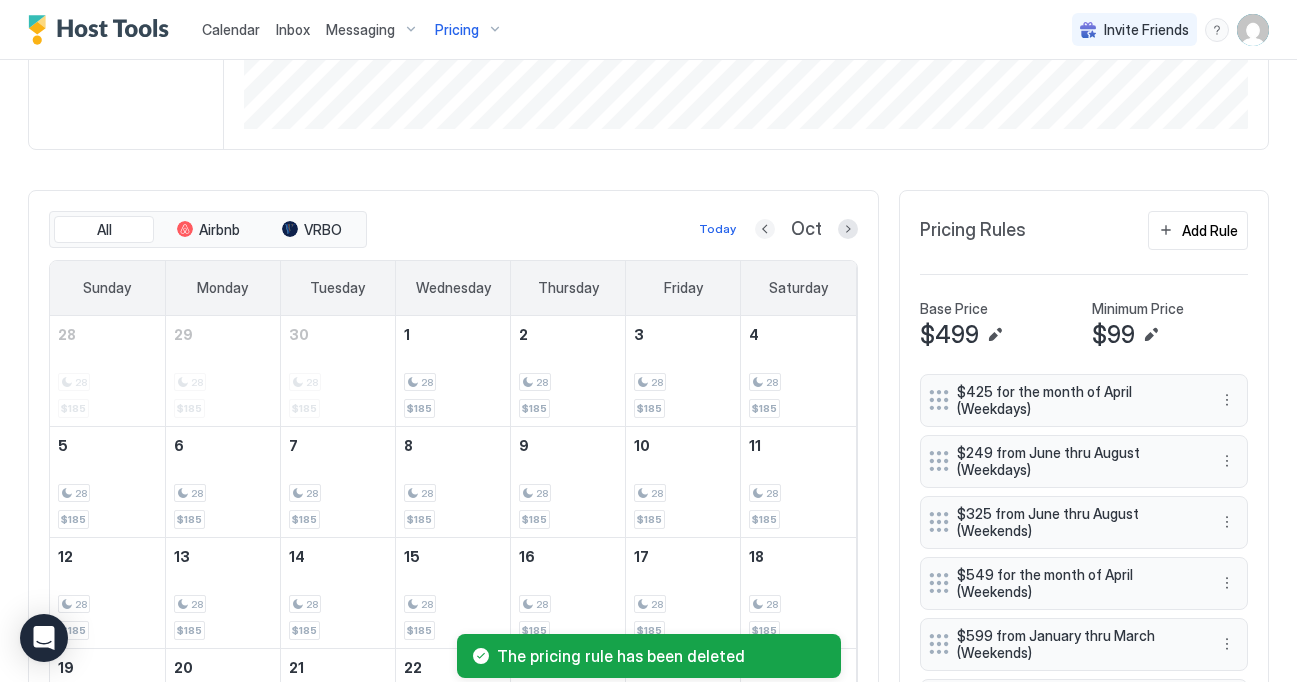 click at bounding box center [765, 229] 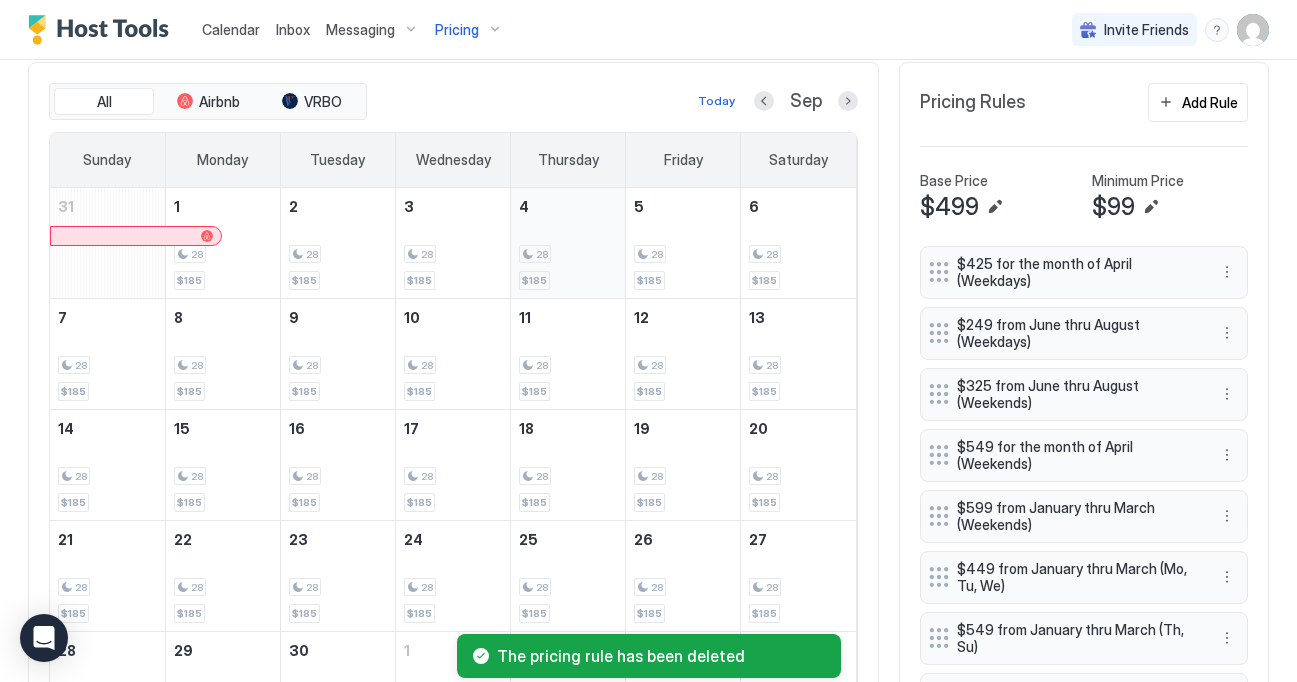 scroll, scrollTop: 576, scrollLeft: 0, axis: vertical 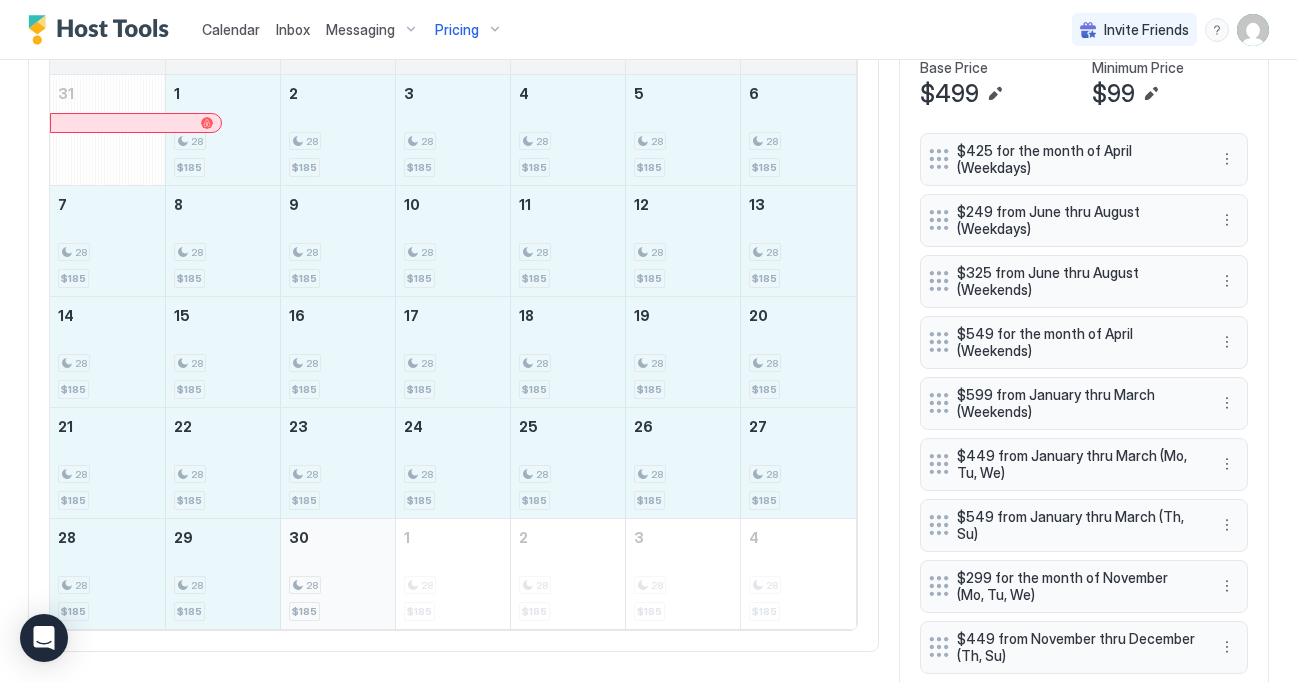 drag, startPoint x: 227, startPoint y: 231, endPoint x: 355, endPoint y: 536, distance: 330.77032 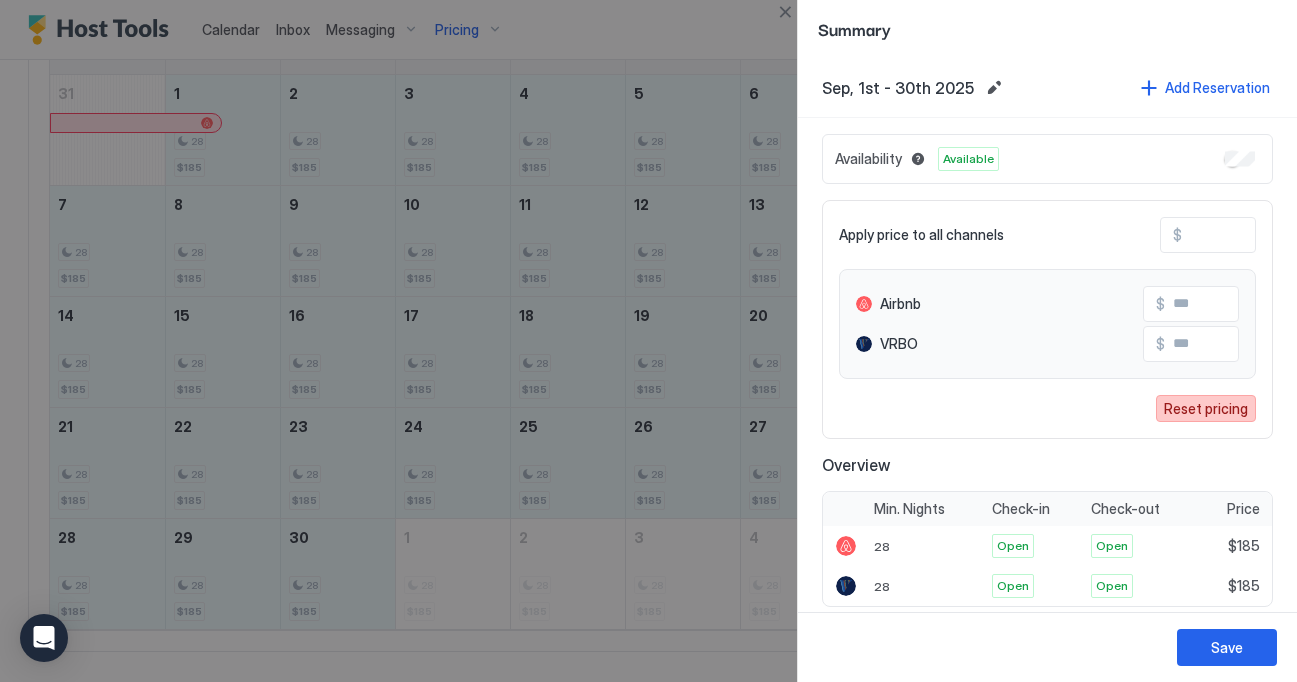 click on "Reset pricing" at bounding box center (1206, 408) 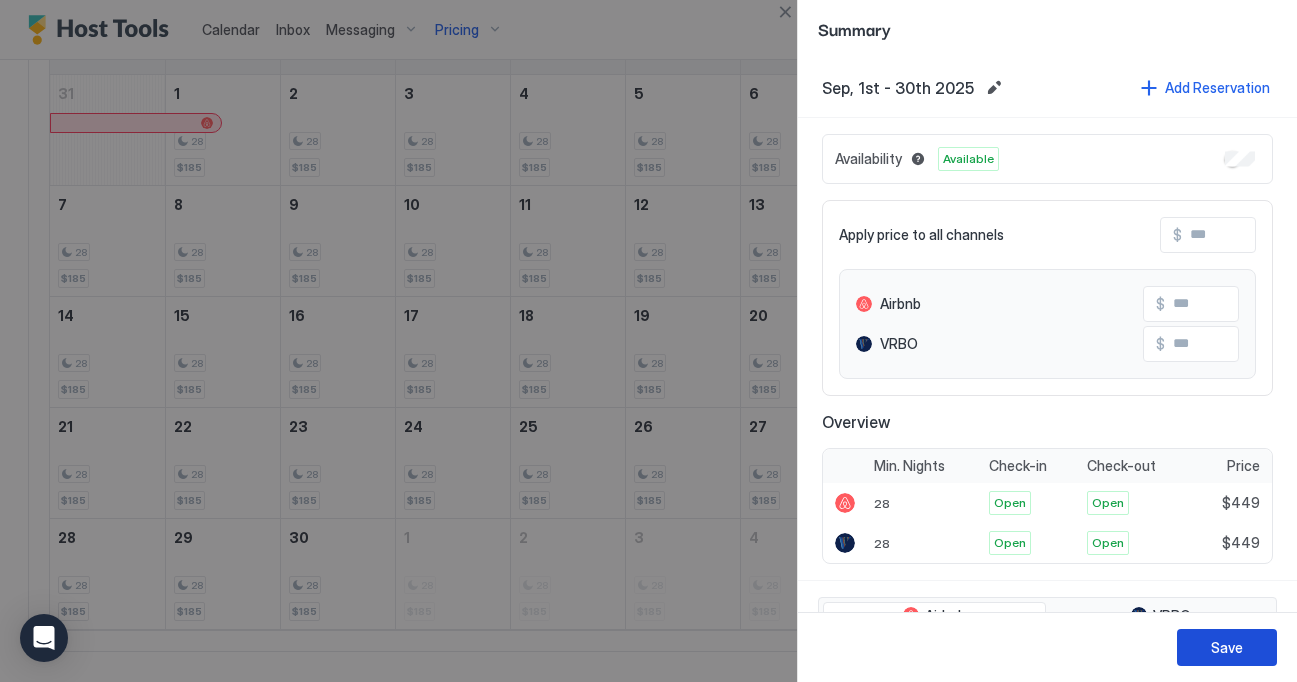 click on "Save" at bounding box center [1227, 647] 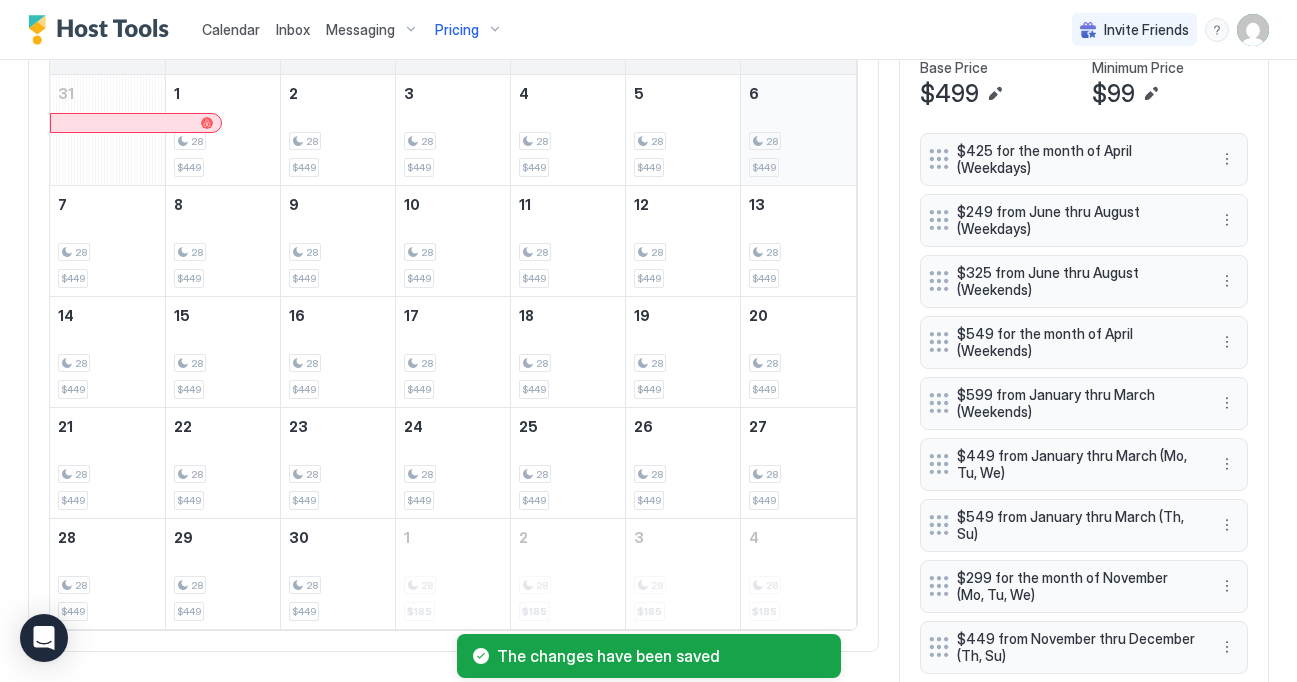 scroll, scrollTop: 529, scrollLeft: 0, axis: vertical 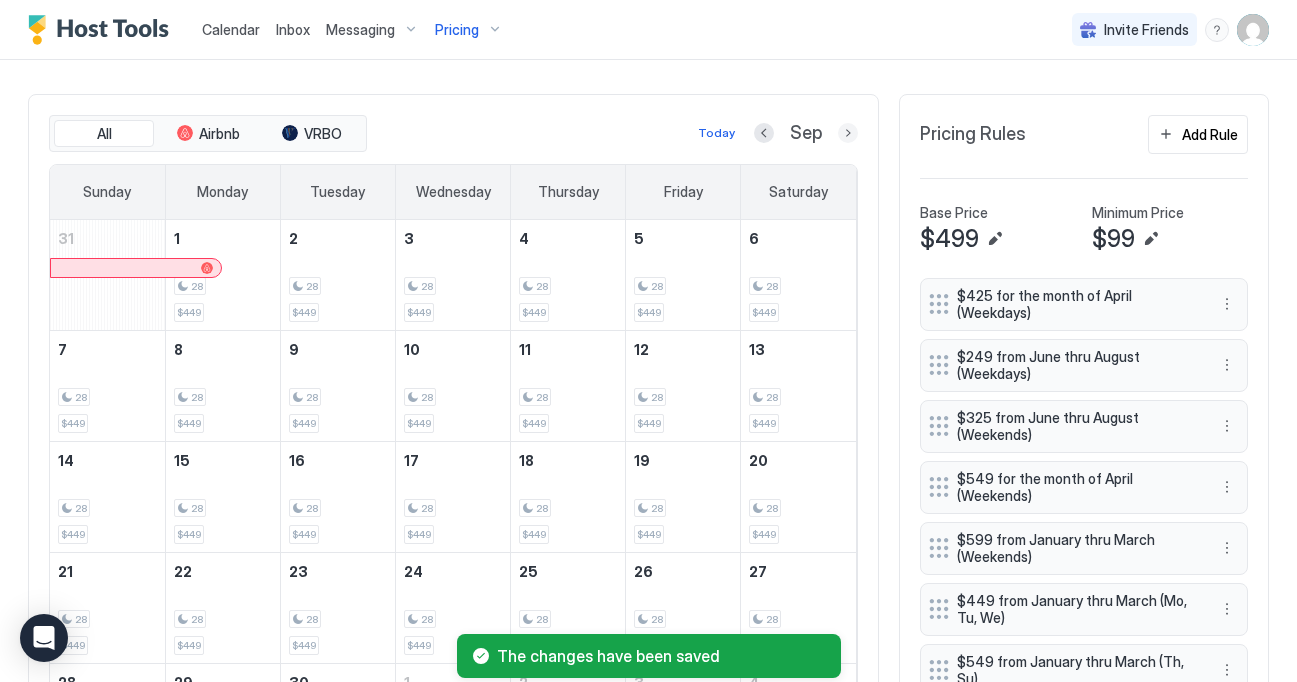 click at bounding box center (848, 133) 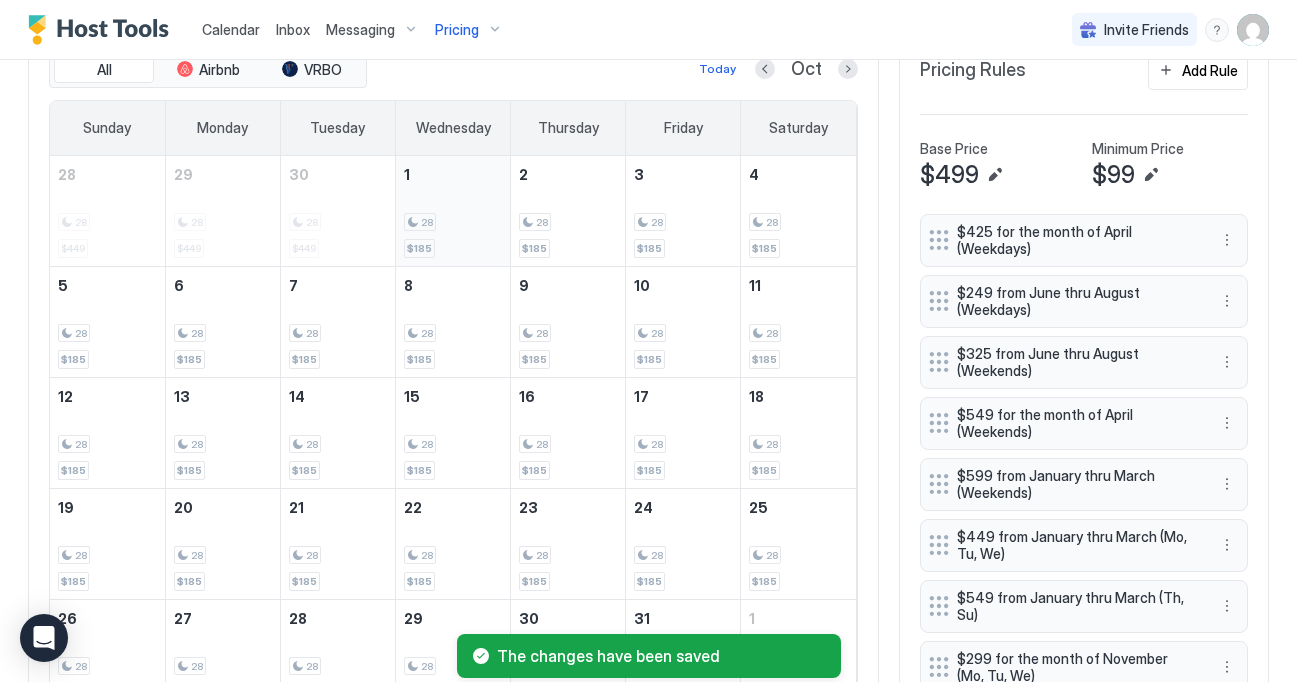 scroll, scrollTop: 658, scrollLeft: 0, axis: vertical 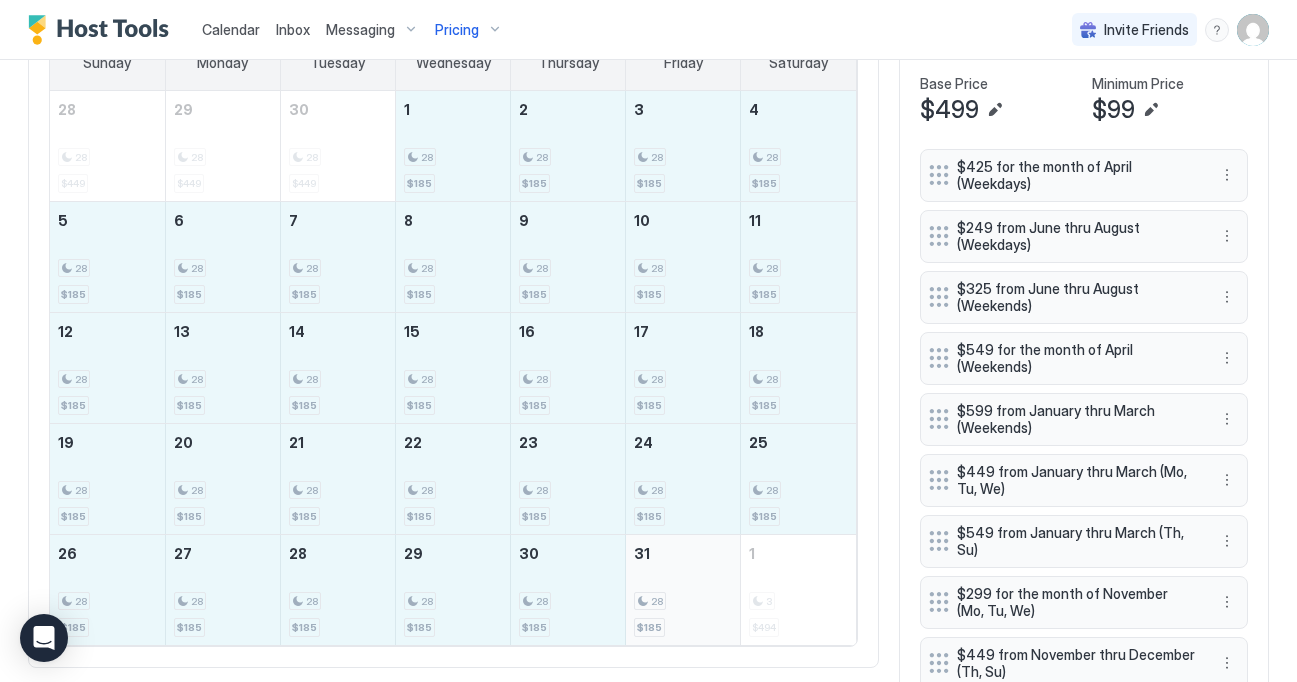 drag, startPoint x: 447, startPoint y: 161, endPoint x: 670, endPoint y: 564, distance: 460.5844 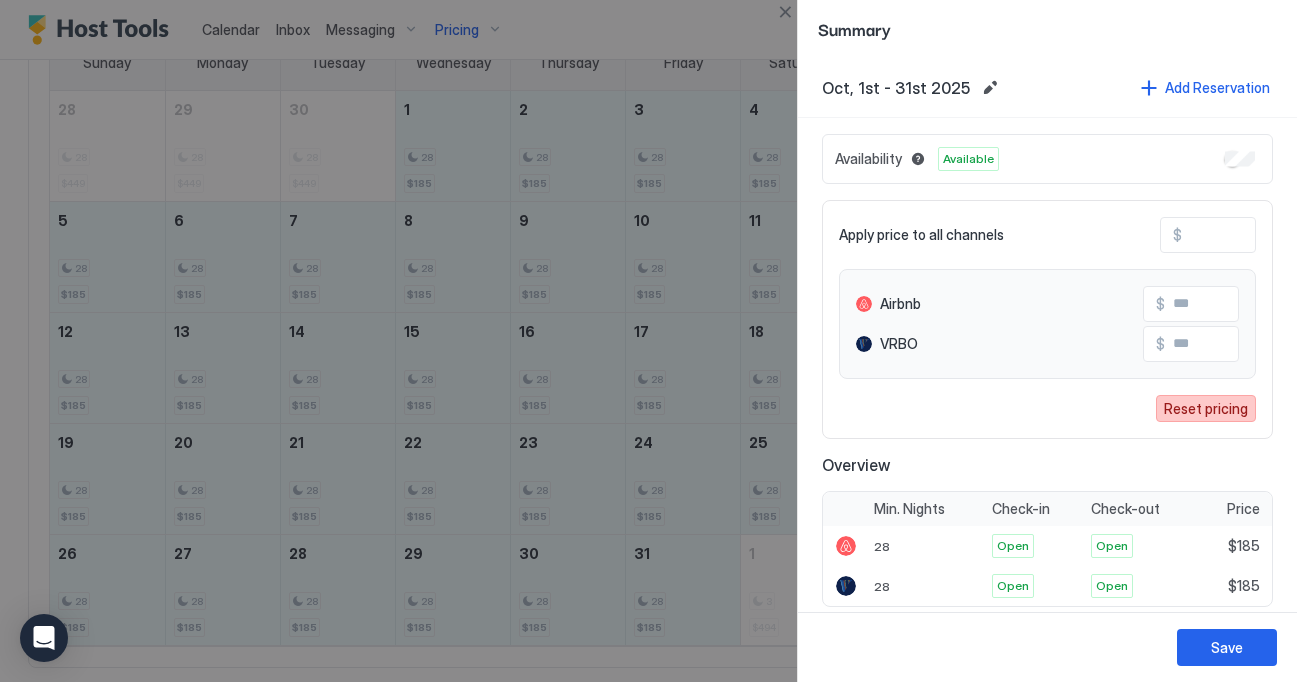 click on "Reset pricing" at bounding box center (1206, 408) 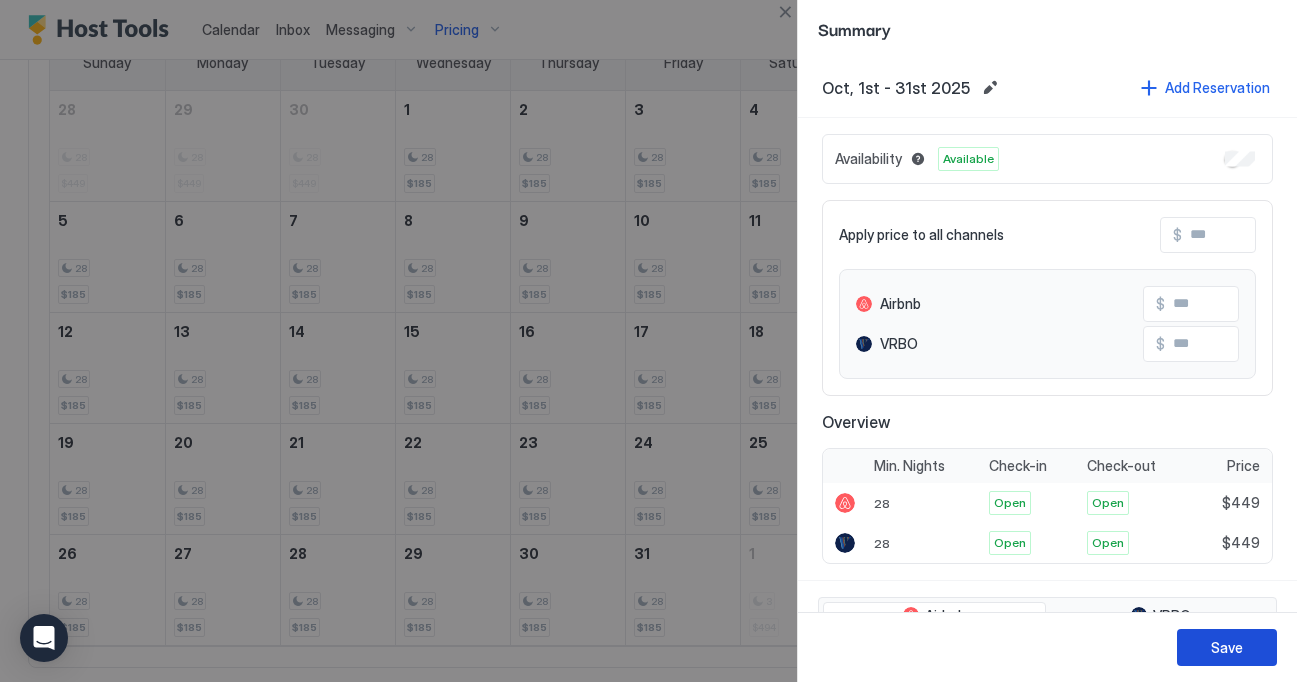 click on "Save" at bounding box center (1227, 647) 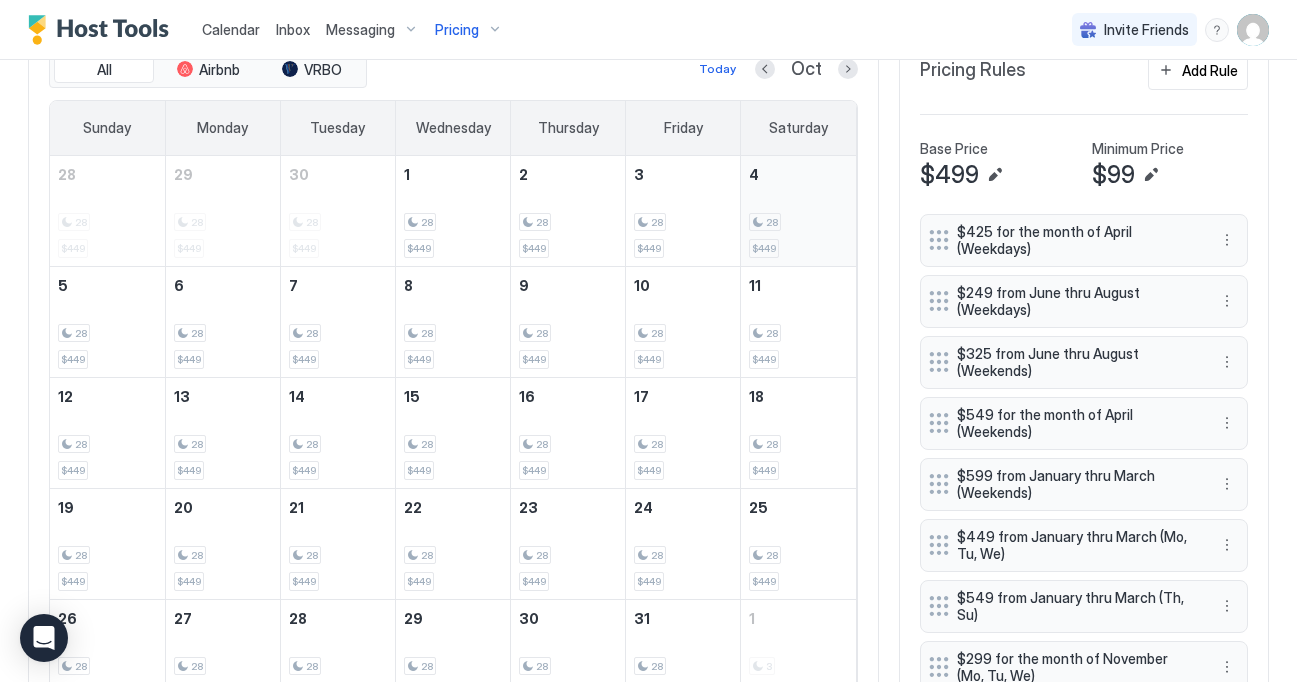 scroll, scrollTop: 593, scrollLeft: 0, axis: vertical 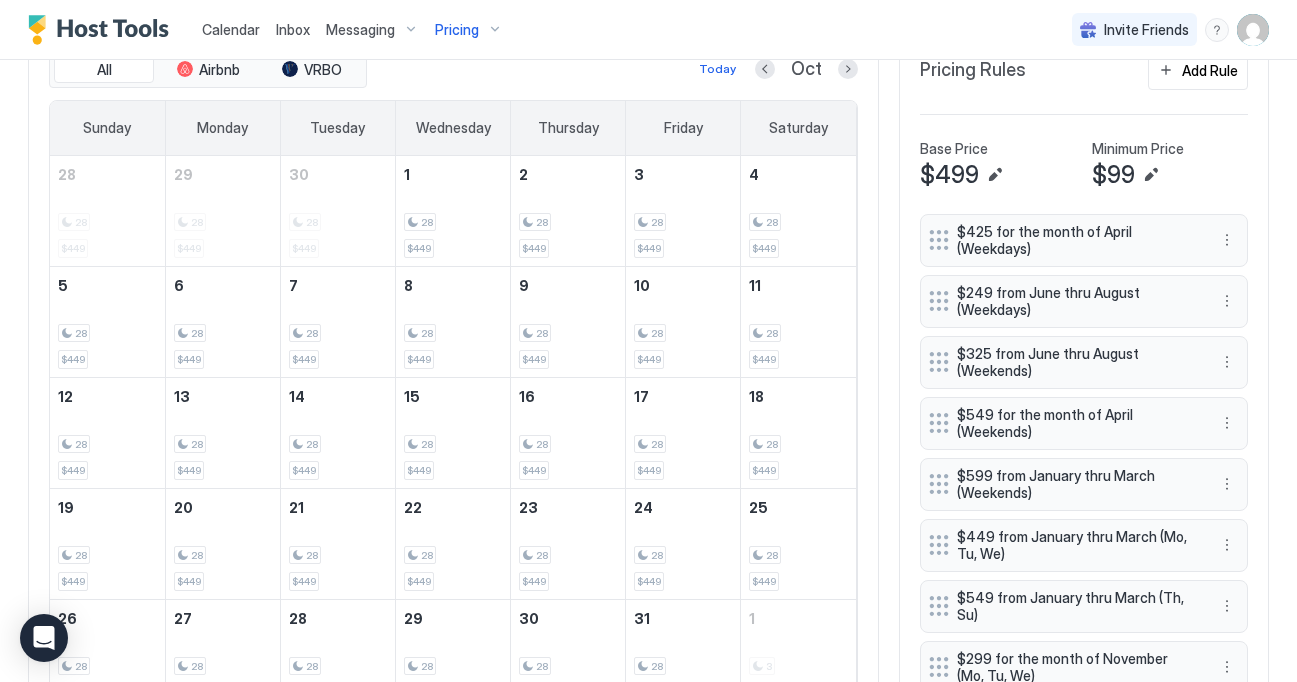 click at bounding box center (765, 69) 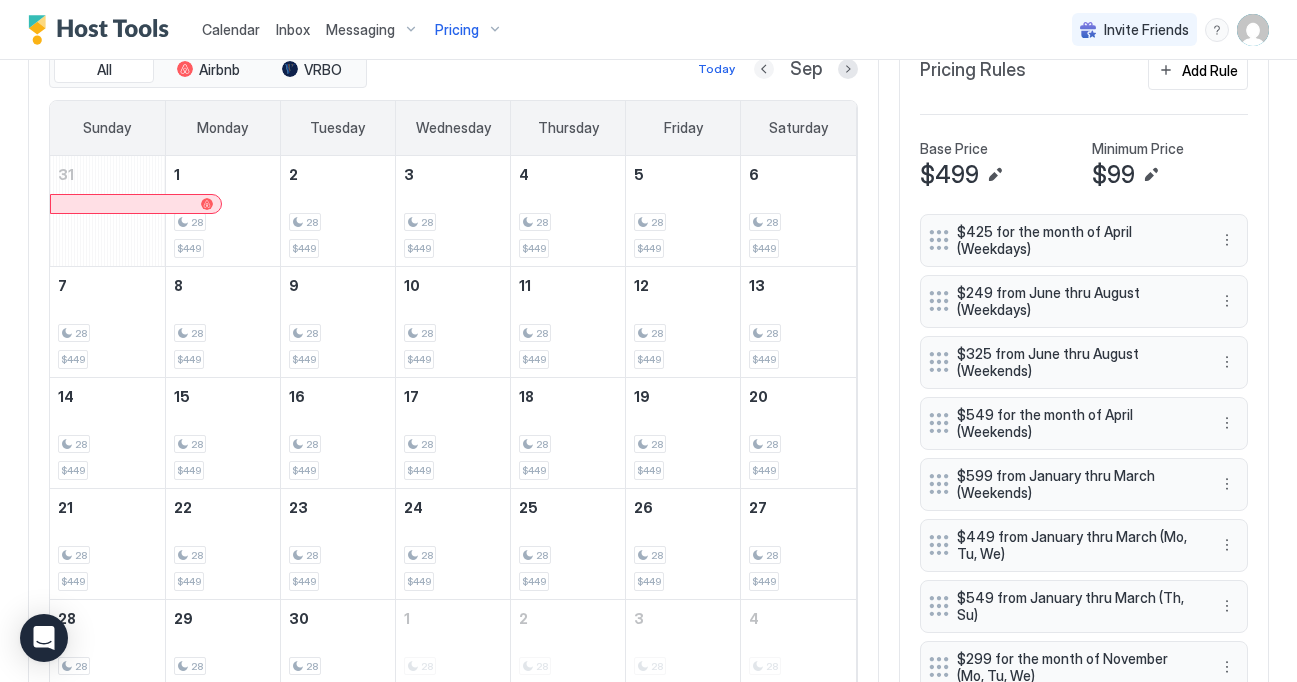 click at bounding box center (764, 69) 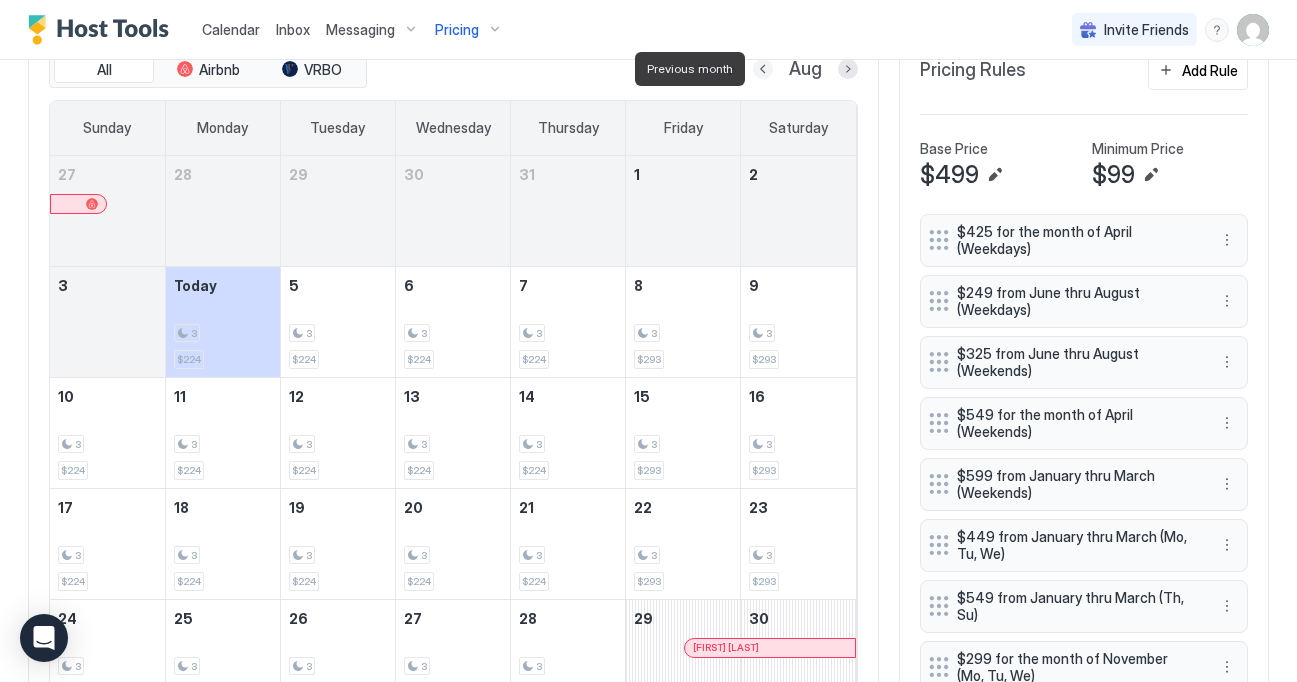 click at bounding box center (763, 69) 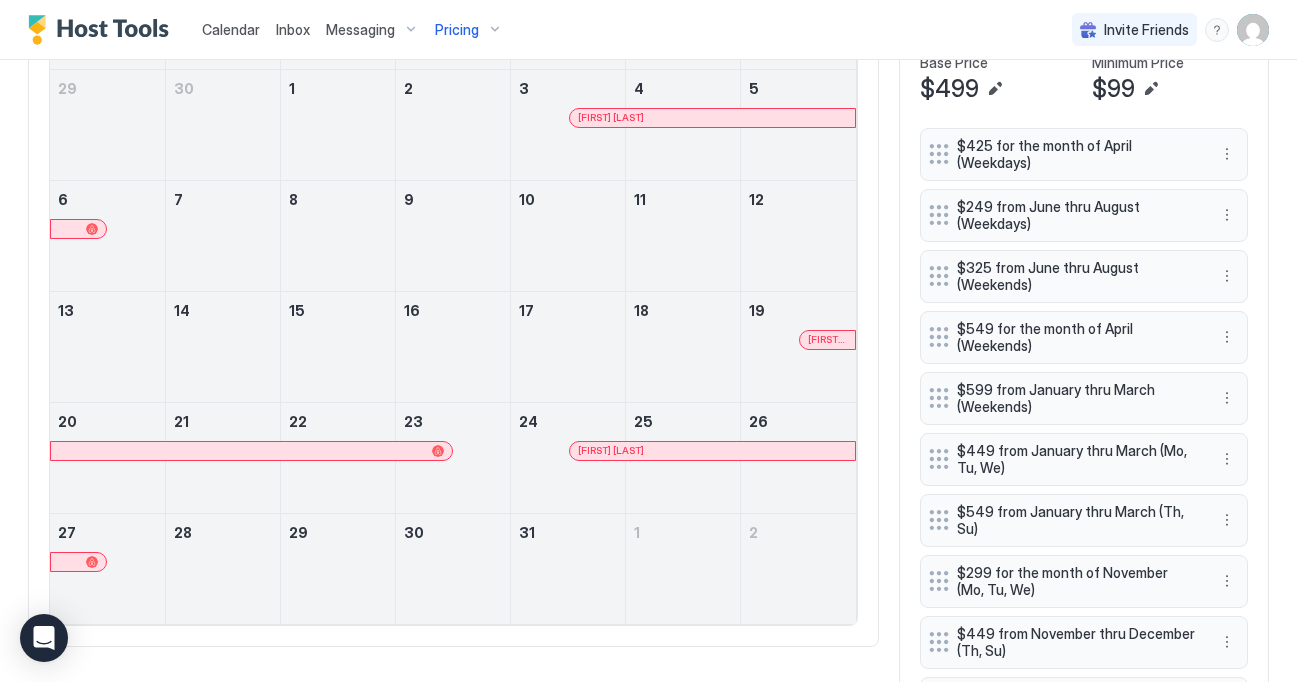 scroll, scrollTop: 694, scrollLeft: 0, axis: vertical 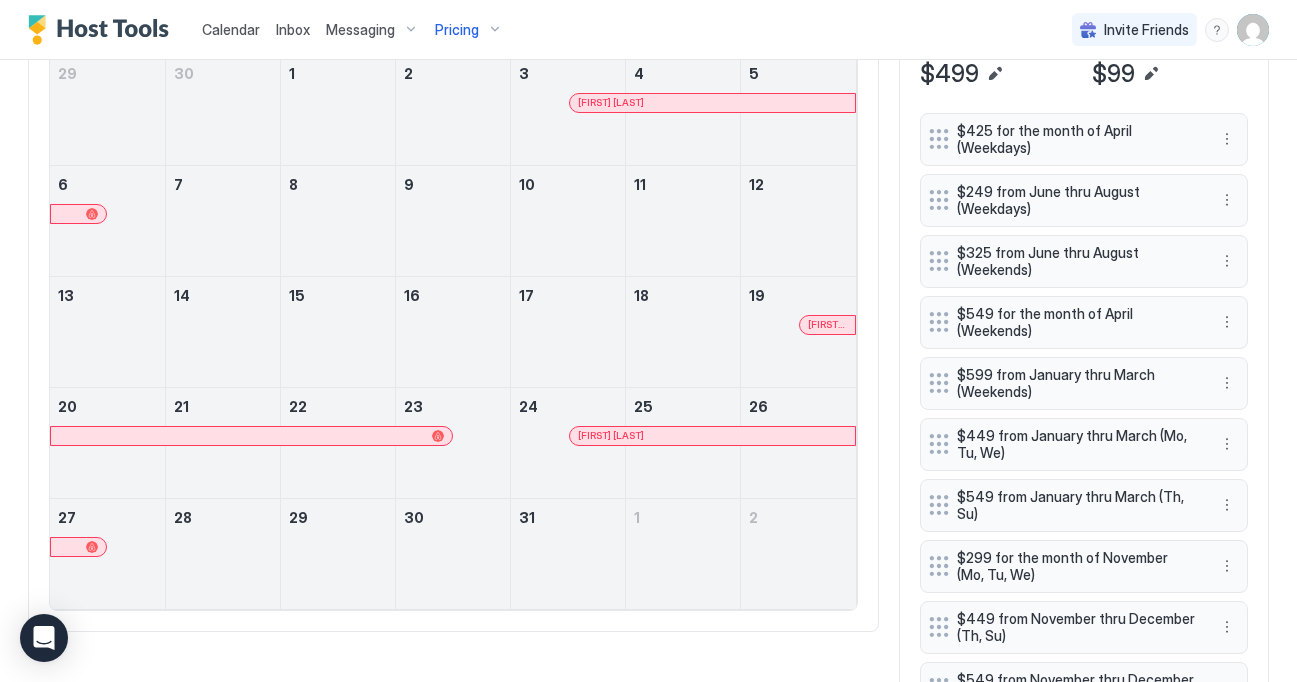 click at bounding box center (839, 325) 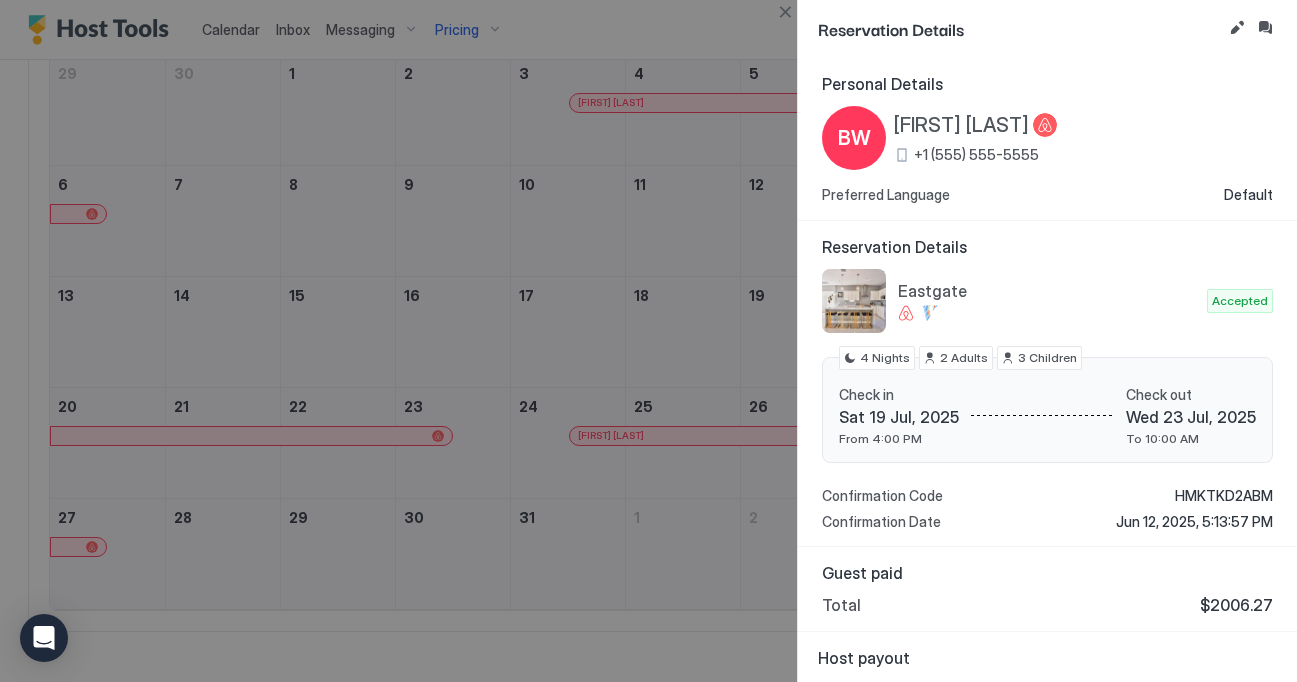 click at bounding box center (648, 341) 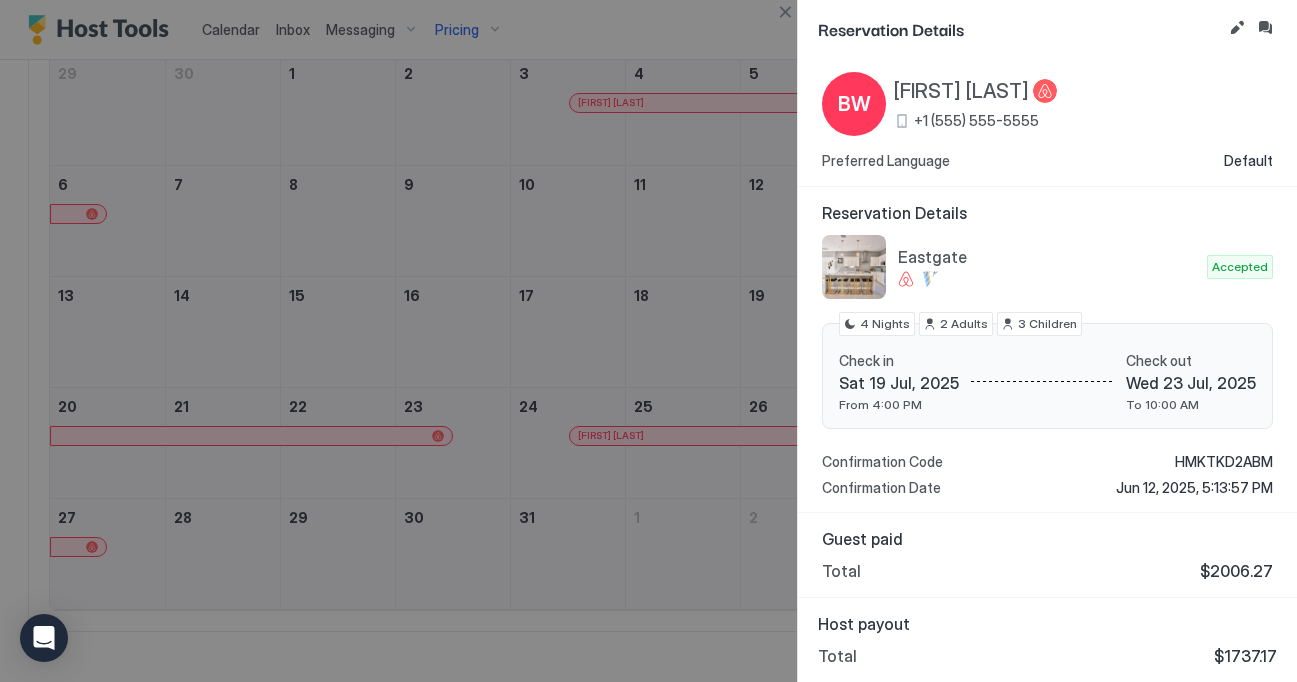 scroll, scrollTop: 0, scrollLeft: 0, axis: both 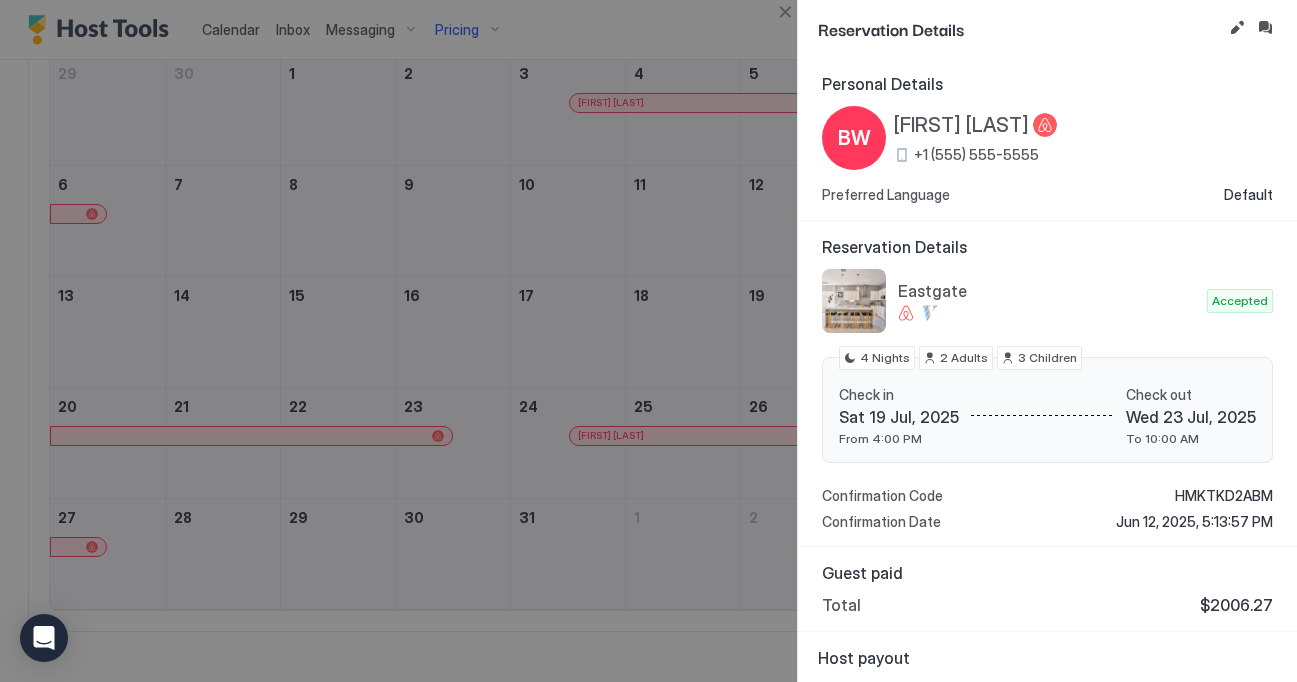 click at bounding box center [648, 341] 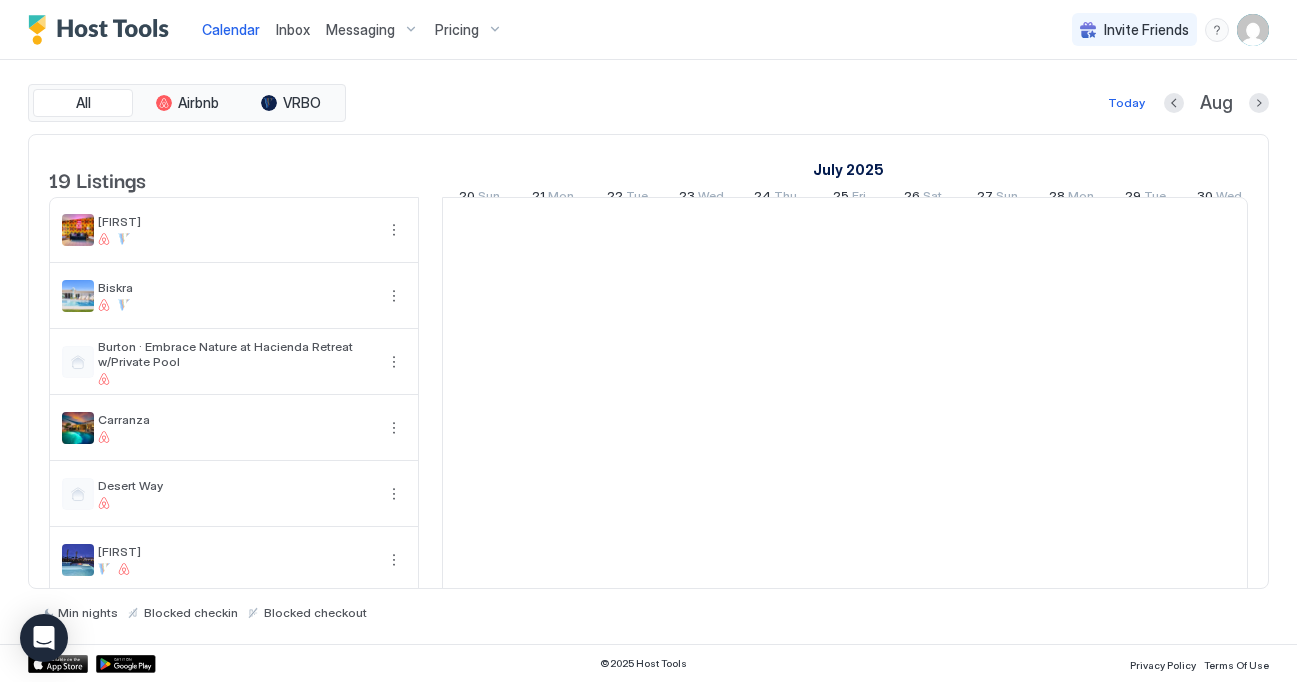 scroll, scrollTop: 0, scrollLeft: 0, axis: both 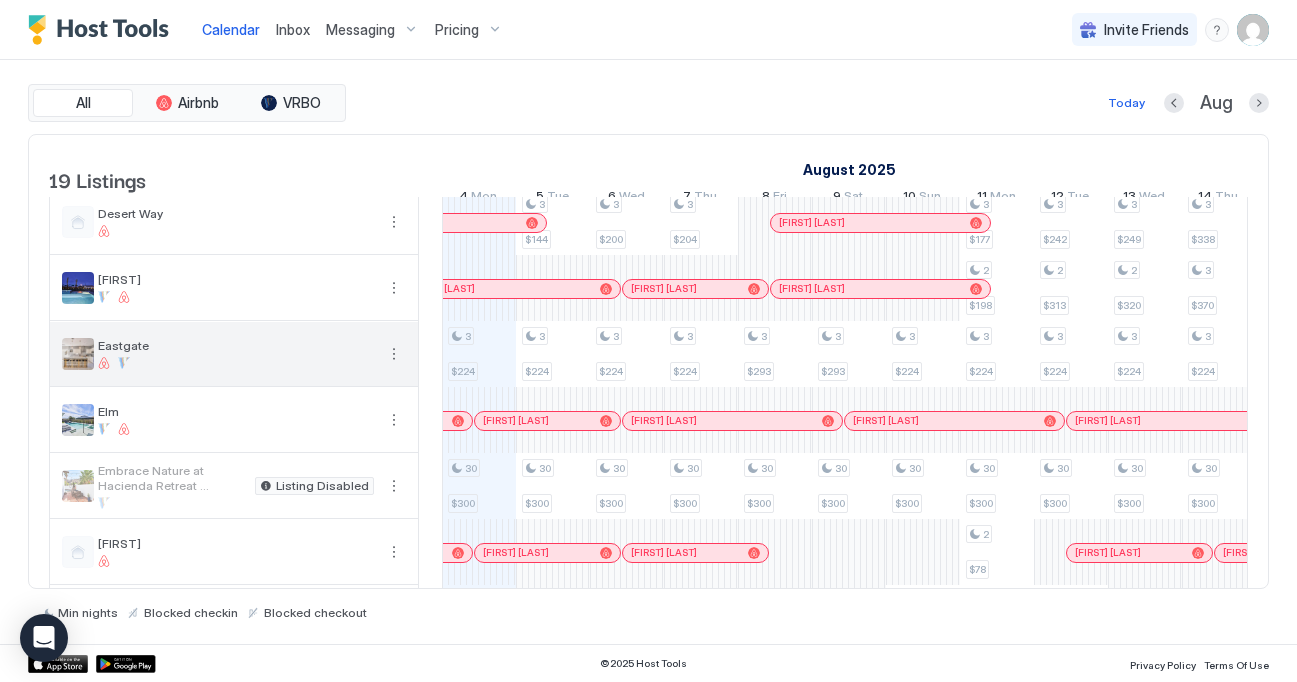 click on "Eastgate" at bounding box center (236, 345) 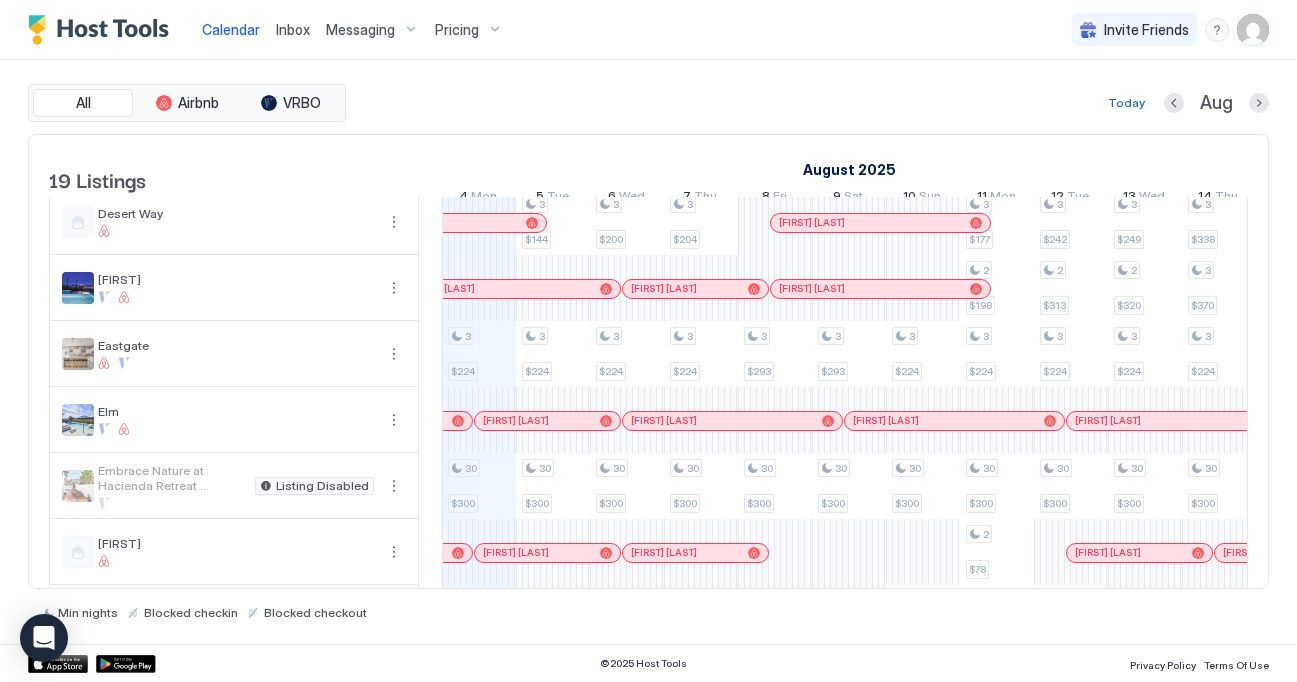 click on "Pricing" at bounding box center [469, 30] 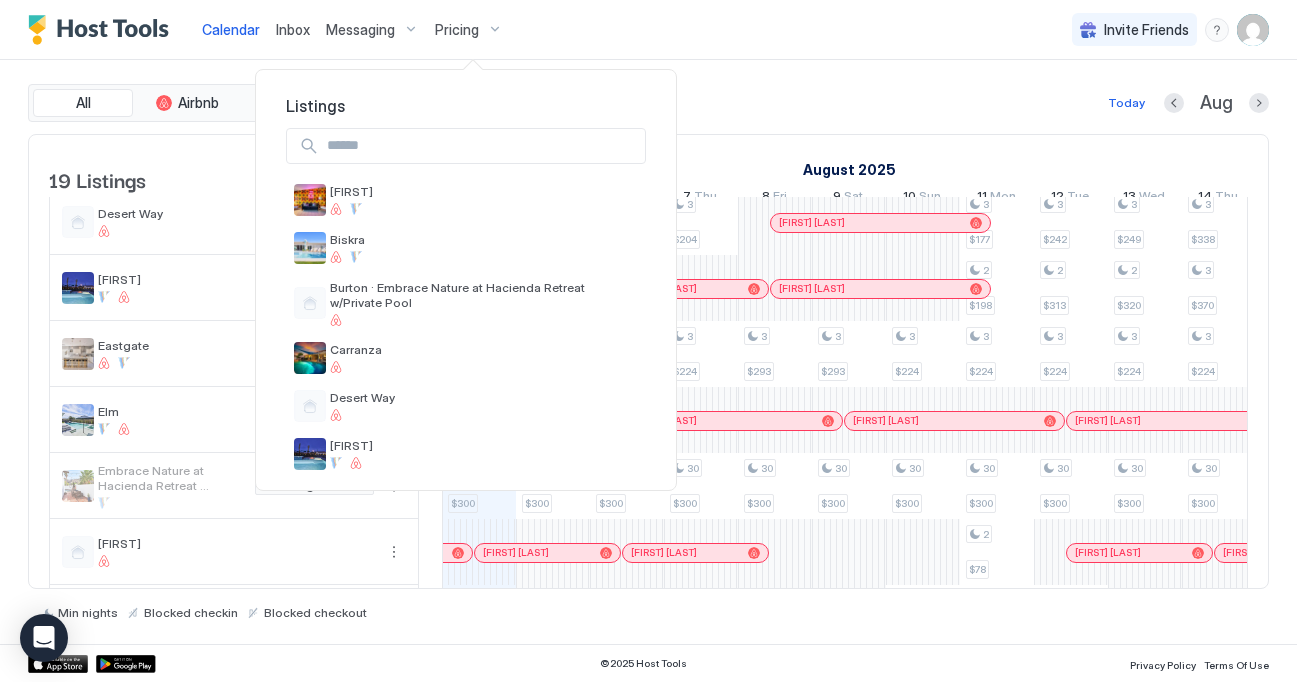 click at bounding box center (482, 146) 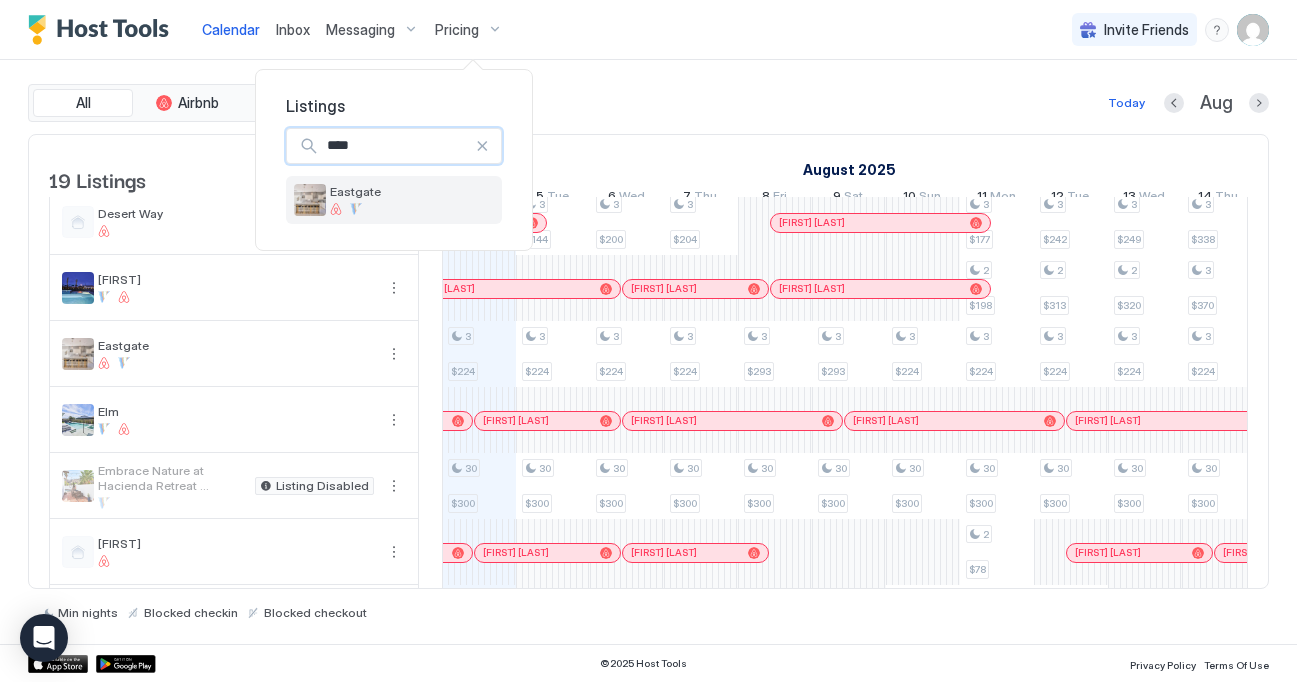 type on "****" 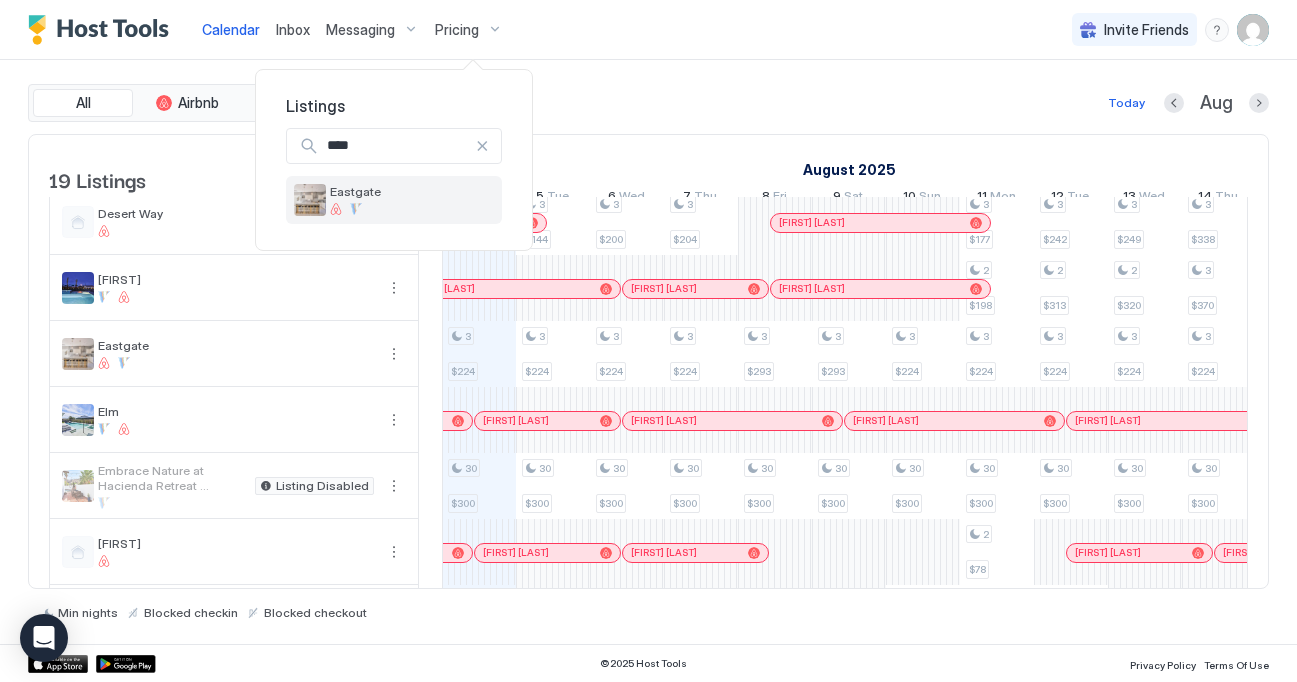 click on "Eastgate" at bounding box center (394, 200) 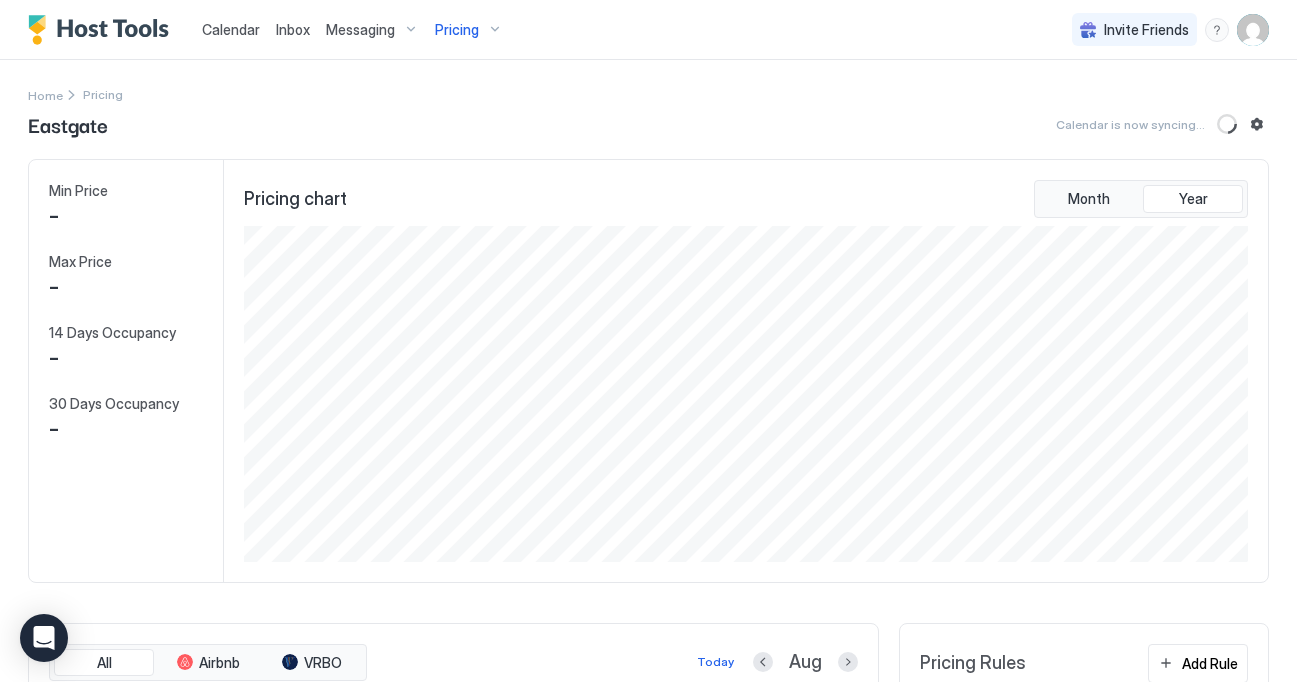 scroll, scrollTop: 999664, scrollLeft: 998991, axis: both 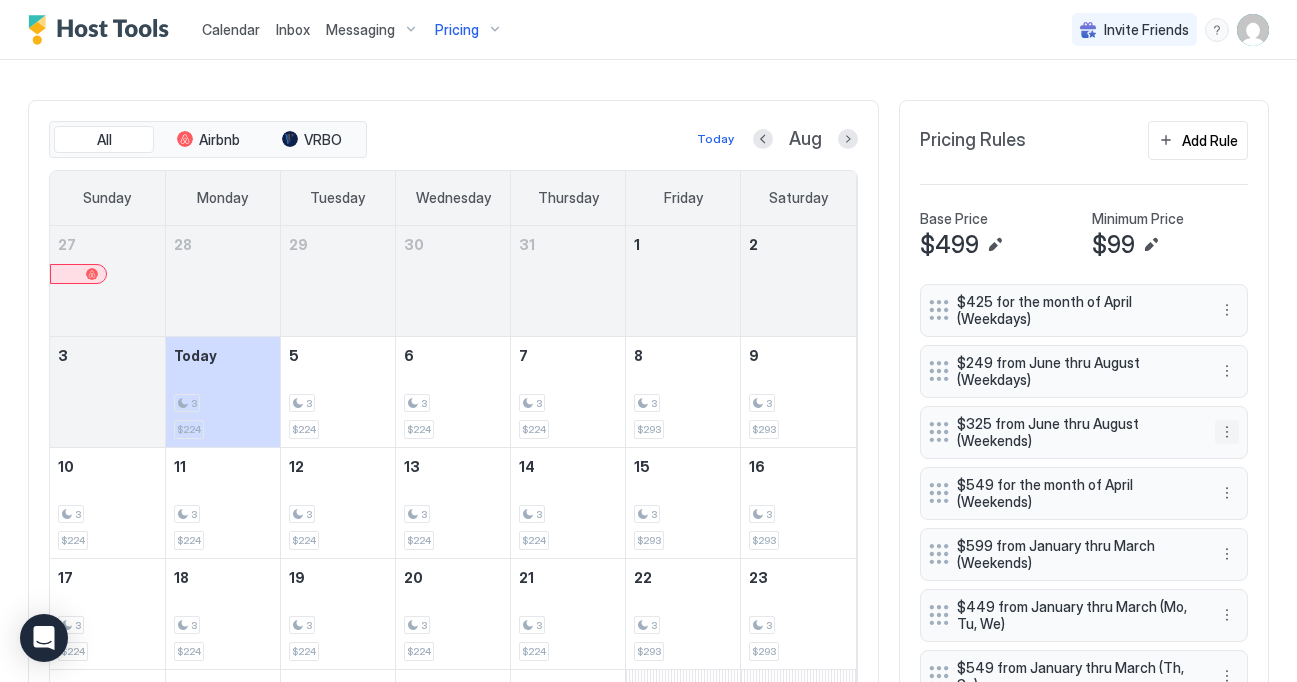 click at bounding box center [1227, 432] 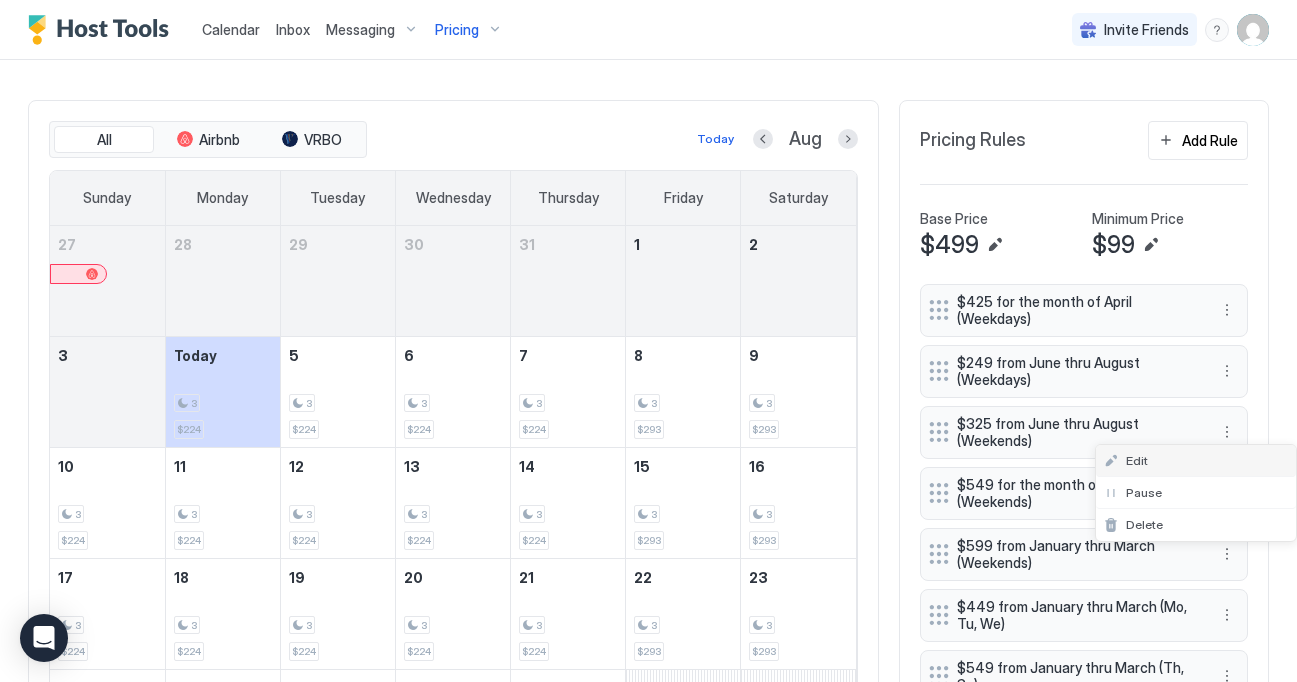 click on "Edit" at bounding box center [1196, 461] 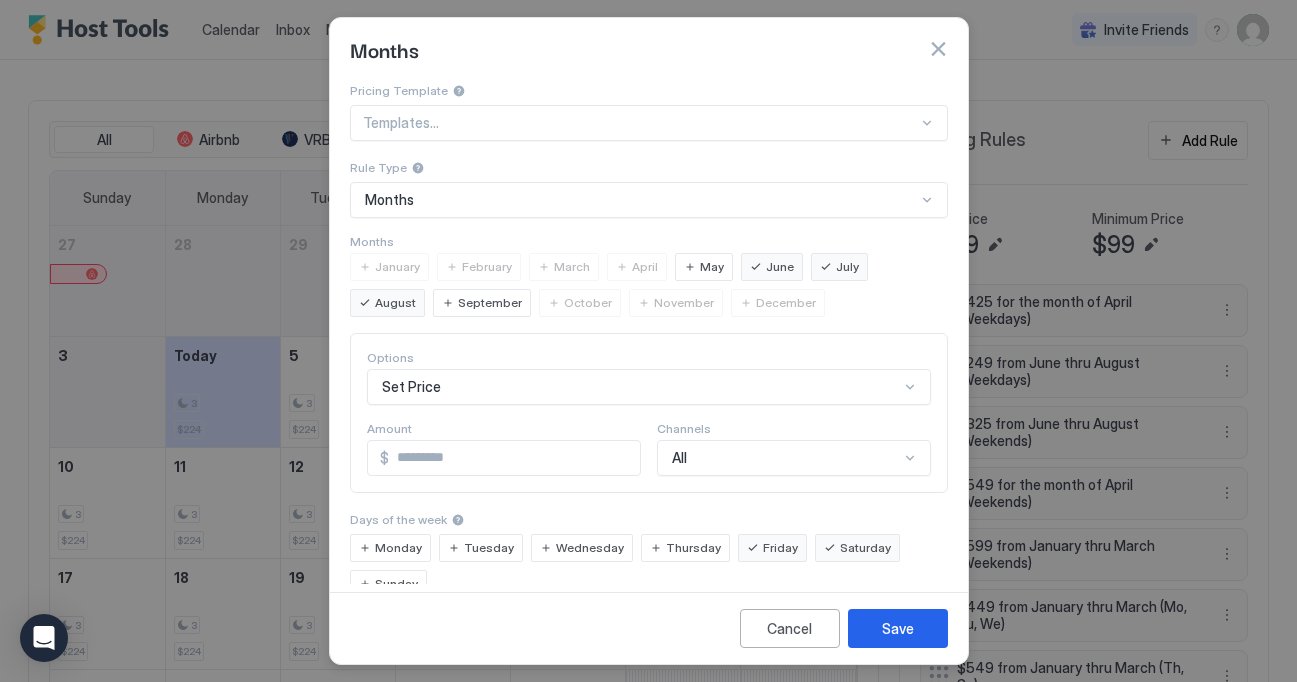 click on "September" at bounding box center (490, 303) 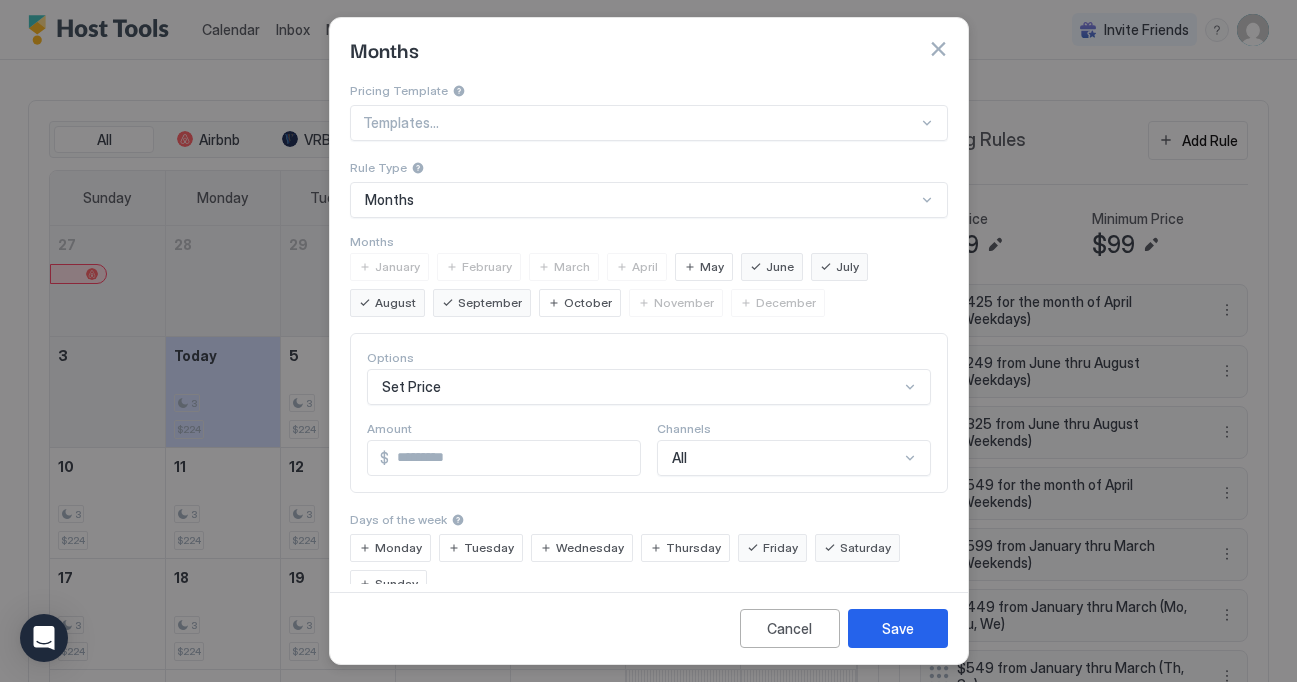 click on "October" at bounding box center [588, 303] 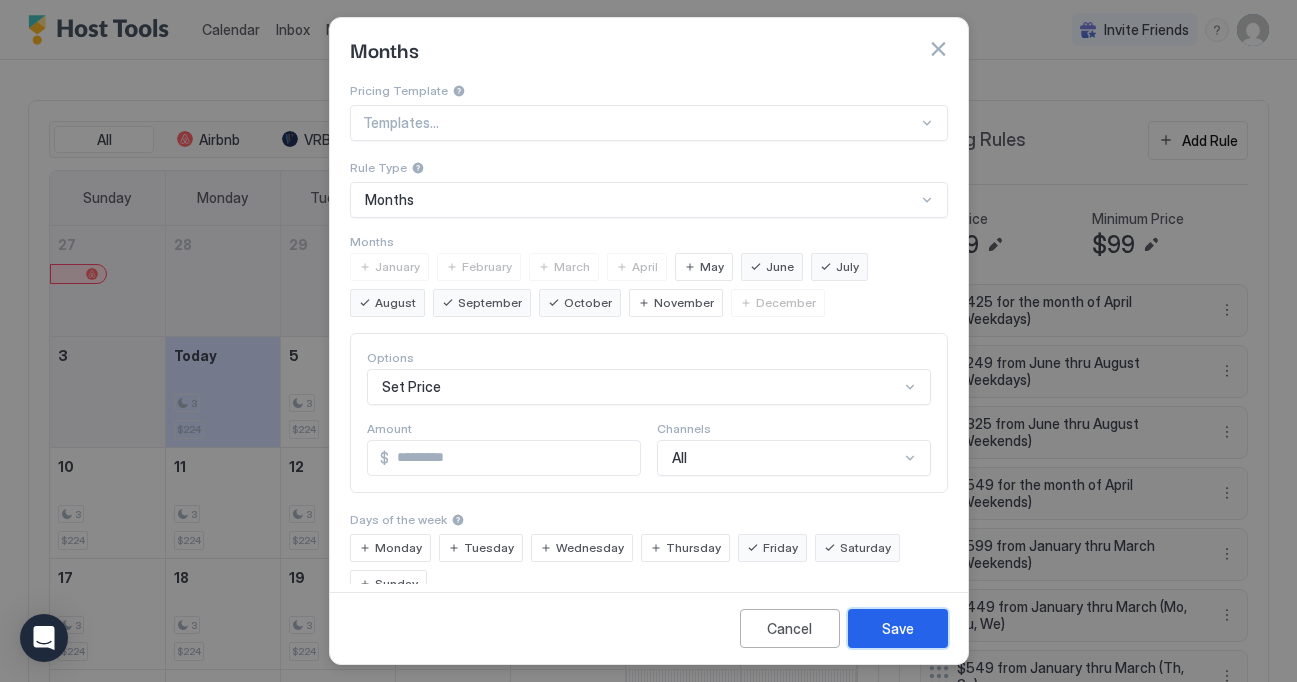 click on "Save" at bounding box center (898, 628) 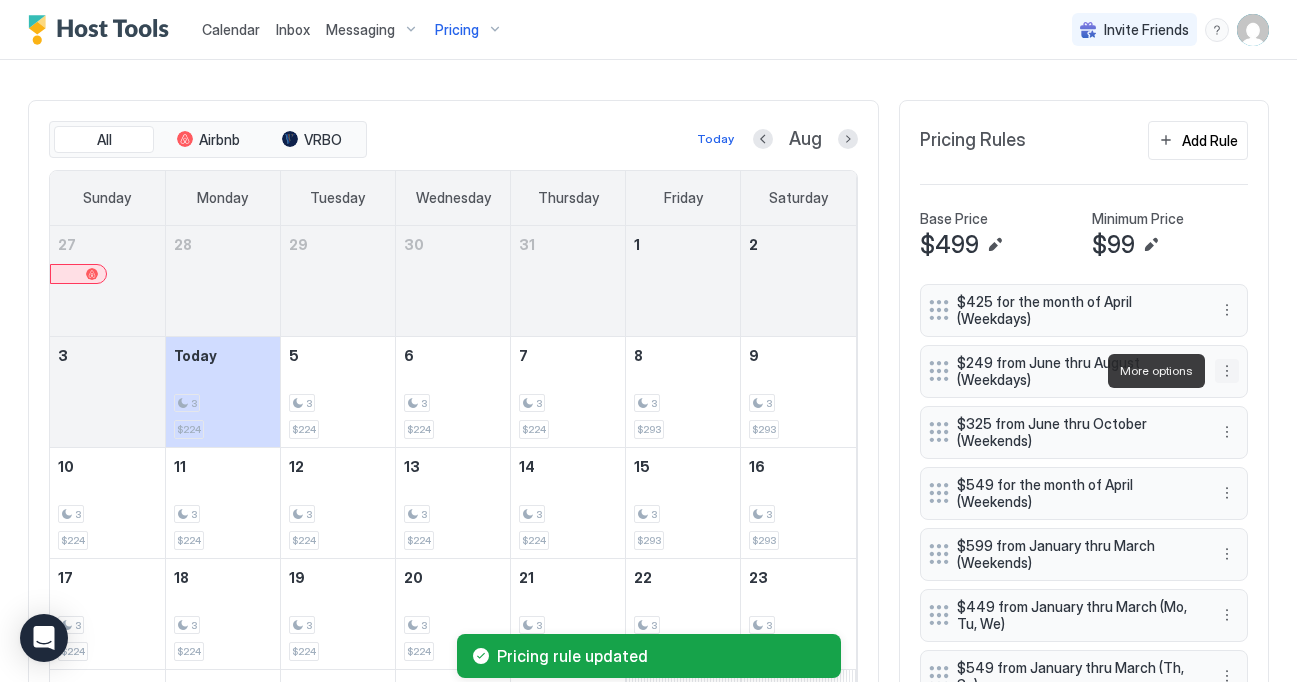 click at bounding box center [1227, 371] 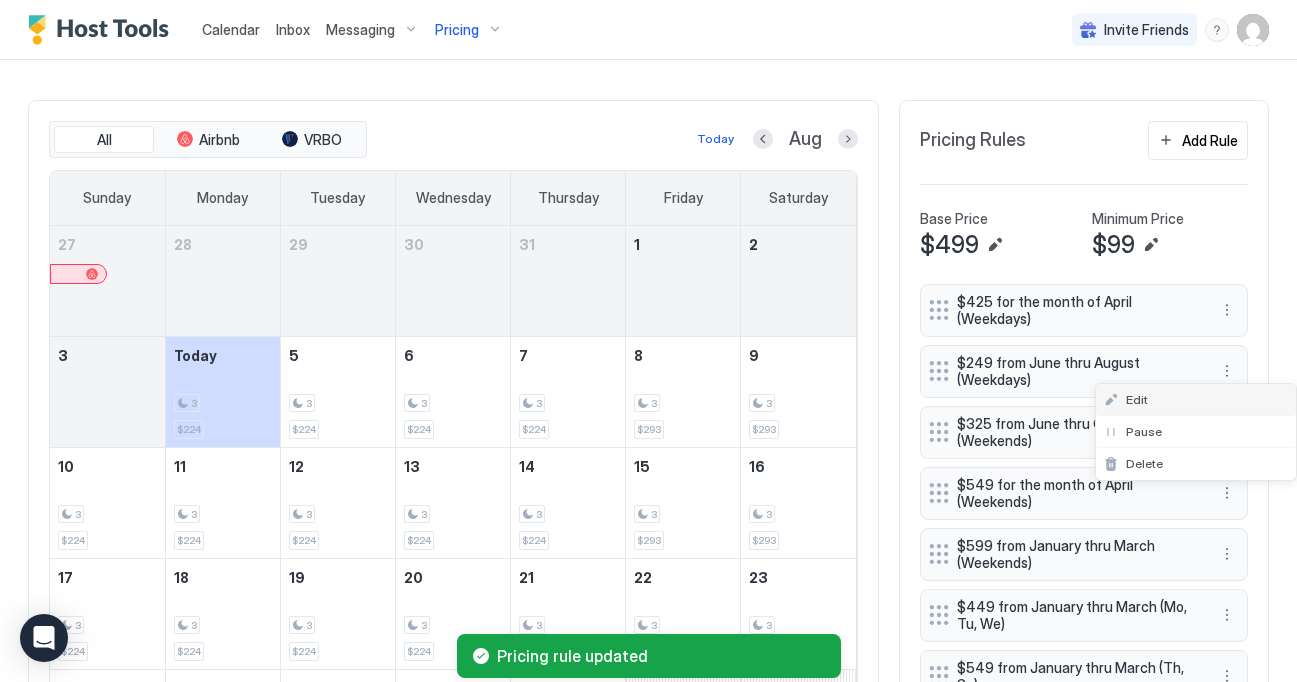 click on "Edit" at bounding box center [1137, 399] 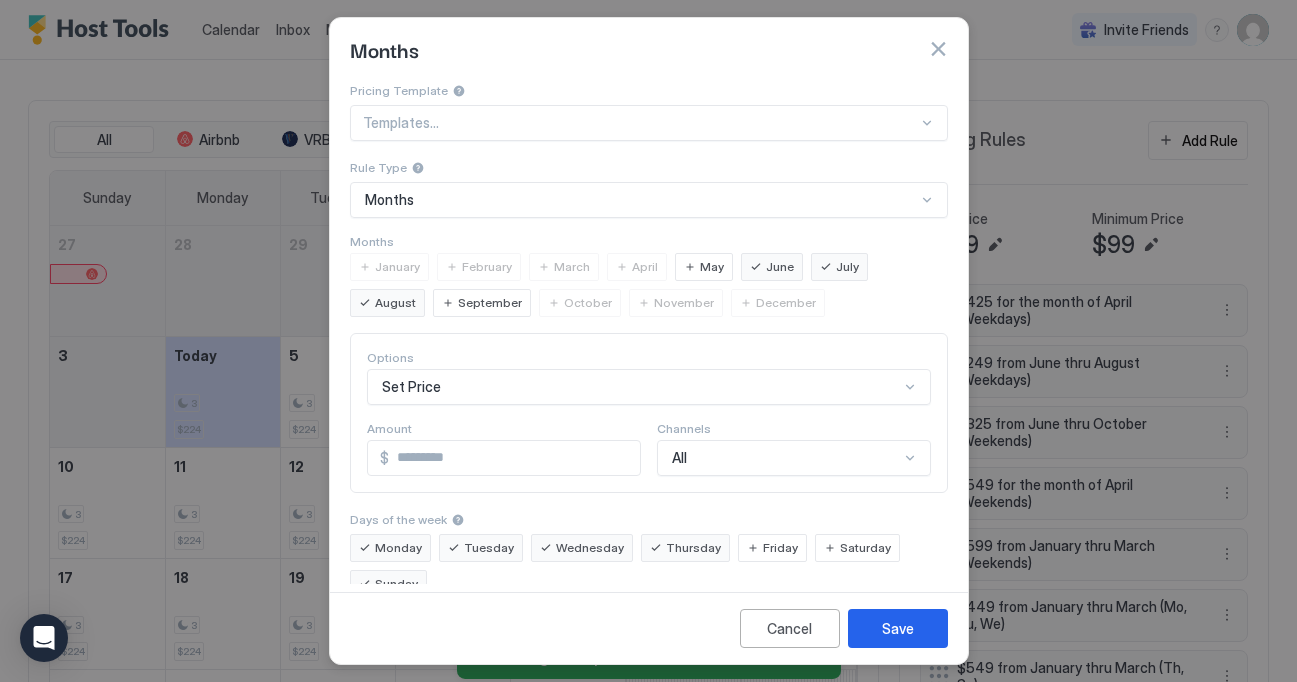 click on "September" at bounding box center [490, 303] 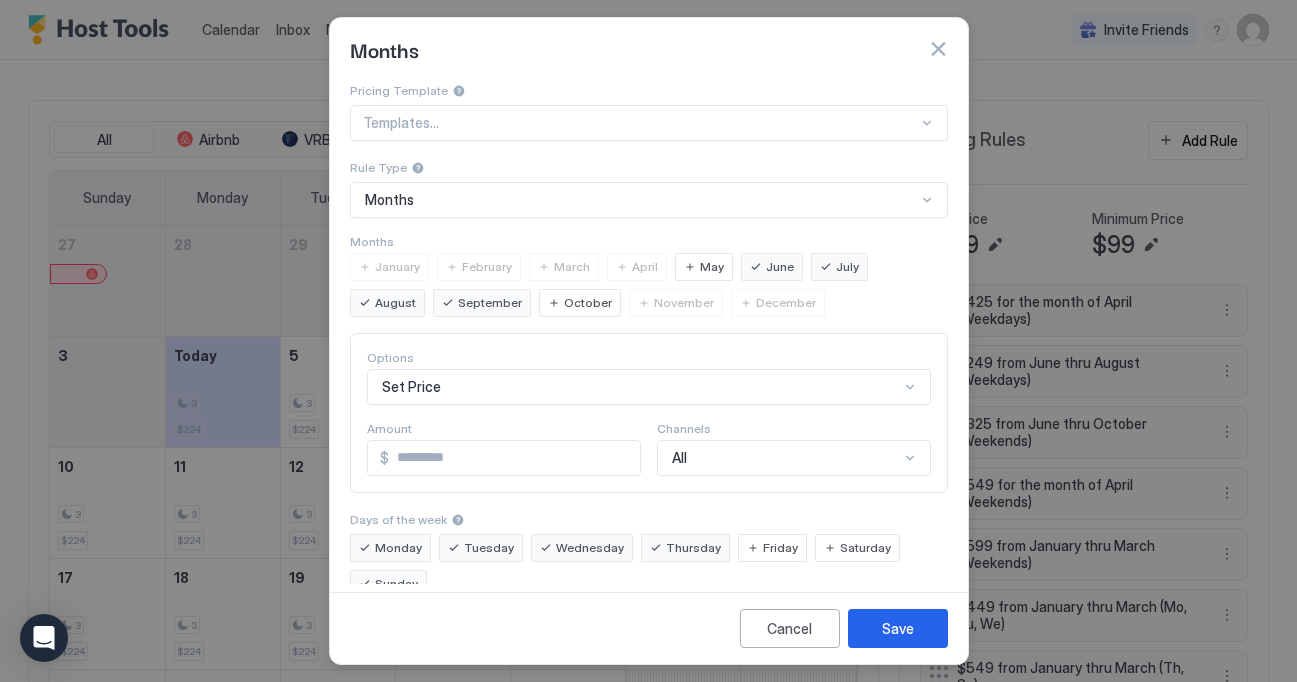 click on "October" at bounding box center [588, 303] 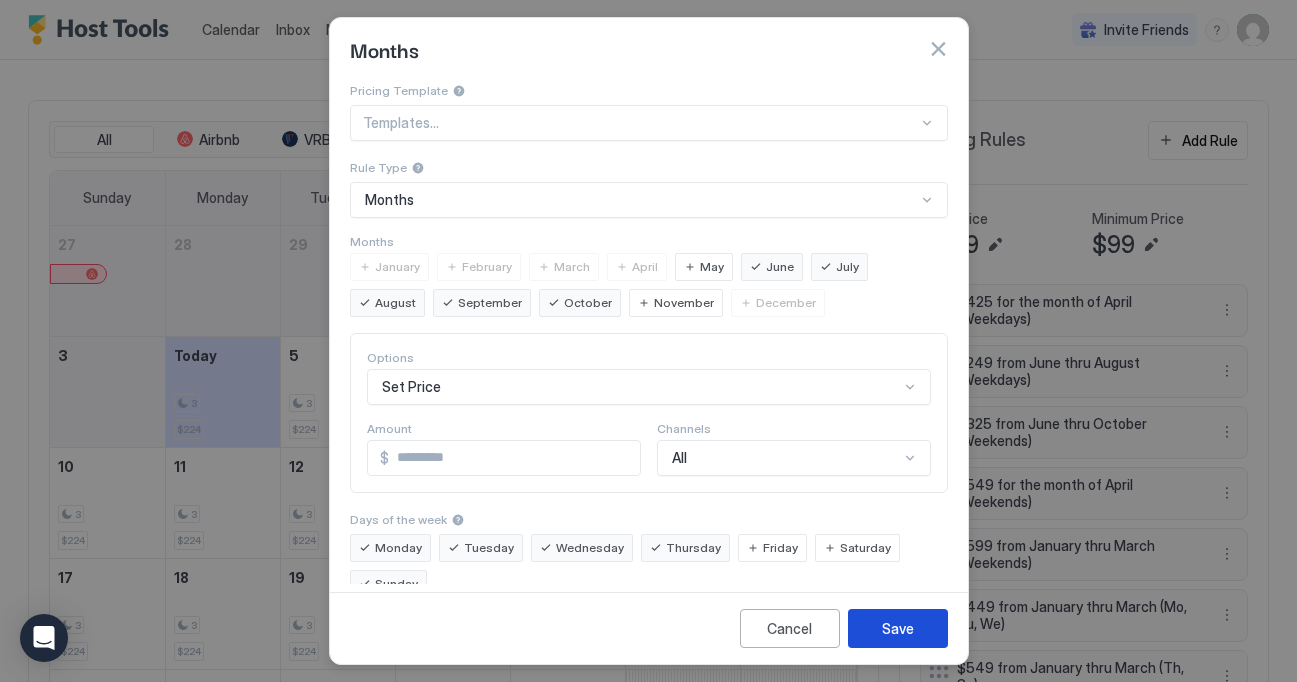 click on "Save" at bounding box center [898, 628] 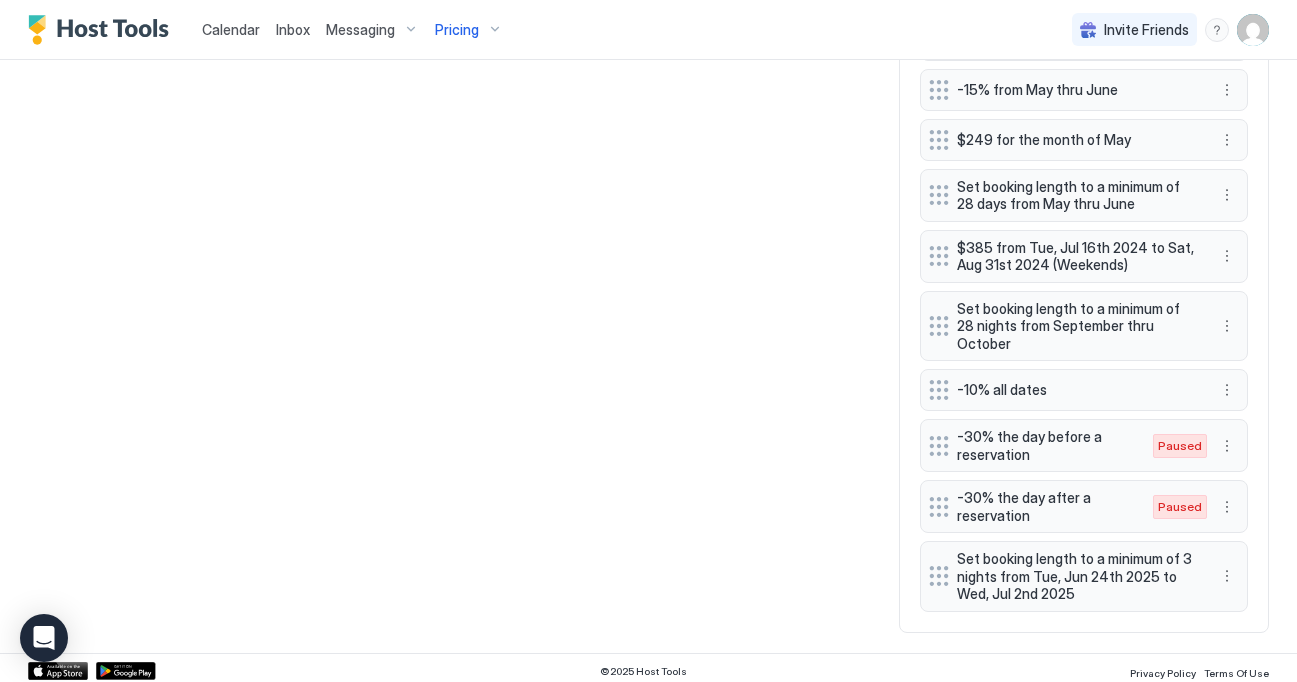 scroll, scrollTop: 1587, scrollLeft: 0, axis: vertical 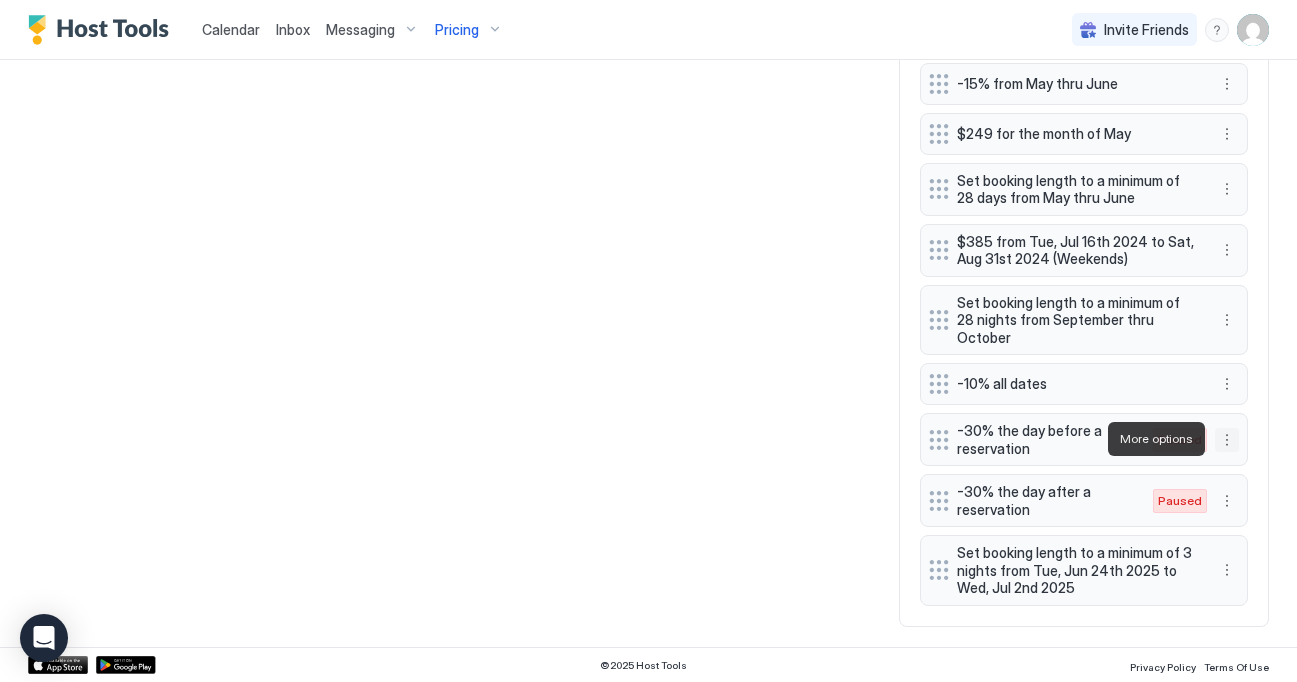 click at bounding box center [1227, 440] 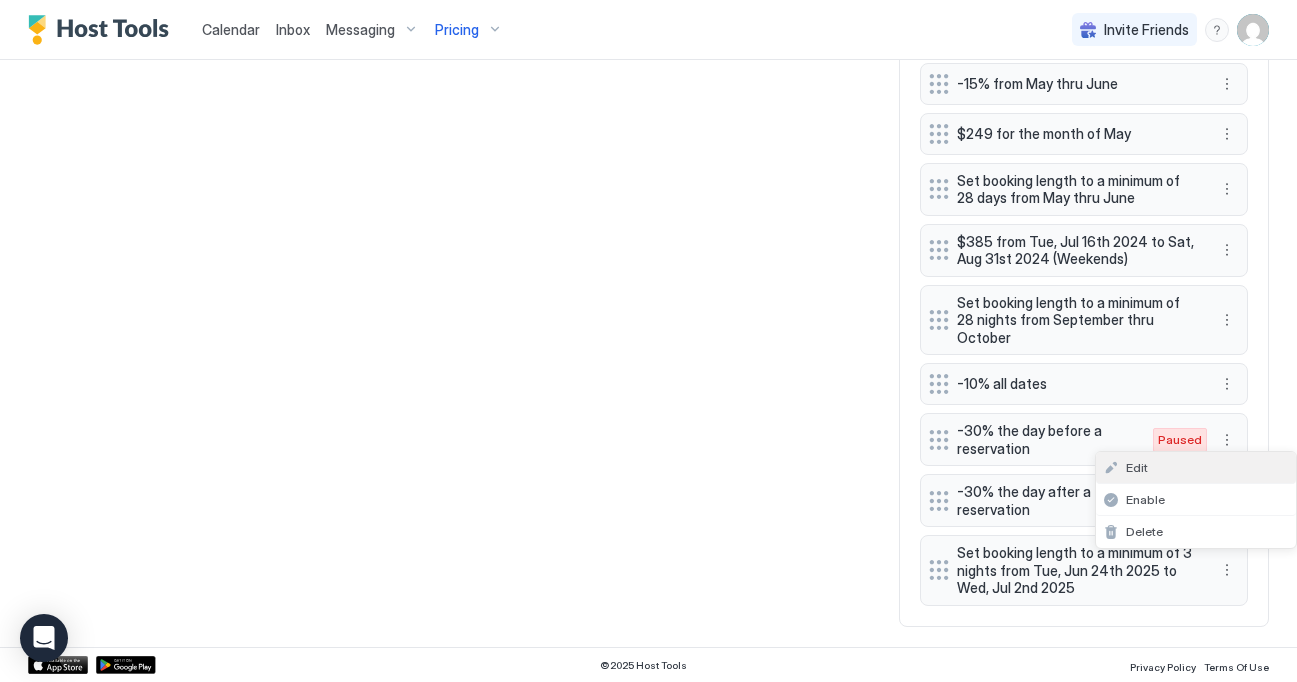 click on "Edit" at bounding box center (1196, 468) 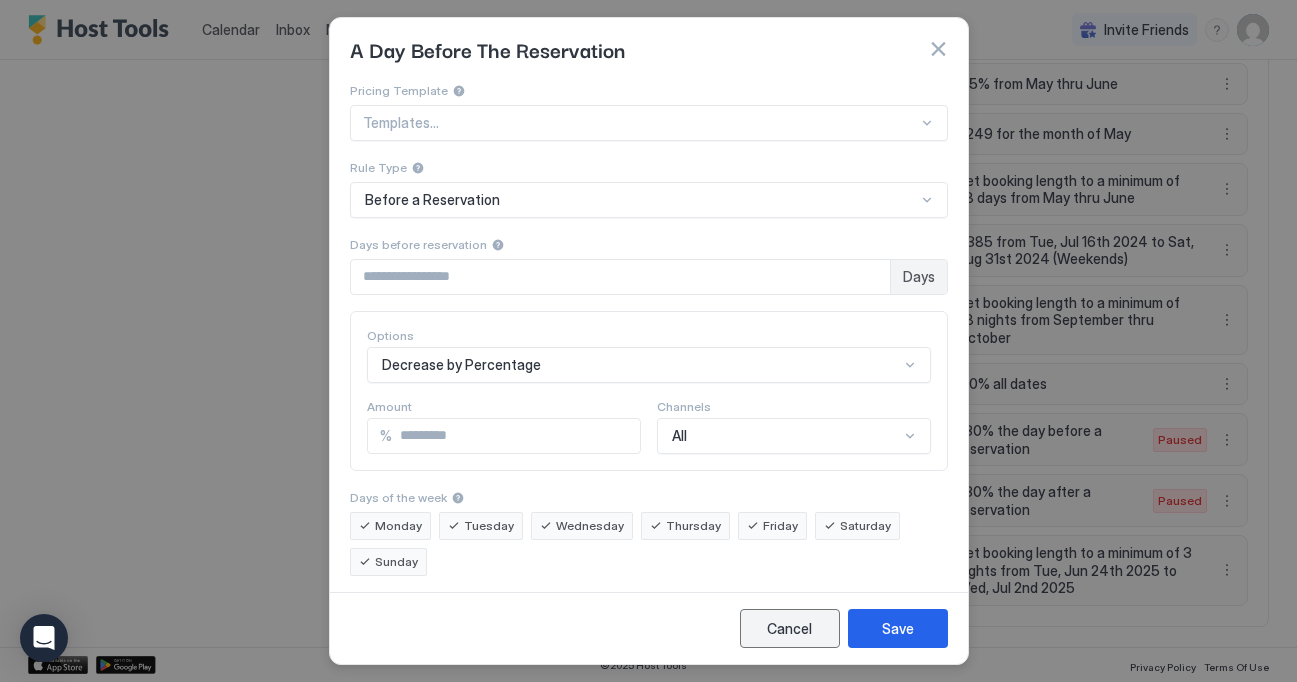 click on "Cancel" at bounding box center (790, 628) 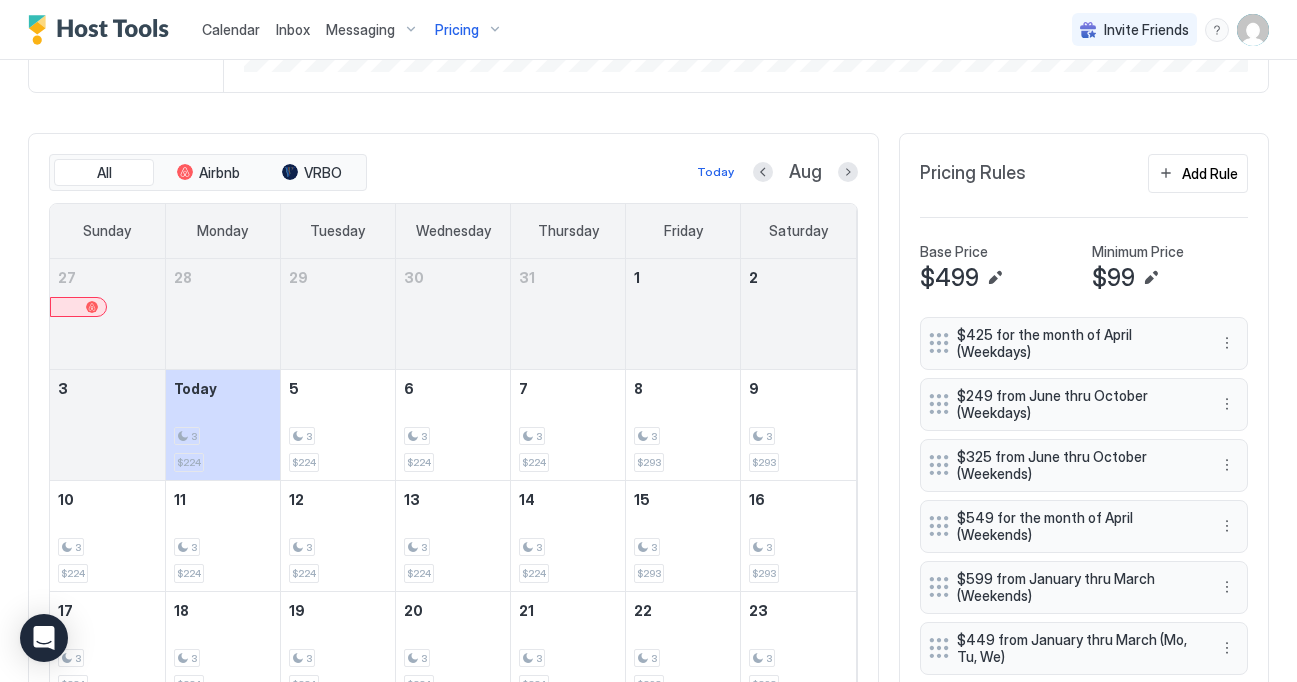 scroll, scrollTop: 494, scrollLeft: 0, axis: vertical 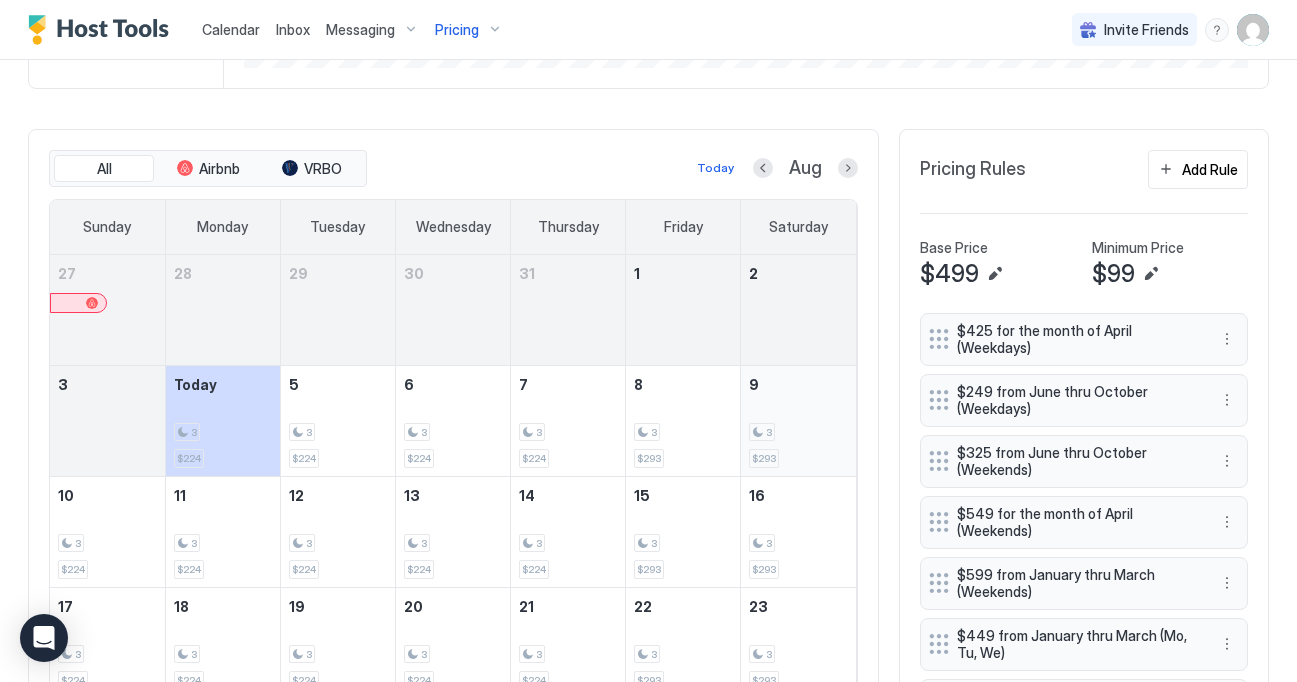 click on "3 $293" at bounding box center (798, 421) 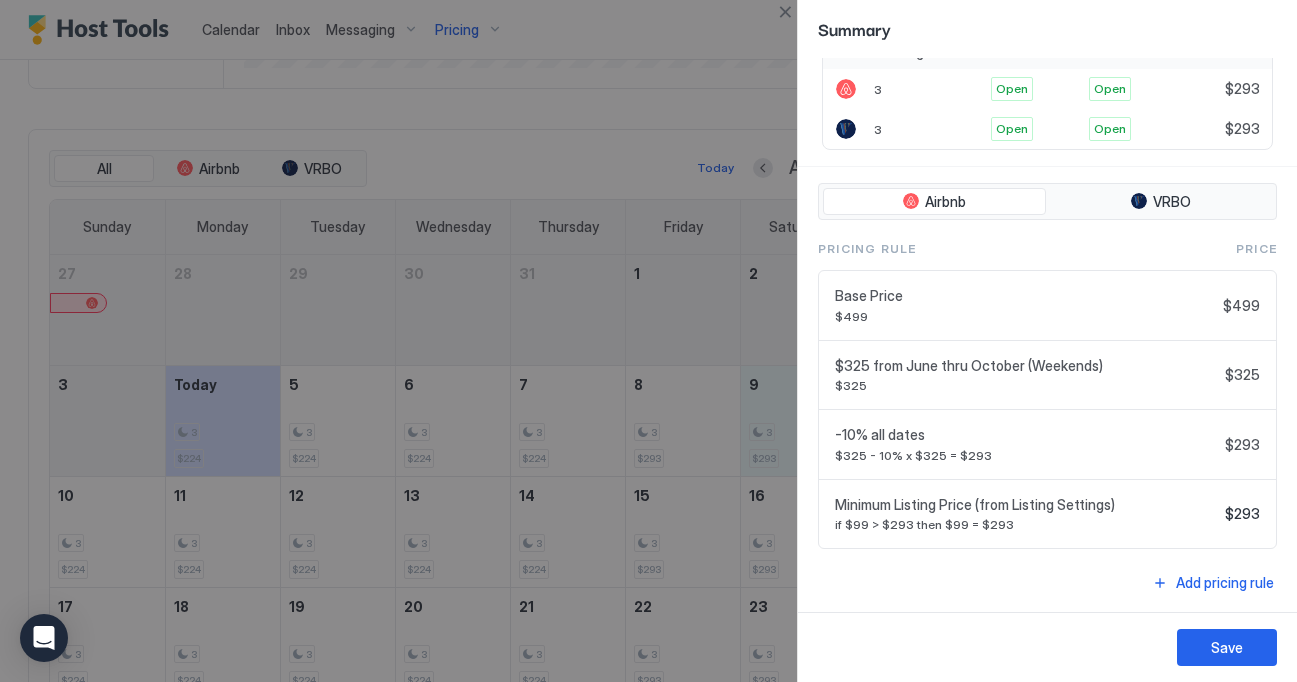 scroll, scrollTop: 413, scrollLeft: 0, axis: vertical 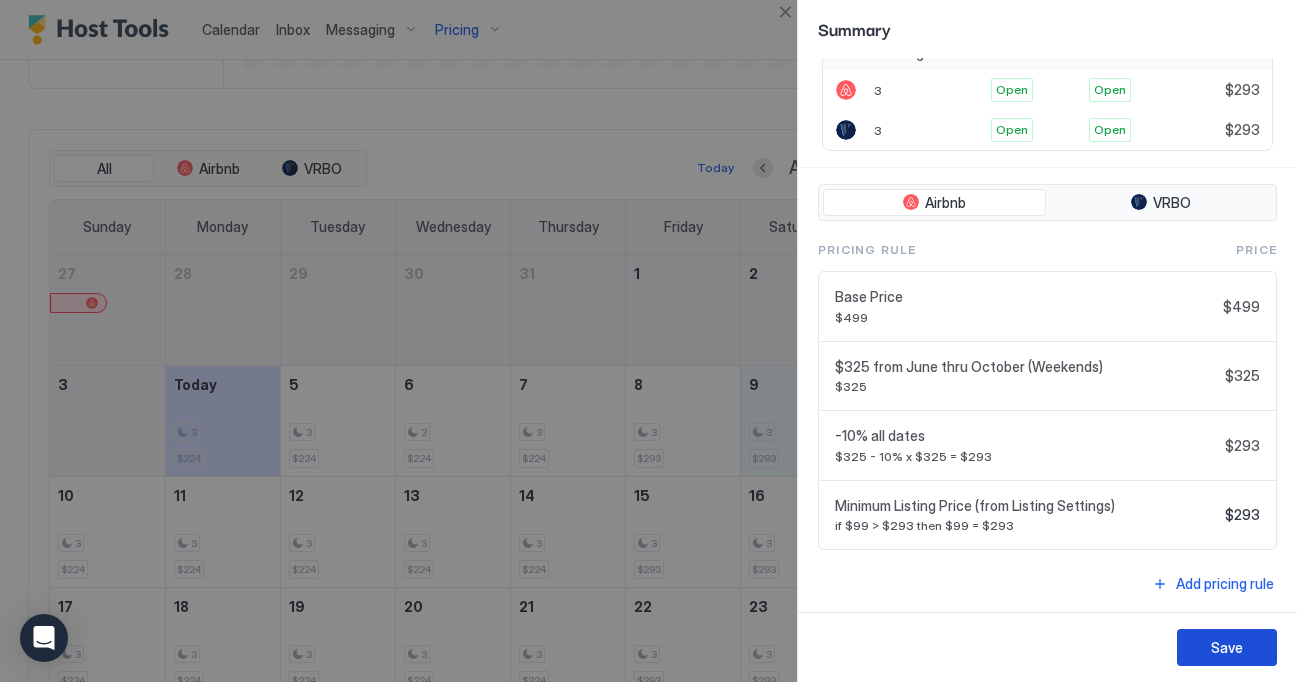 click on "Save" at bounding box center [1227, 647] 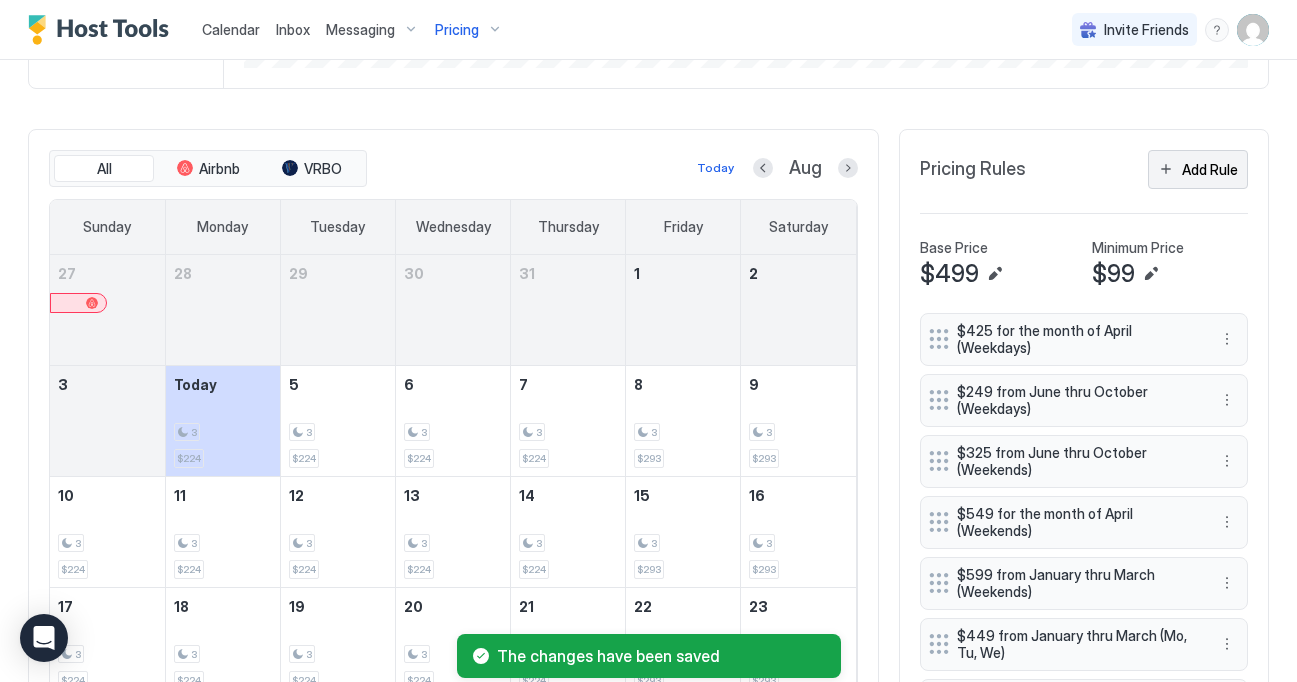 click on "Add Rule" at bounding box center [1210, 169] 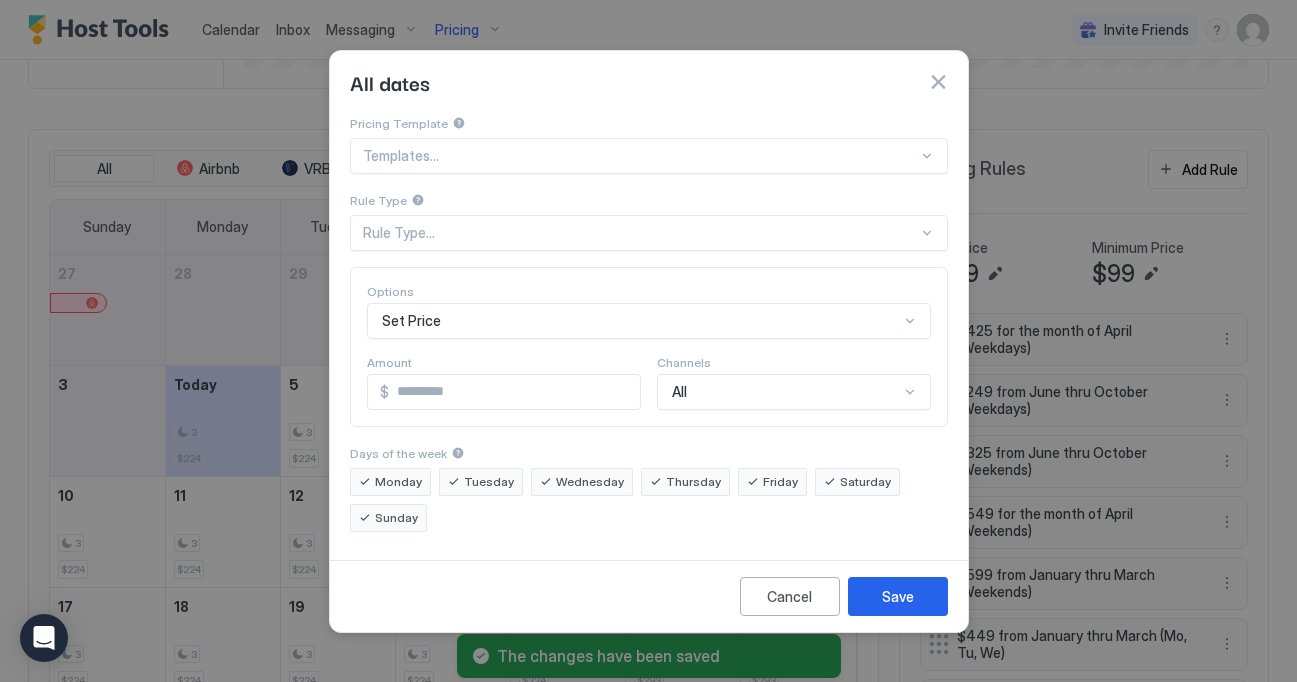 click on "Set Price" at bounding box center [649, 321] 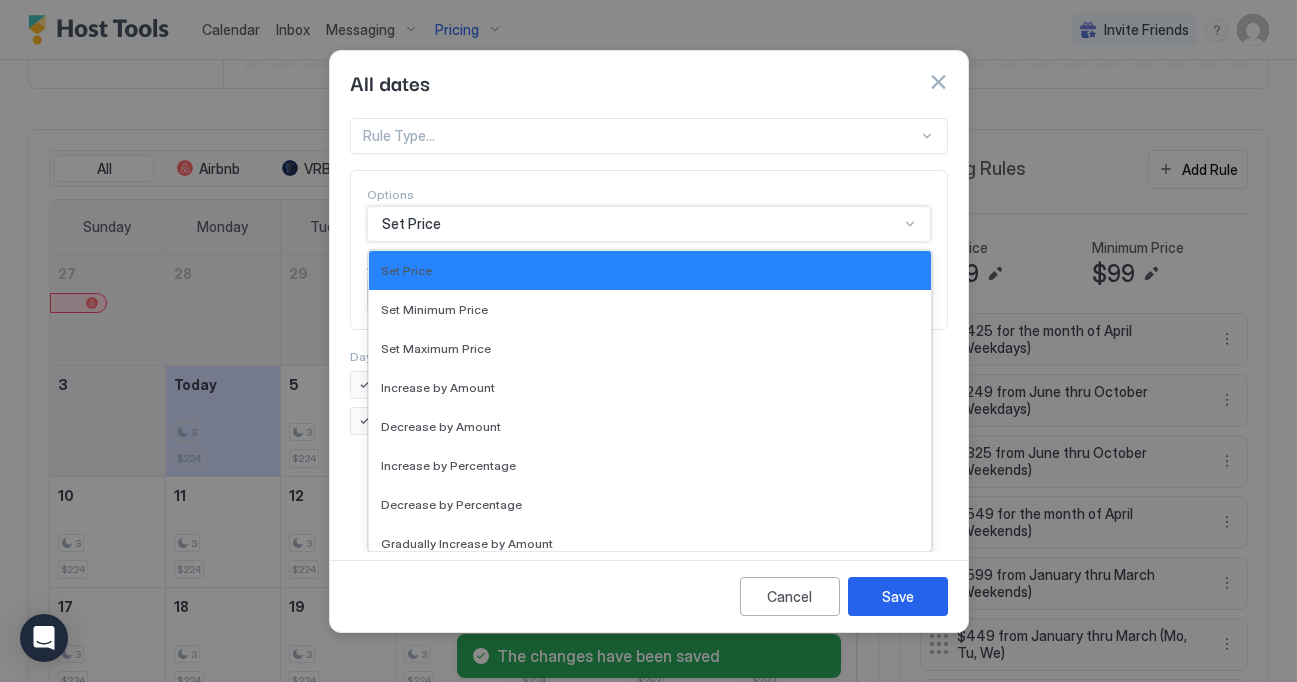 scroll, scrollTop: 0, scrollLeft: 0, axis: both 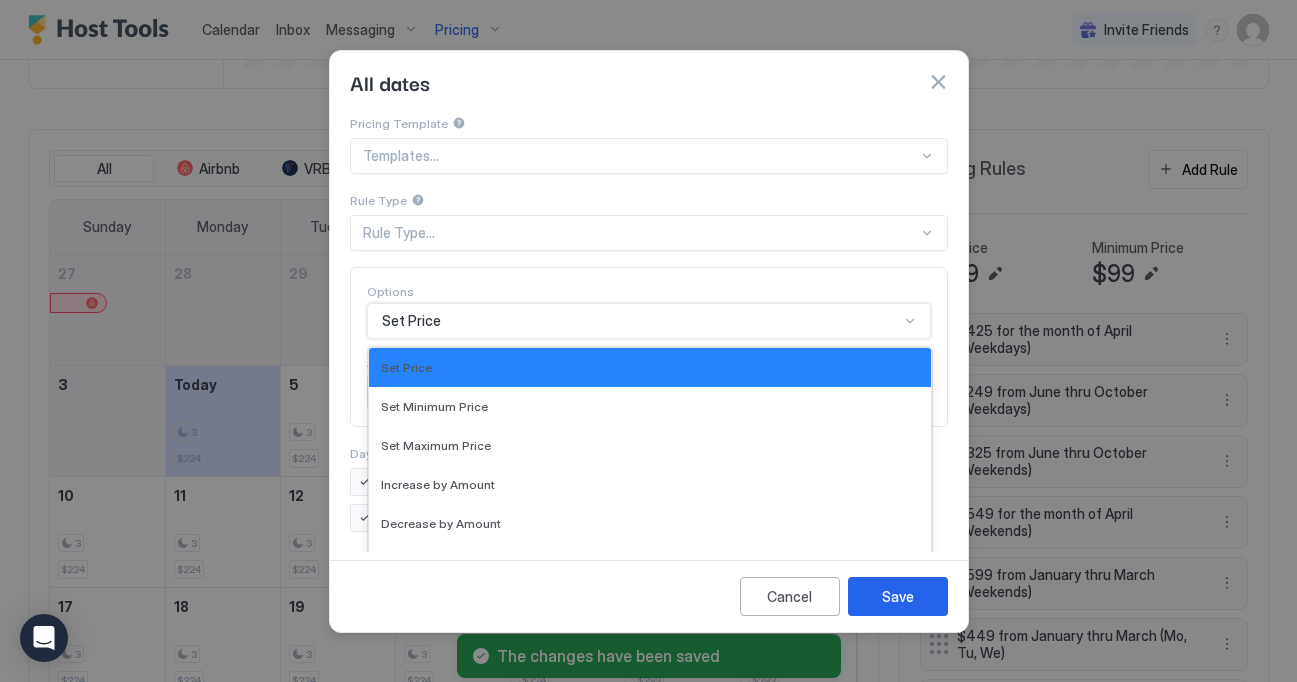 click on "Pricing Template   Templates... Rule Type   Rule Type..." at bounding box center (649, 182) 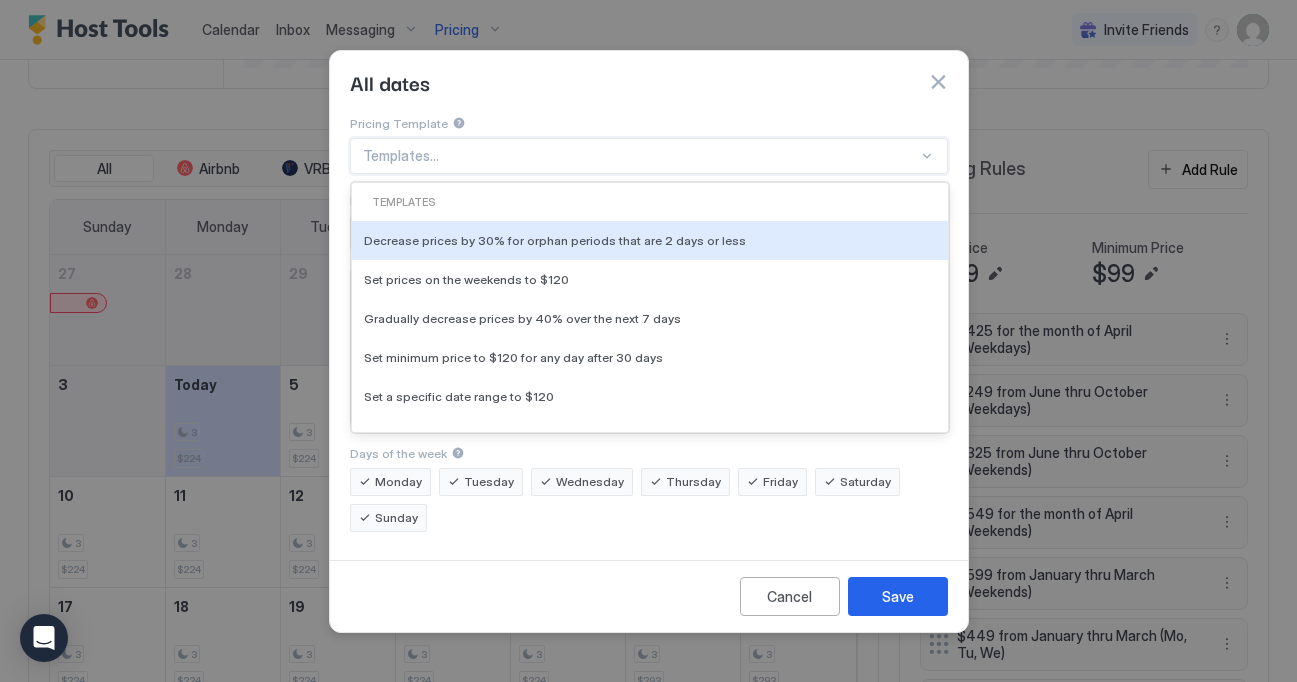click on "Templates..." at bounding box center [649, 156] 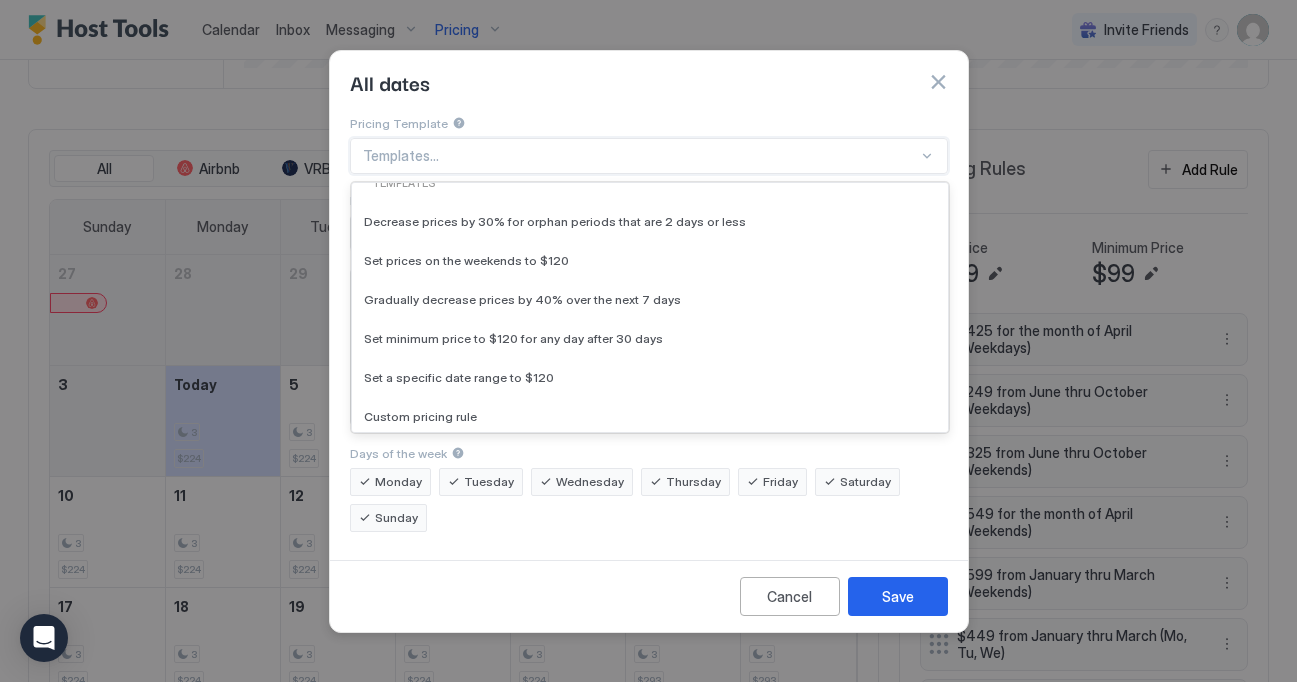 scroll, scrollTop: 0, scrollLeft: 0, axis: both 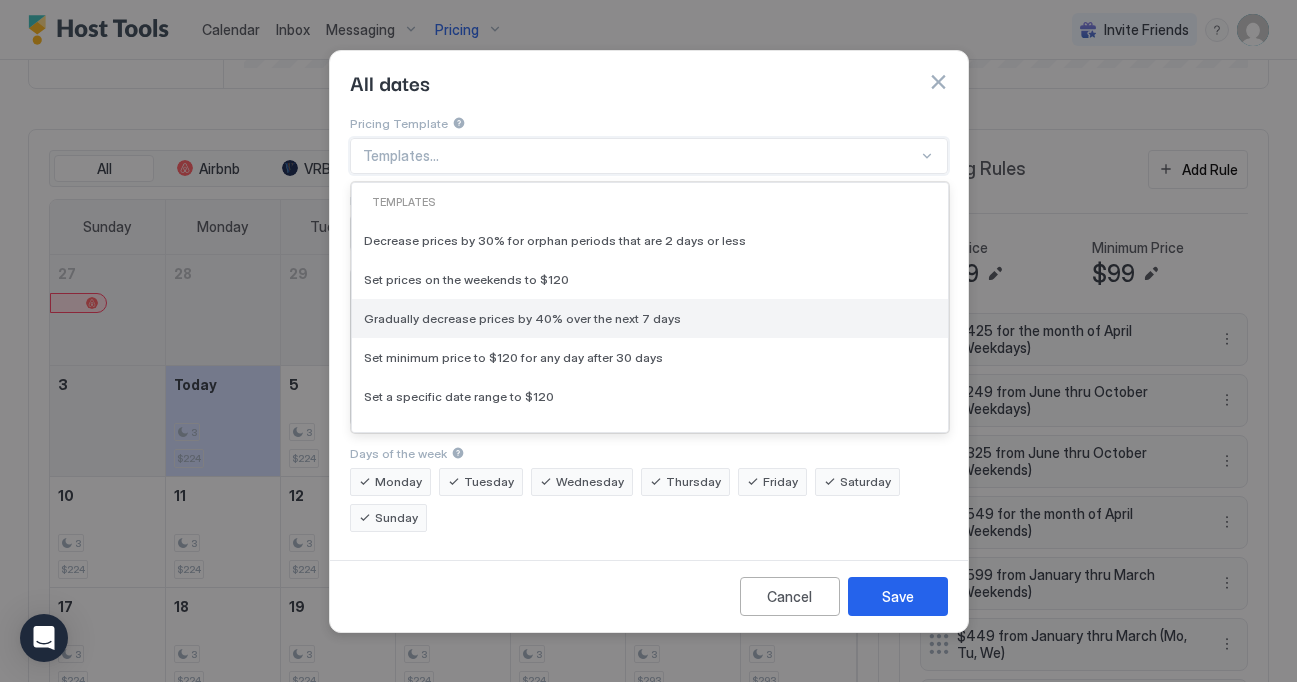 click on "Gradually decrease prices by 40% over the next 7 days" at bounding box center (522, 318) 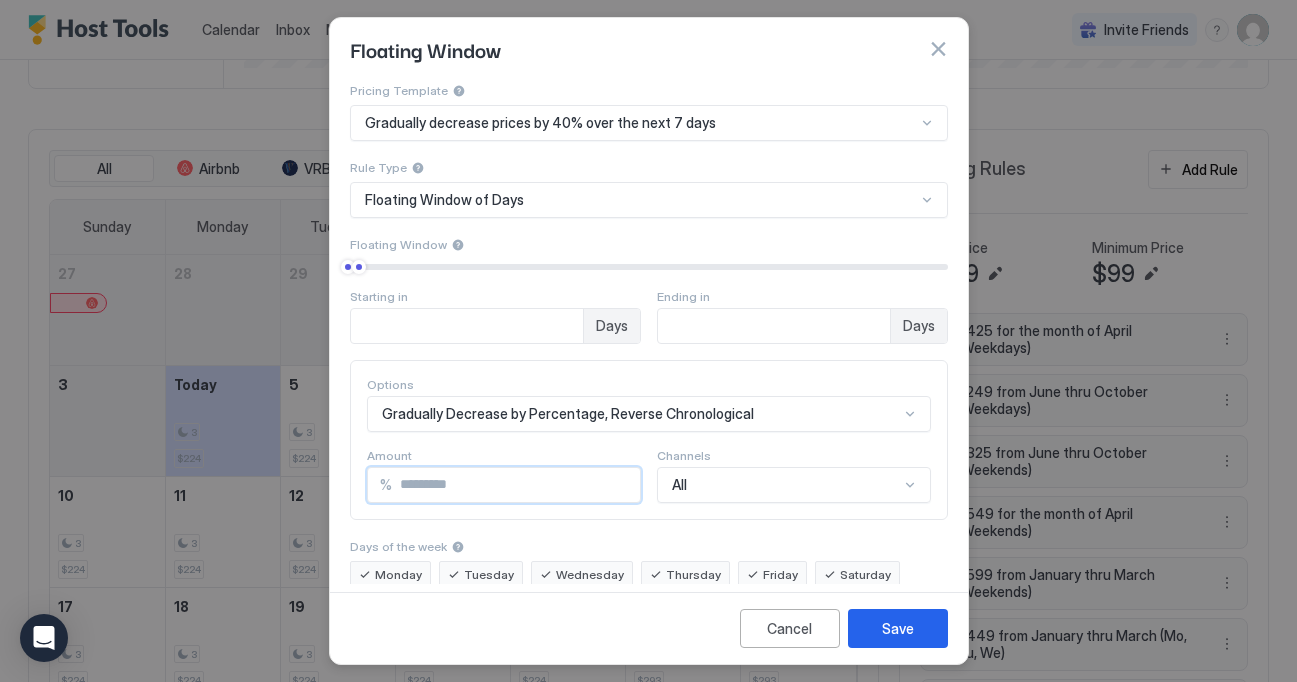 drag, startPoint x: 408, startPoint y: 480, endPoint x: 383, endPoint y: 480, distance: 25 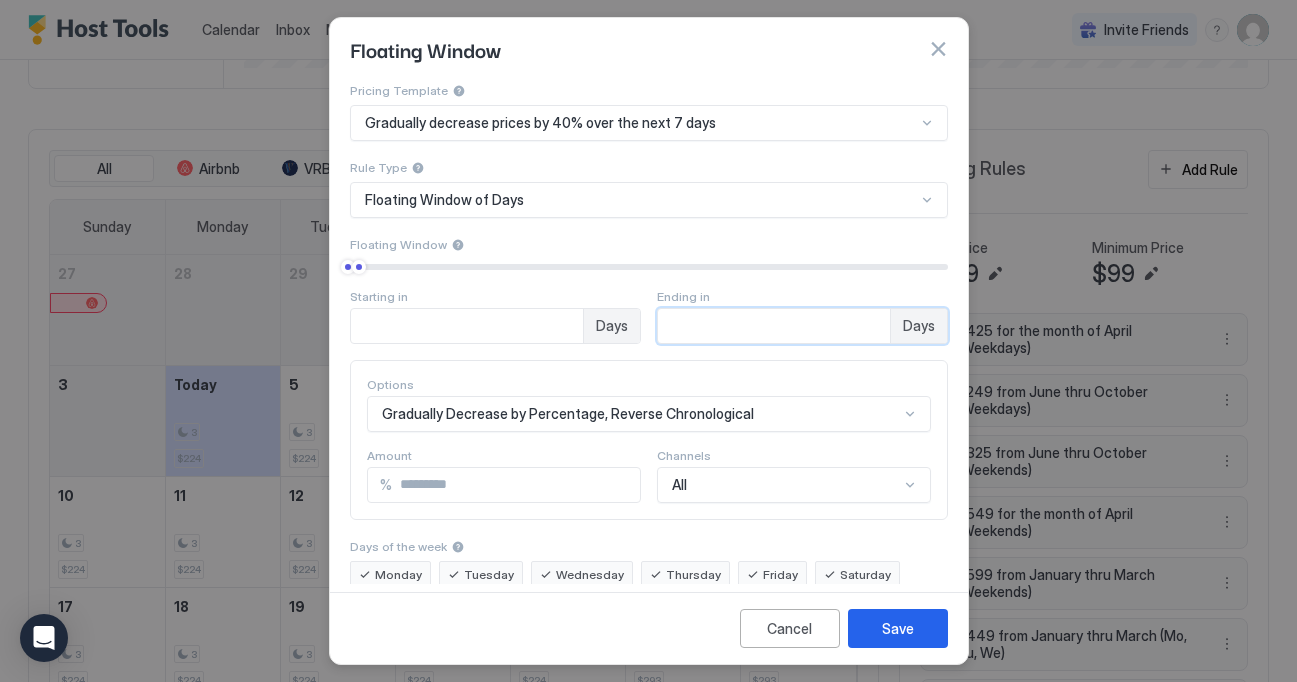 drag, startPoint x: 672, startPoint y: 328, endPoint x: 638, endPoint y: 328, distance: 34 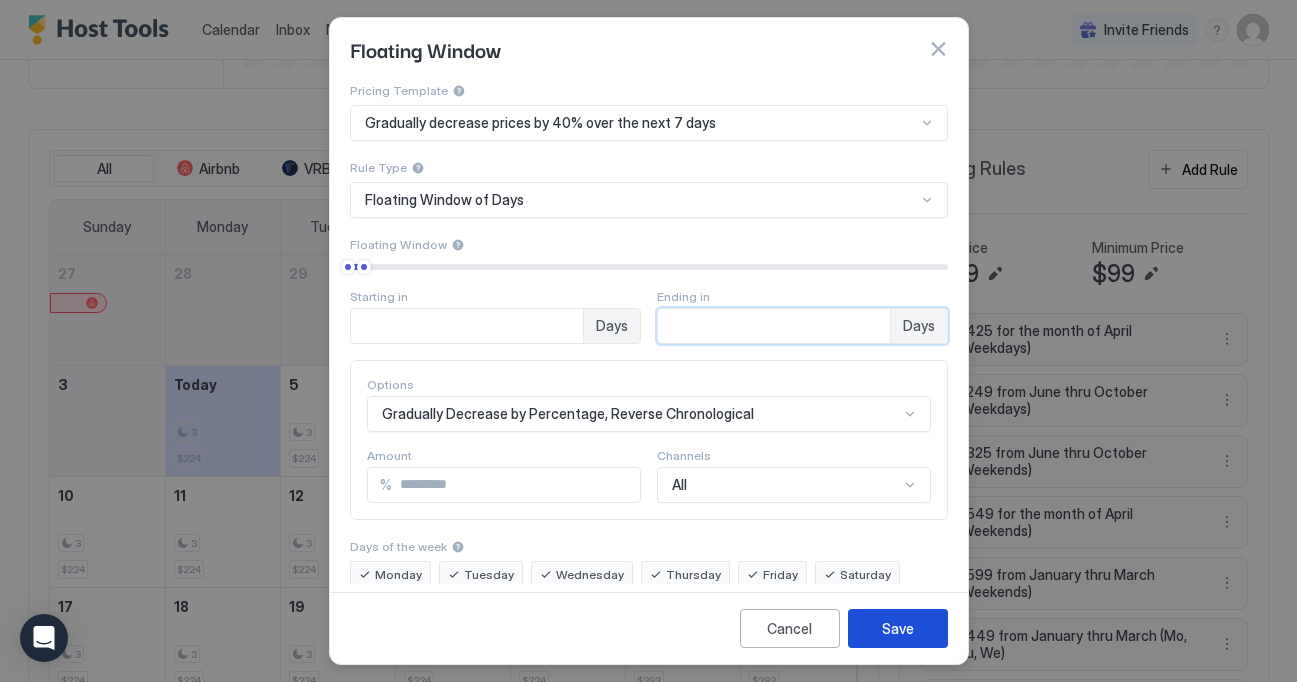 type on "**" 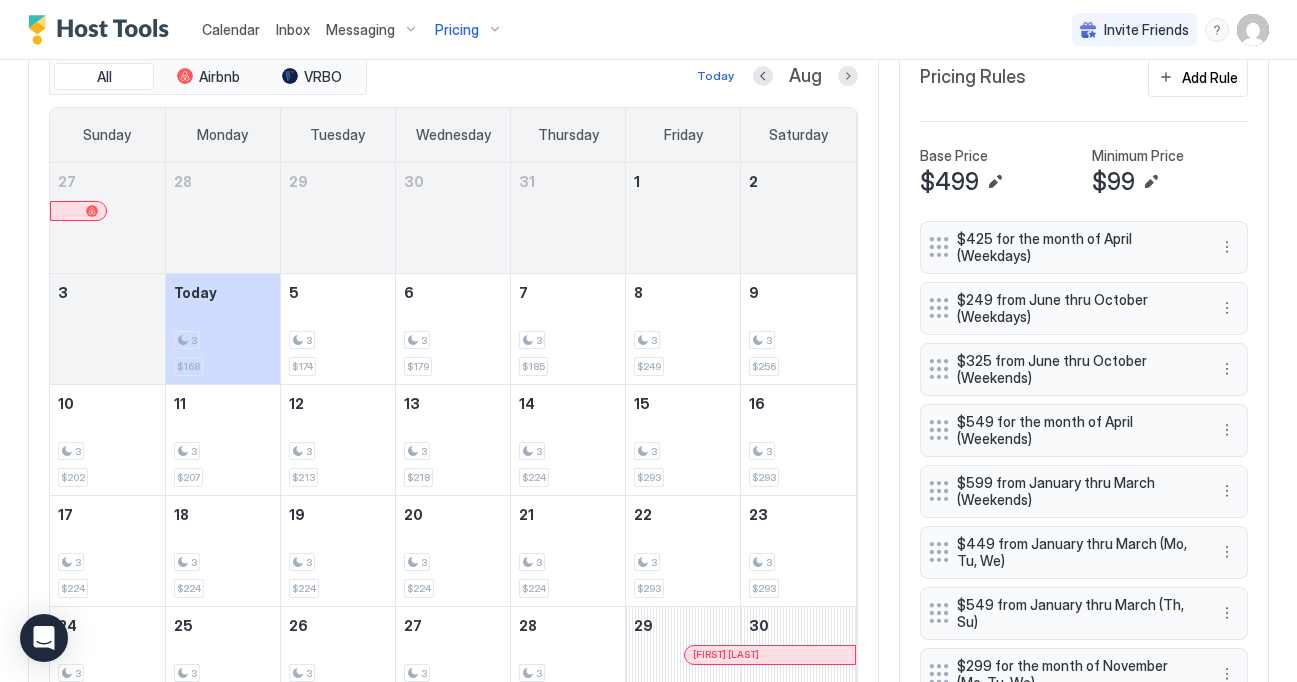 scroll, scrollTop: 522, scrollLeft: 0, axis: vertical 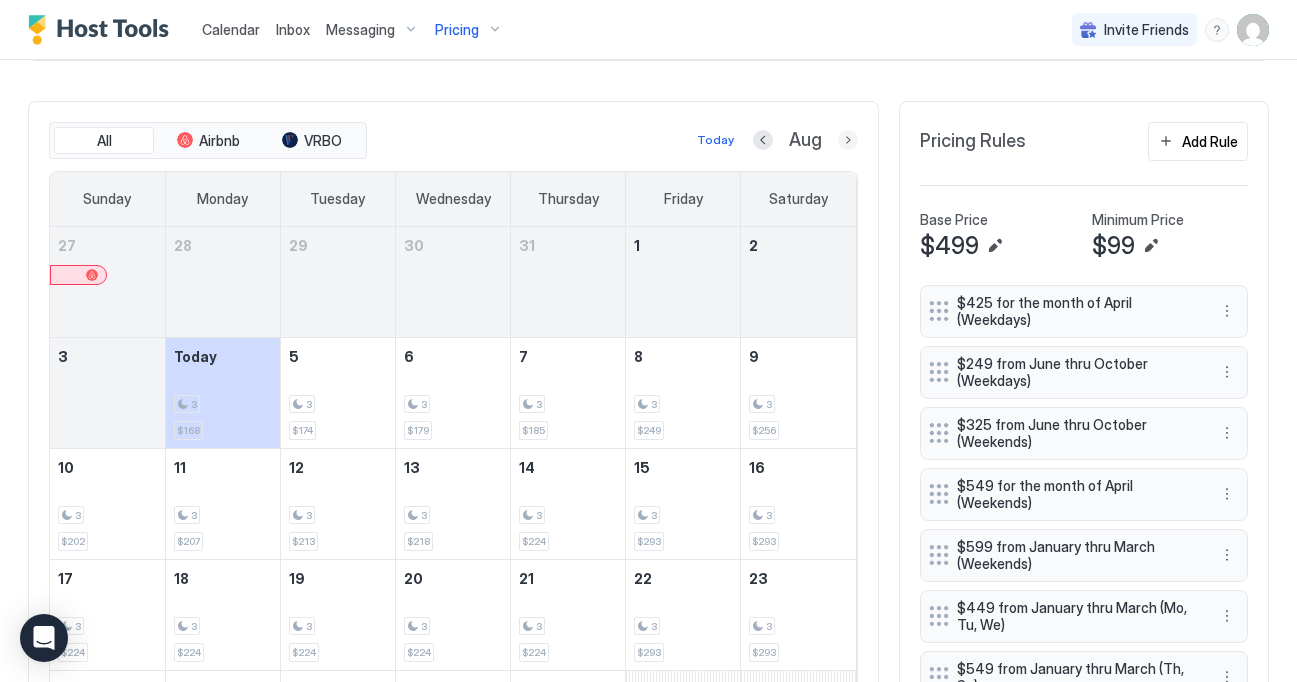 click at bounding box center [848, 140] 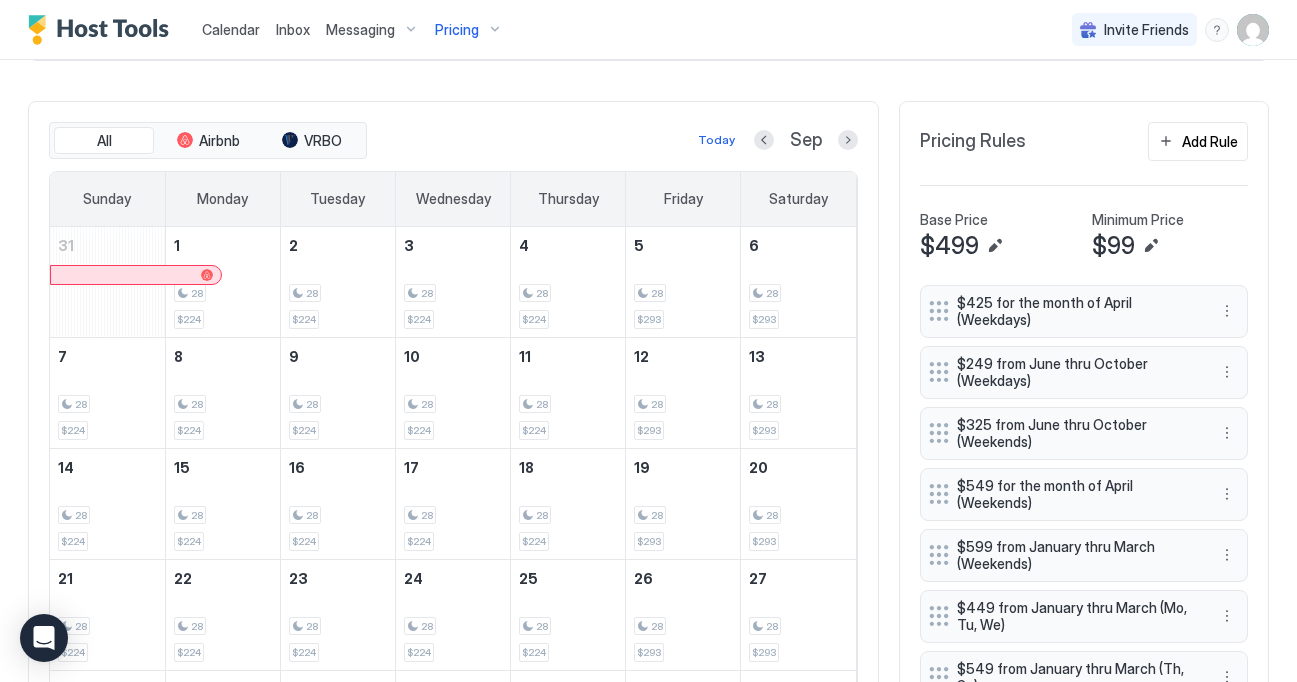 type 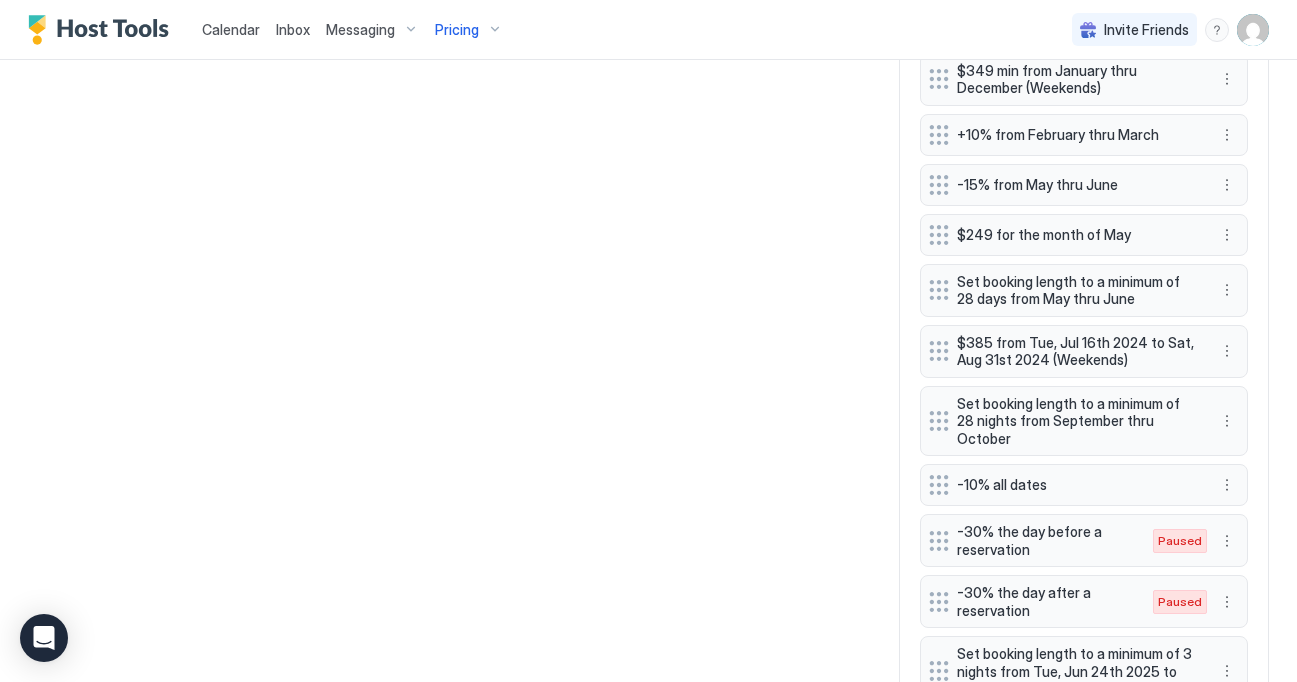 scroll, scrollTop: 1488, scrollLeft: 0, axis: vertical 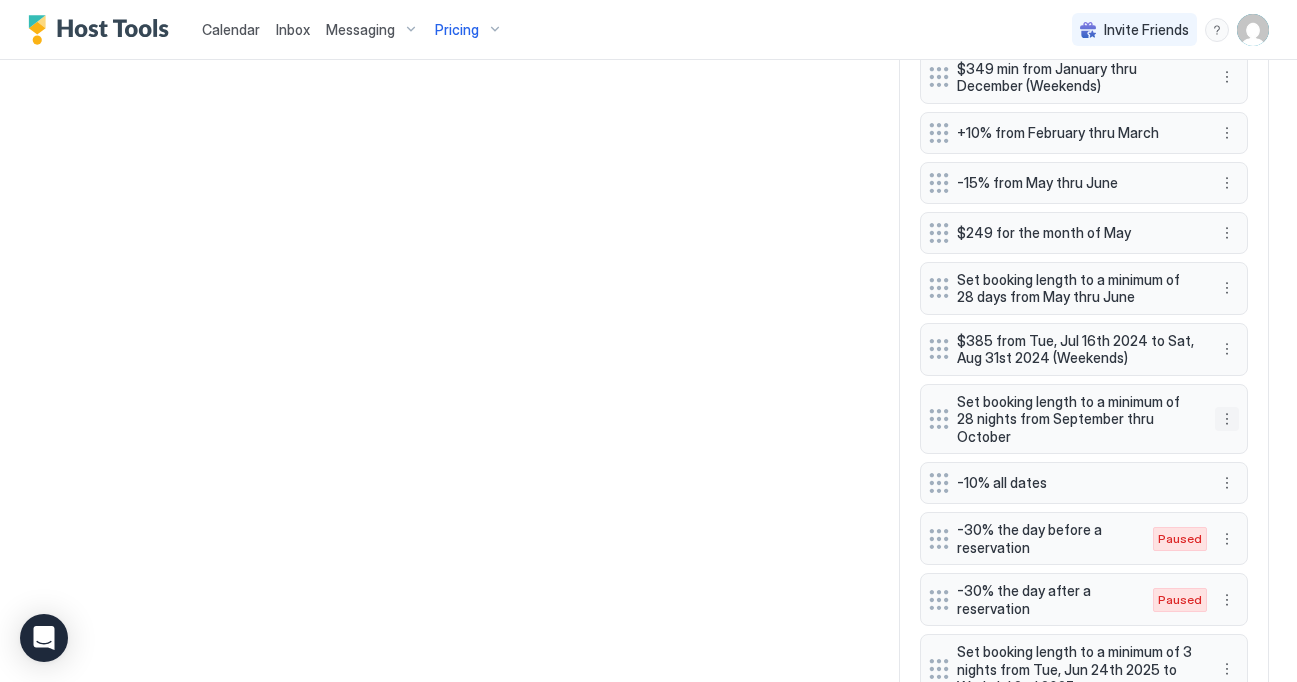 click at bounding box center [1227, 419] 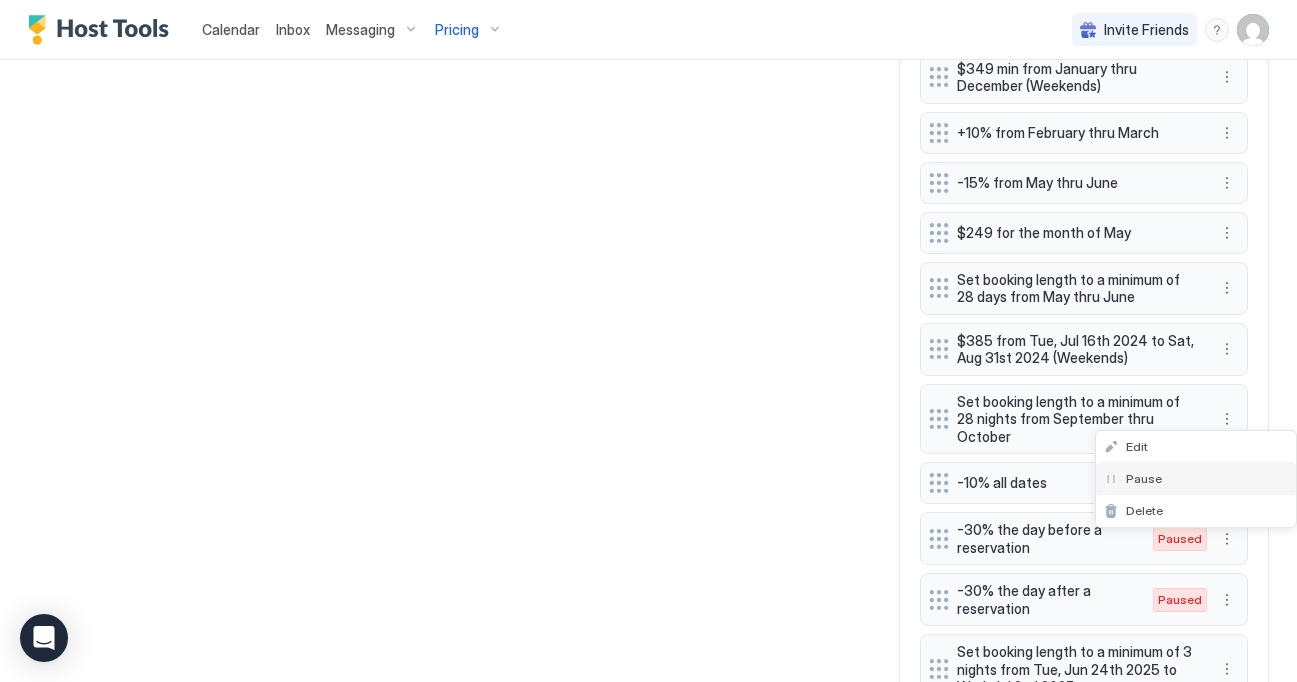 click on "Pause" at bounding box center (1196, 479) 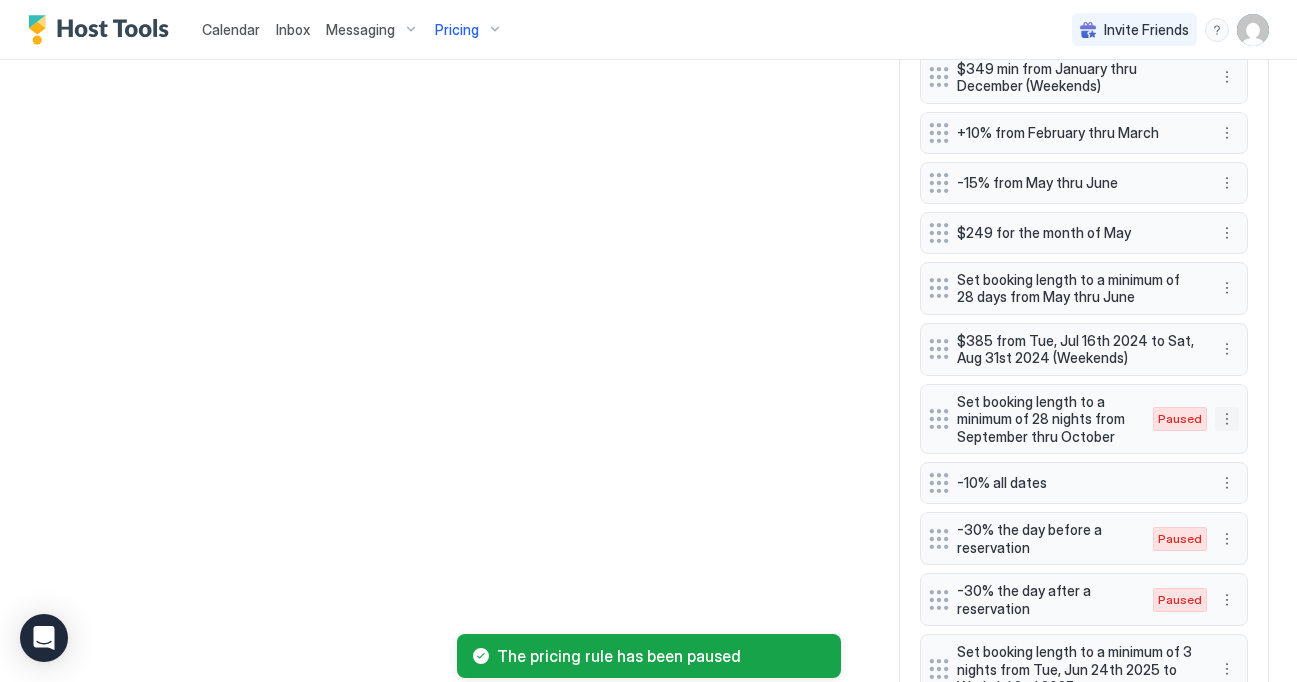 click at bounding box center [1227, 419] 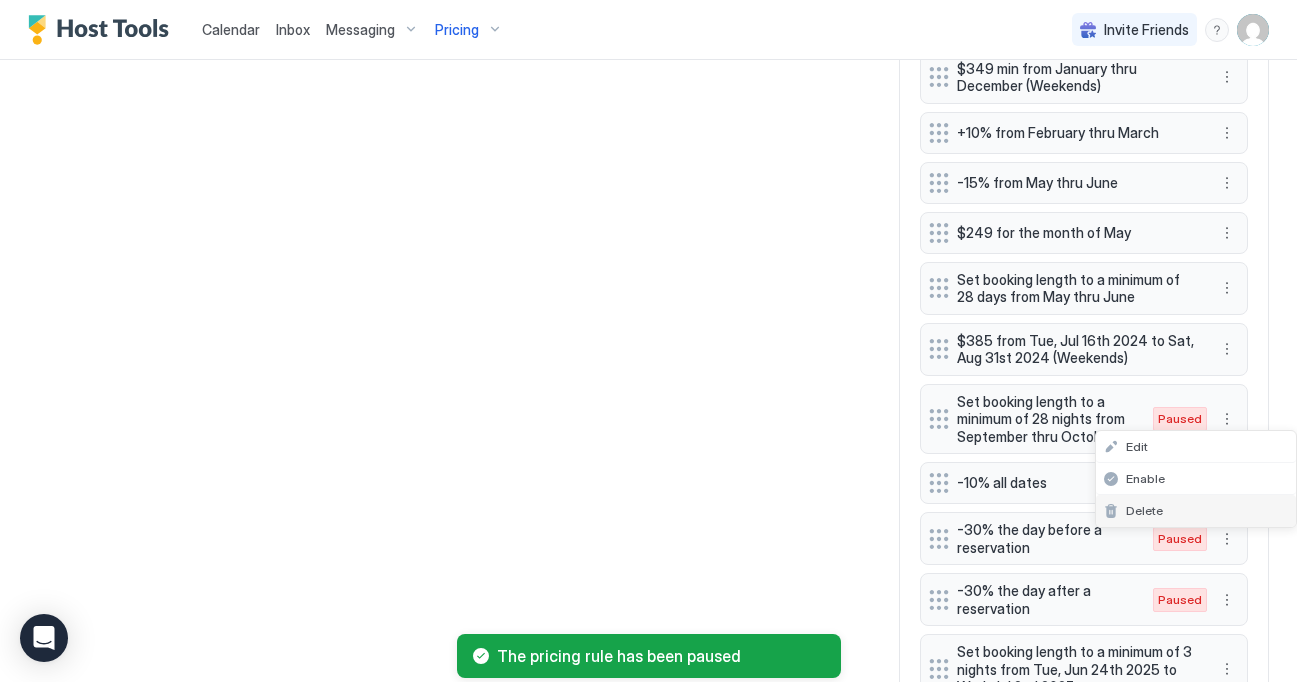 click on "Delete" at bounding box center (1196, 511) 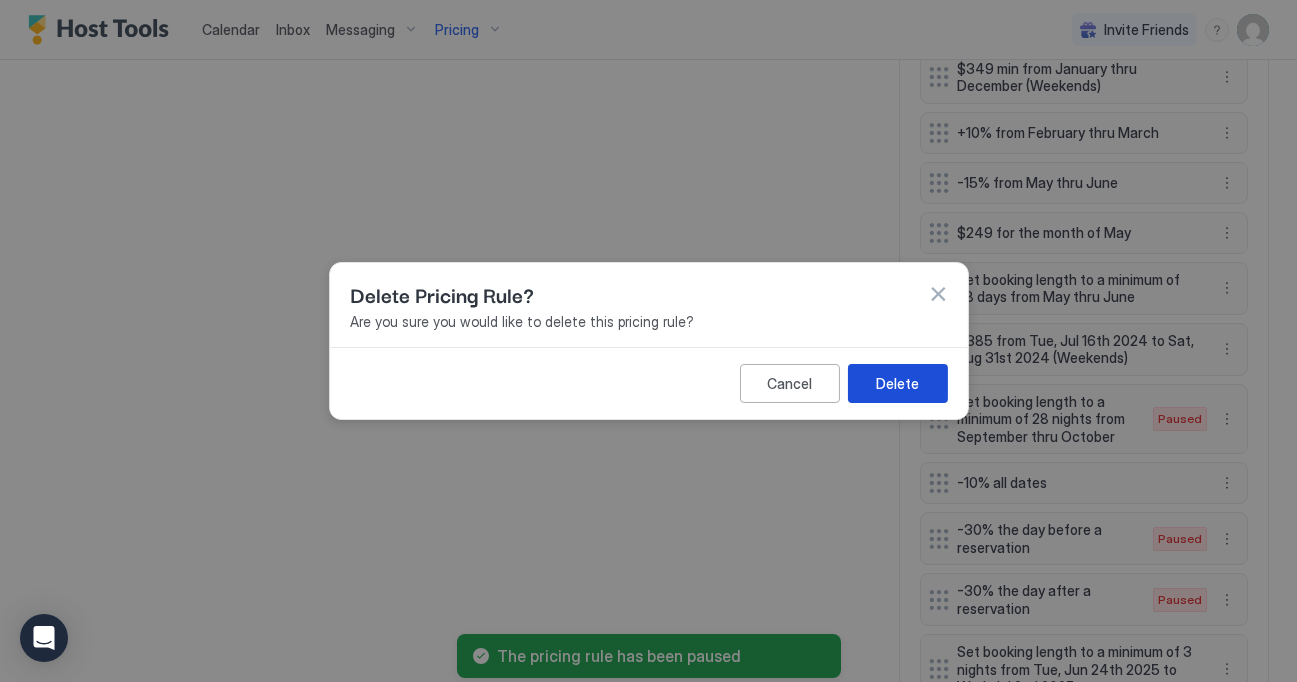 click on "Delete" at bounding box center (897, 383) 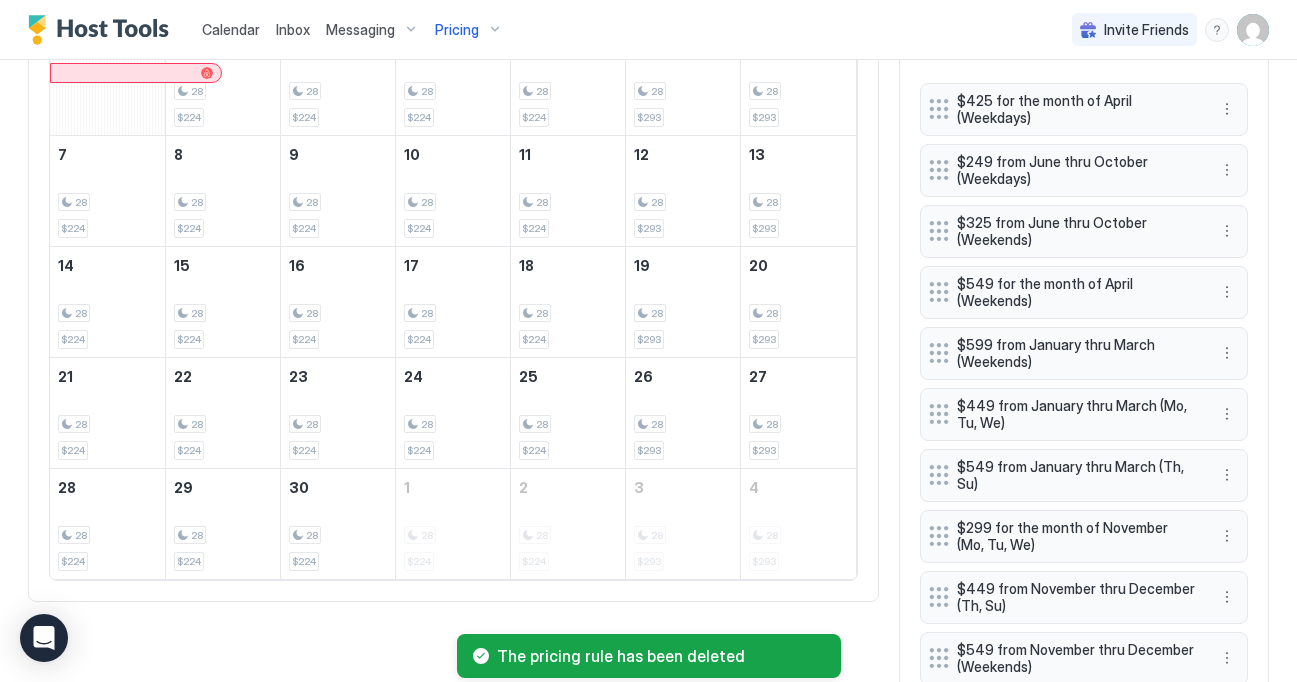 scroll, scrollTop: 725, scrollLeft: 0, axis: vertical 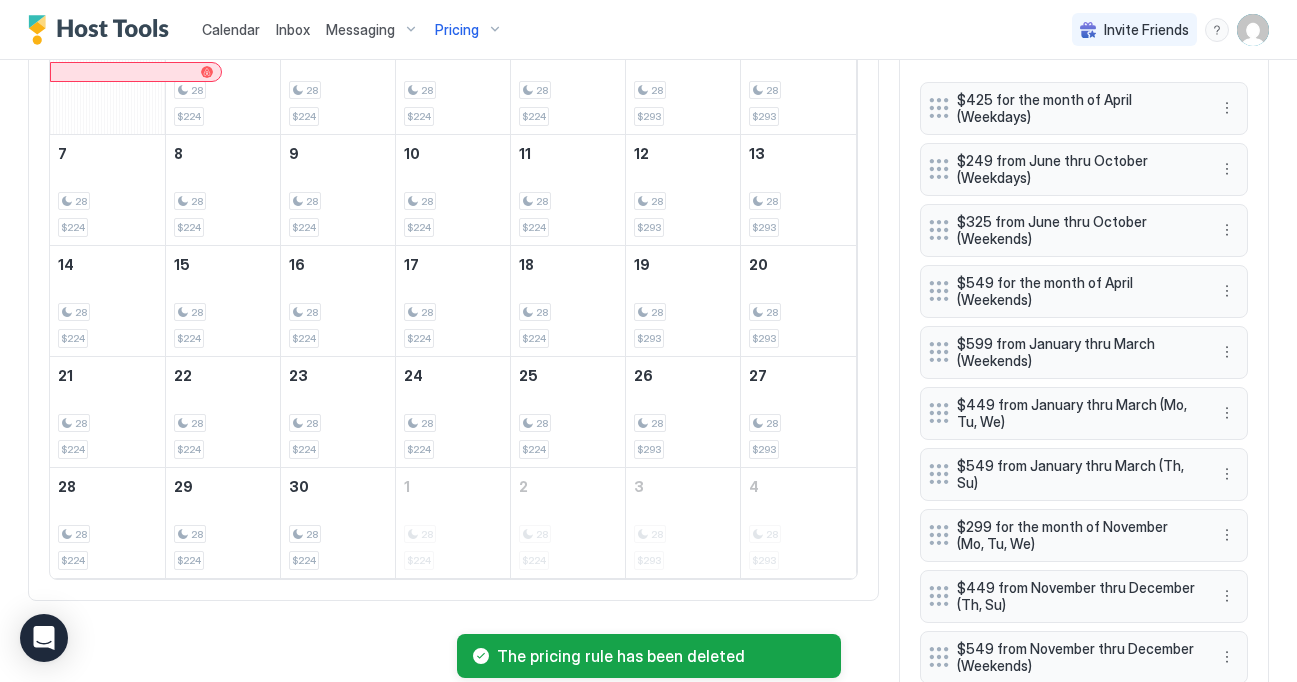 click on "All Airbnb VRBO Today Sep Sunday Monday Tuesday Wednesday Thursday Friday Saturday 31 1 28 $224 2 28 $224 3 28 $224 4 28 $224 5 28 $293 6 28 $293 7 28 $224 8 28 $224 9 28 $224 10 28 $224 11 28 $224 12 28 $293 13 28 $293 14 28 $224 15 28 $224 16 28 $224 17 28 $224 18 28 $224 19 28 $293 20 28 $293 21 28 $224 22 28 $224 23 28 $224 24 28 $224 25 28 $224 26 28 $293 27 28 $293 28 28 $224 29 28 $224 30 28 $224 1 28 $224 2 28 $224 3 28 $293 4 28 $293 Pricing Rules Add Rule Base Price   $499 Minimum Price   $99 $425 for the month of April (Weekdays)   $249 from June thru October (Weekdays)   $325 from June thru October (Weekends)   $549 for the month of April (Weekends)   $599 from January thru March (Weekends)   $449 from January thru March (Mo, Tu, We)   $549 from January thru March (Th, Su)   $299 for the month of November (Mo, Tu, We)   $449 from November thru December (Th, Su)   $549 from November thru December (Weekends)   $399 from November thru December (Mo, Tu, We)" at bounding box center (648, 679) 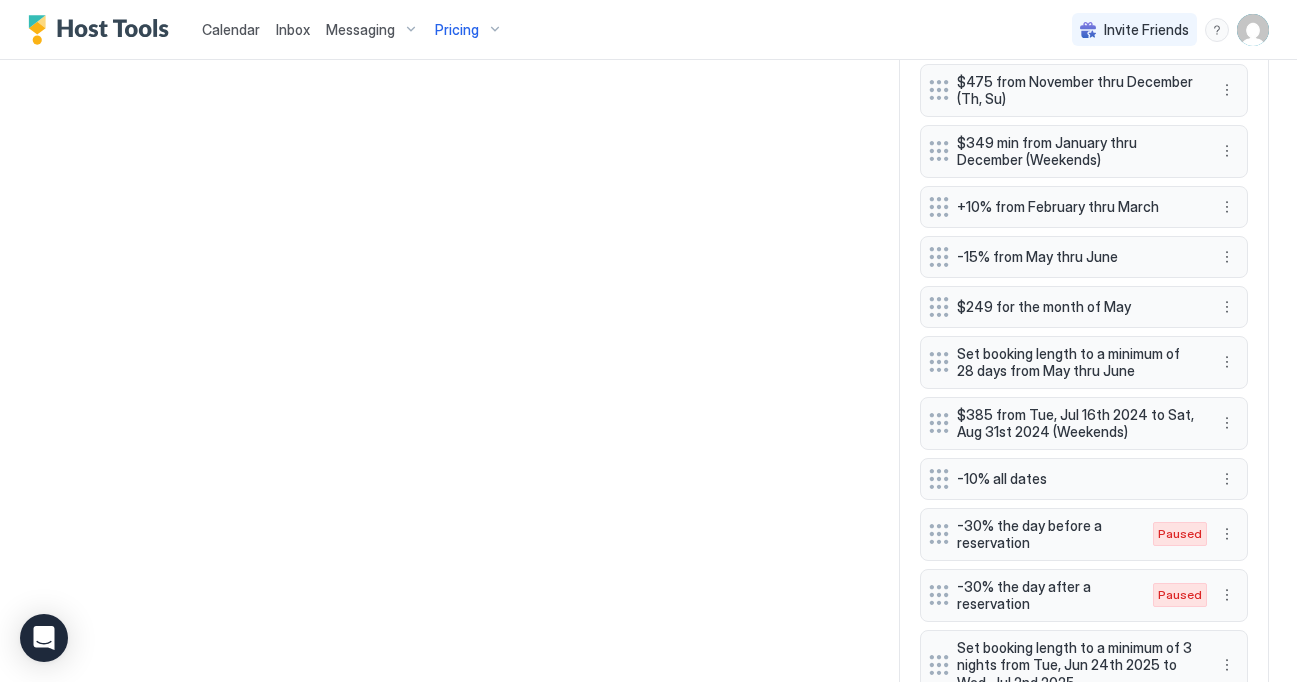 scroll, scrollTop: 1416, scrollLeft: 0, axis: vertical 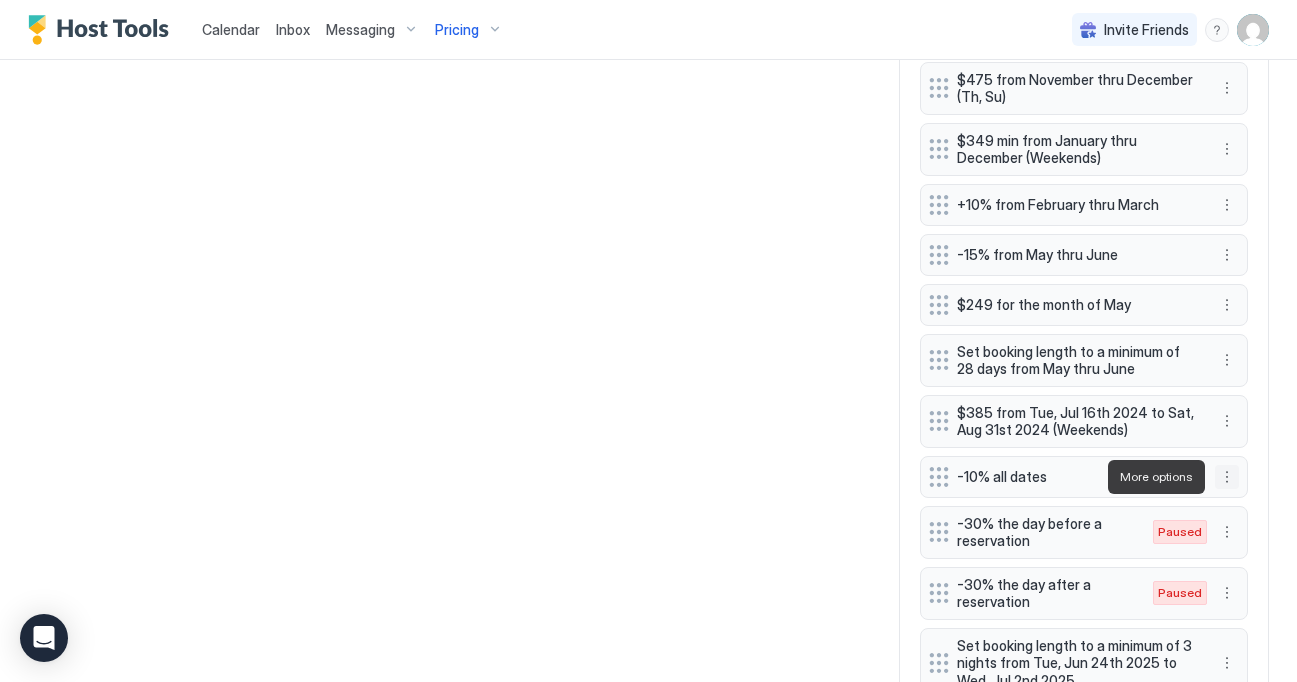 click at bounding box center (1227, 477) 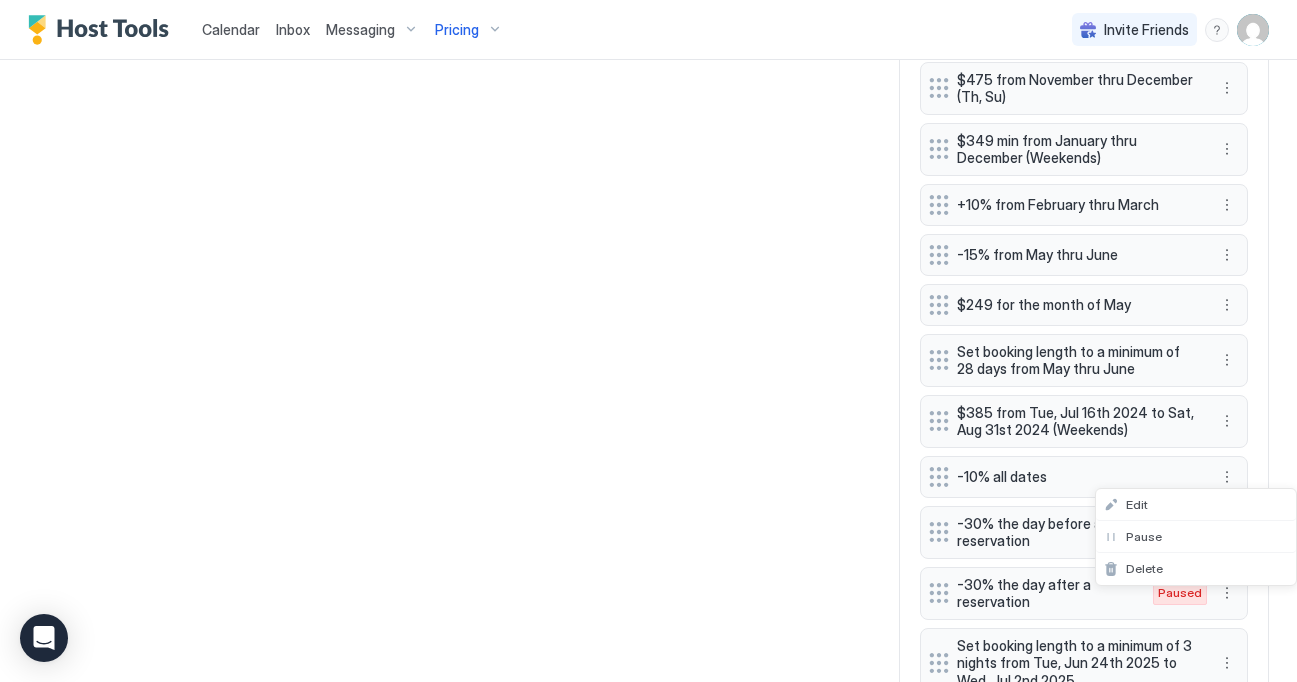 click at bounding box center [648, 341] 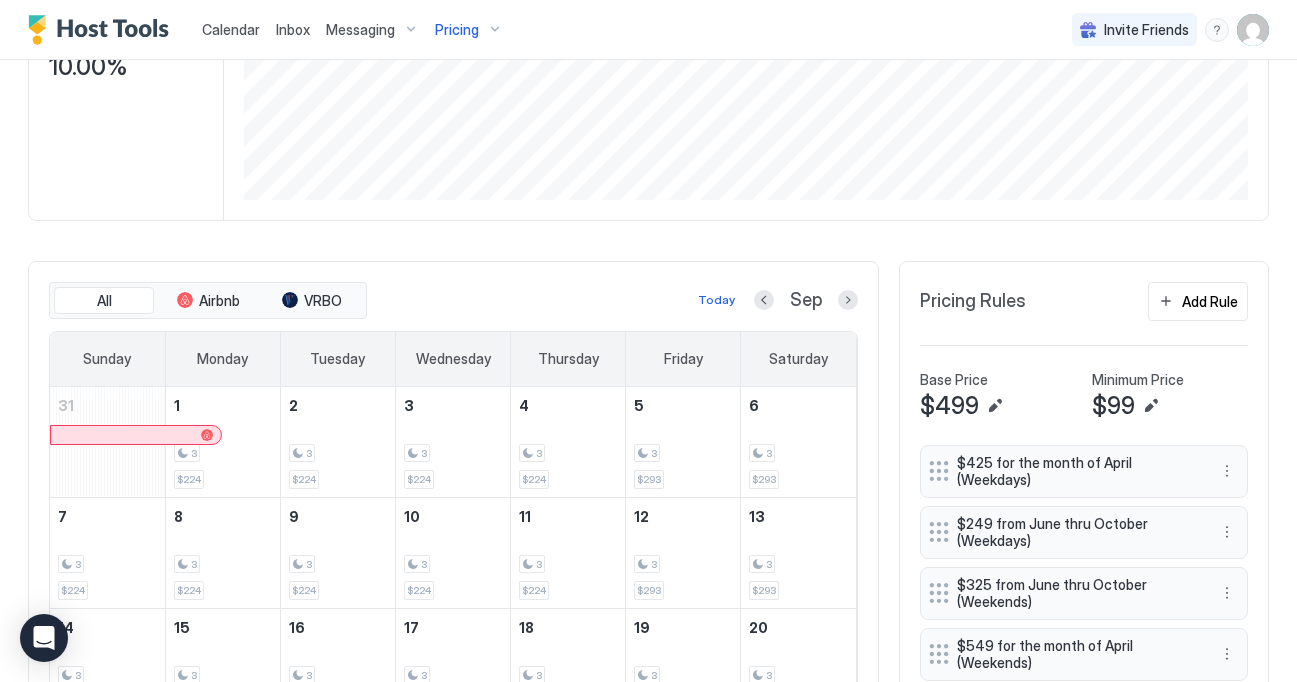 scroll, scrollTop: 372, scrollLeft: 0, axis: vertical 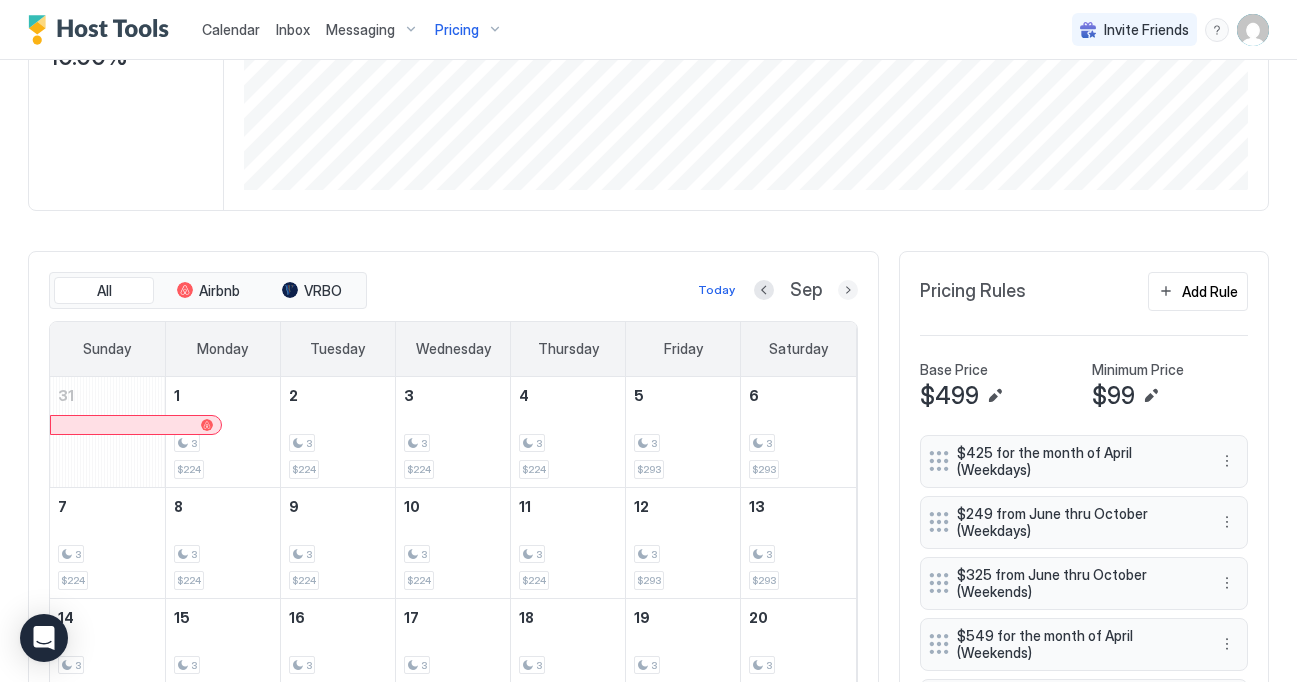 click at bounding box center [848, 290] 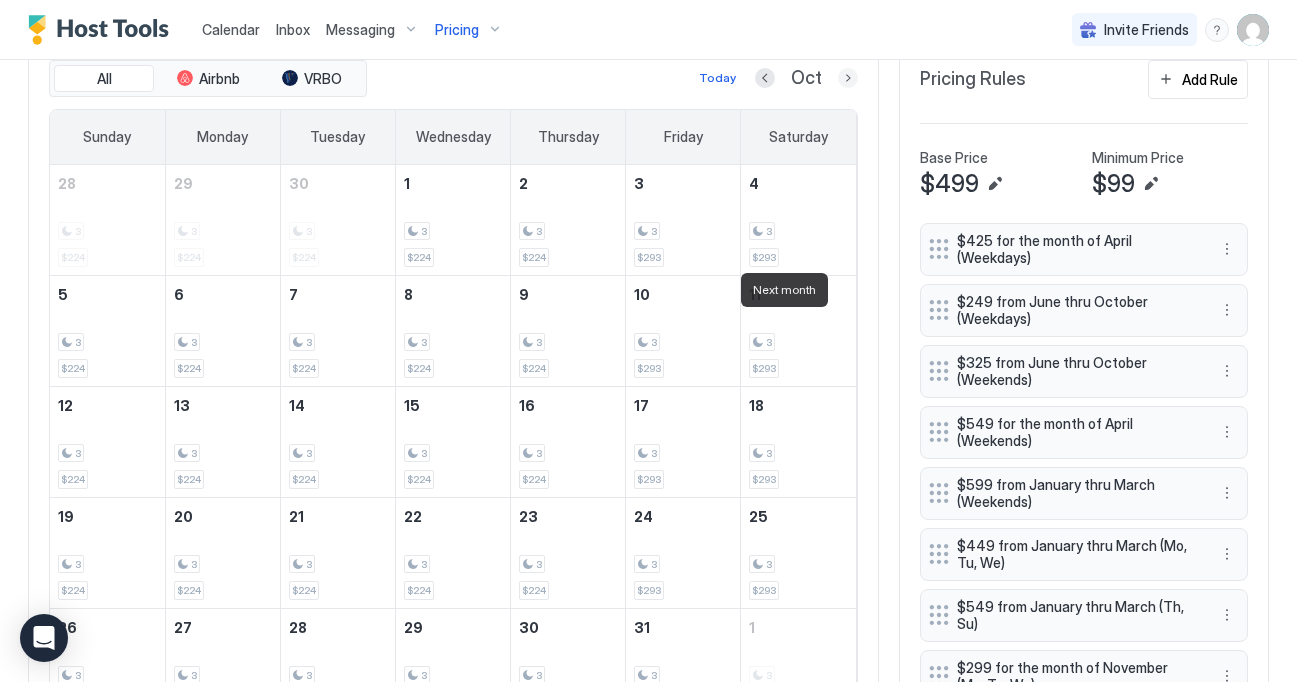 scroll, scrollTop: 588, scrollLeft: 0, axis: vertical 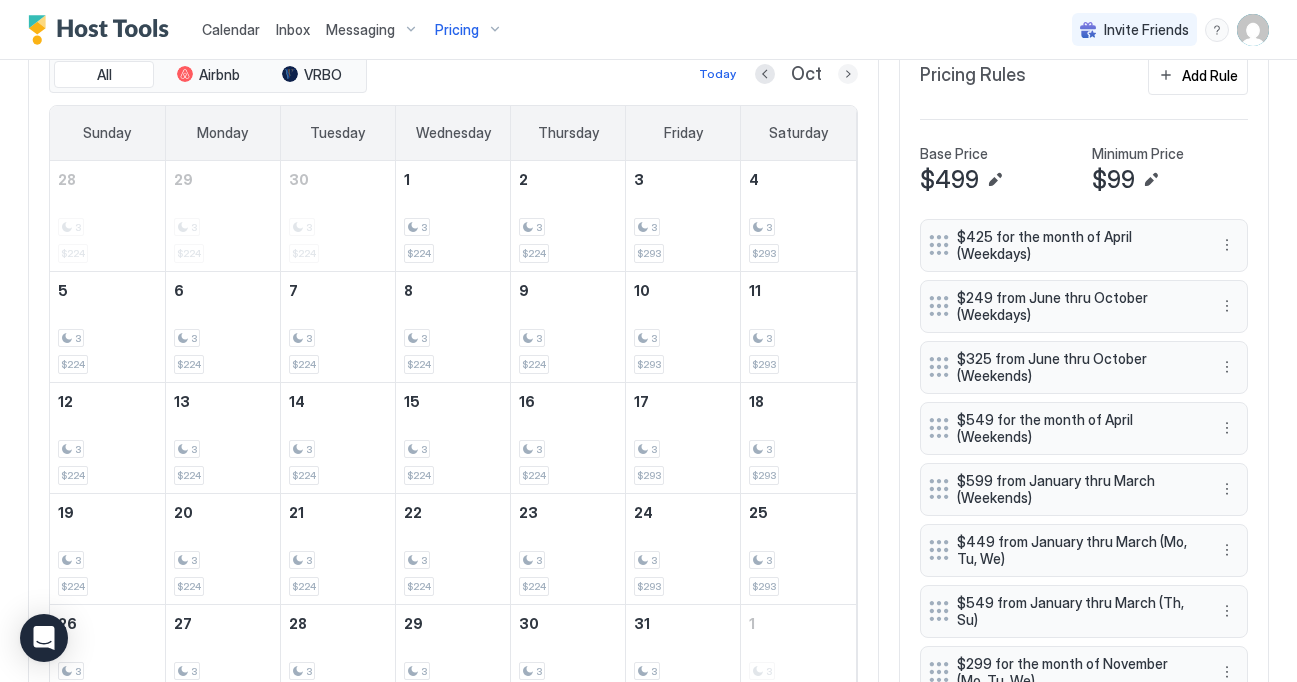 click at bounding box center (848, 74) 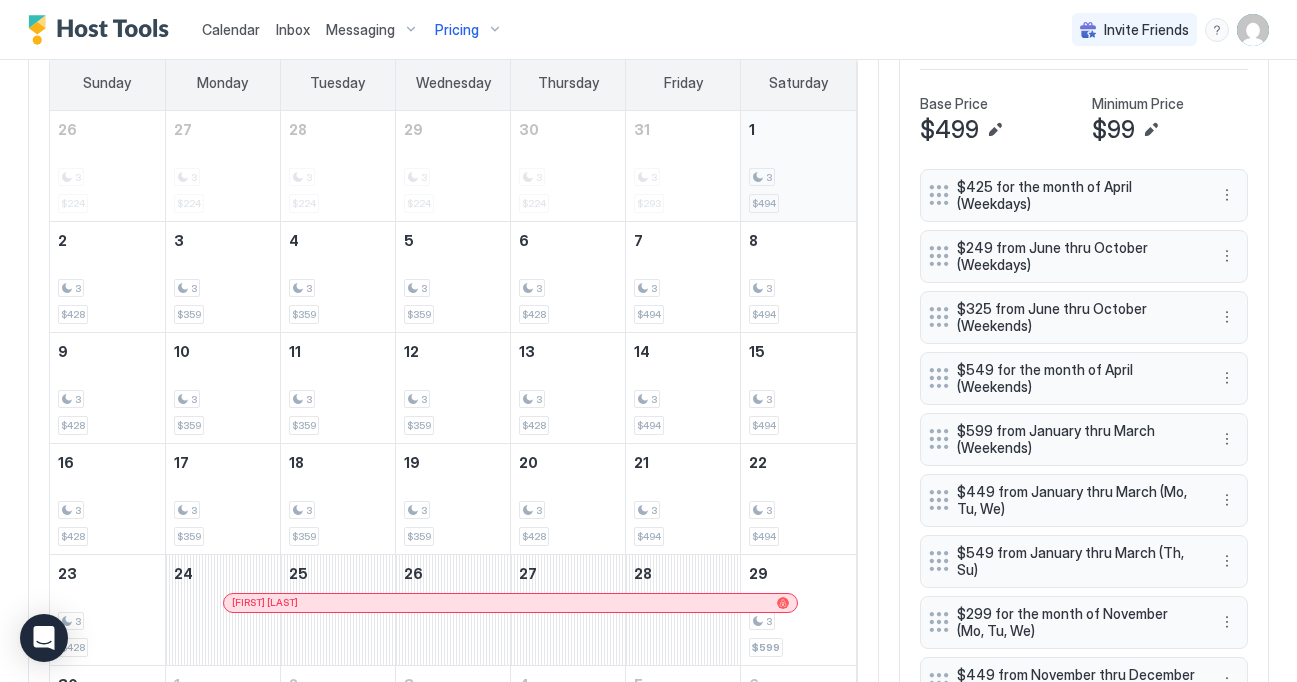 scroll, scrollTop: 542, scrollLeft: 0, axis: vertical 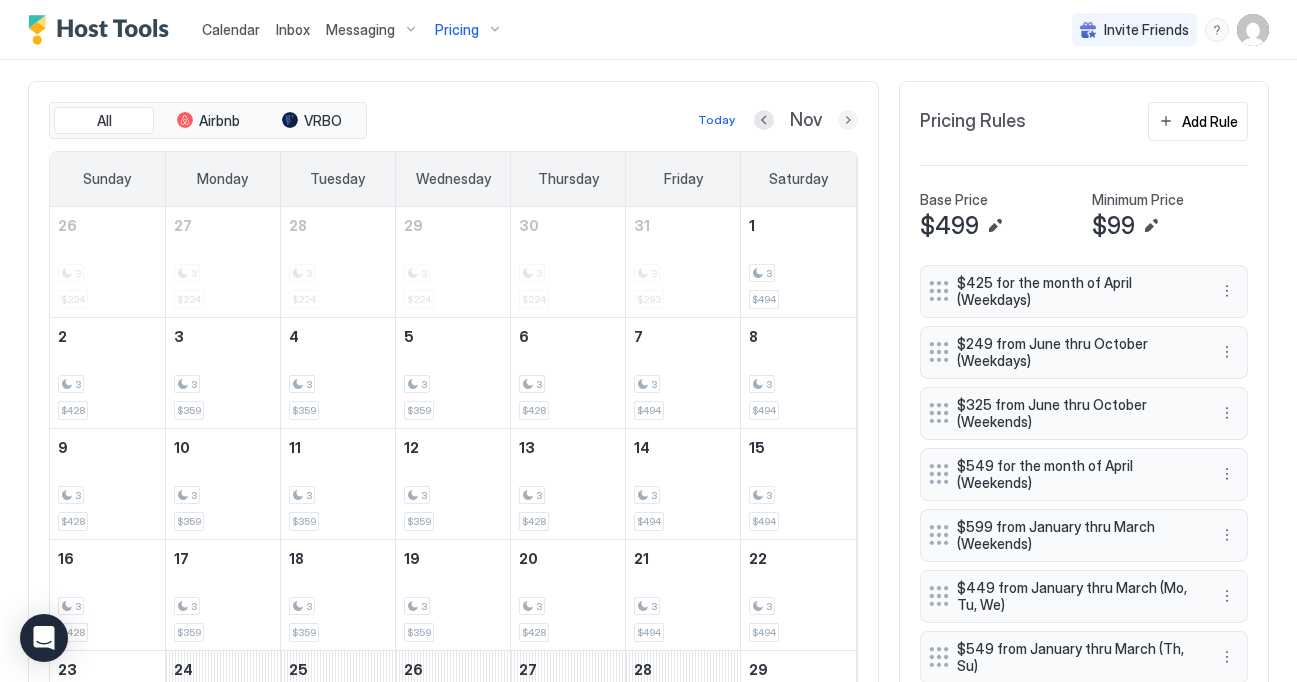 click at bounding box center (848, 120) 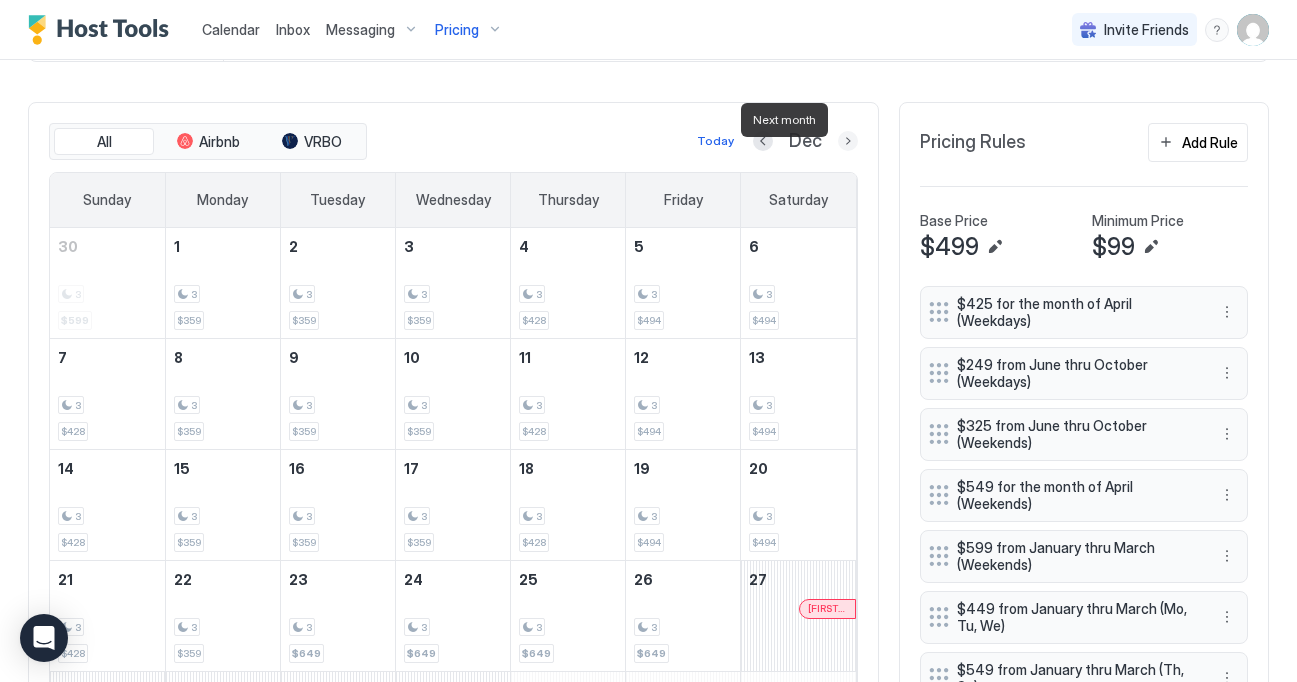 scroll, scrollTop: 519, scrollLeft: 0, axis: vertical 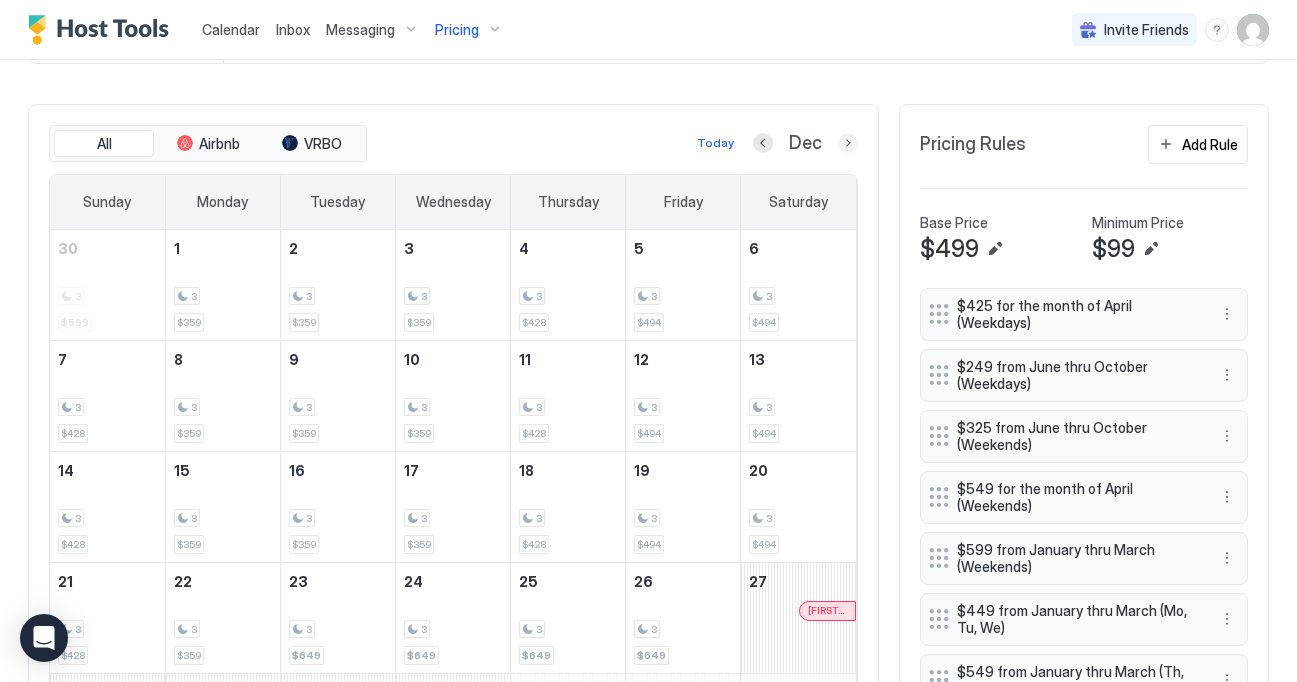 click at bounding box center (848, 143) 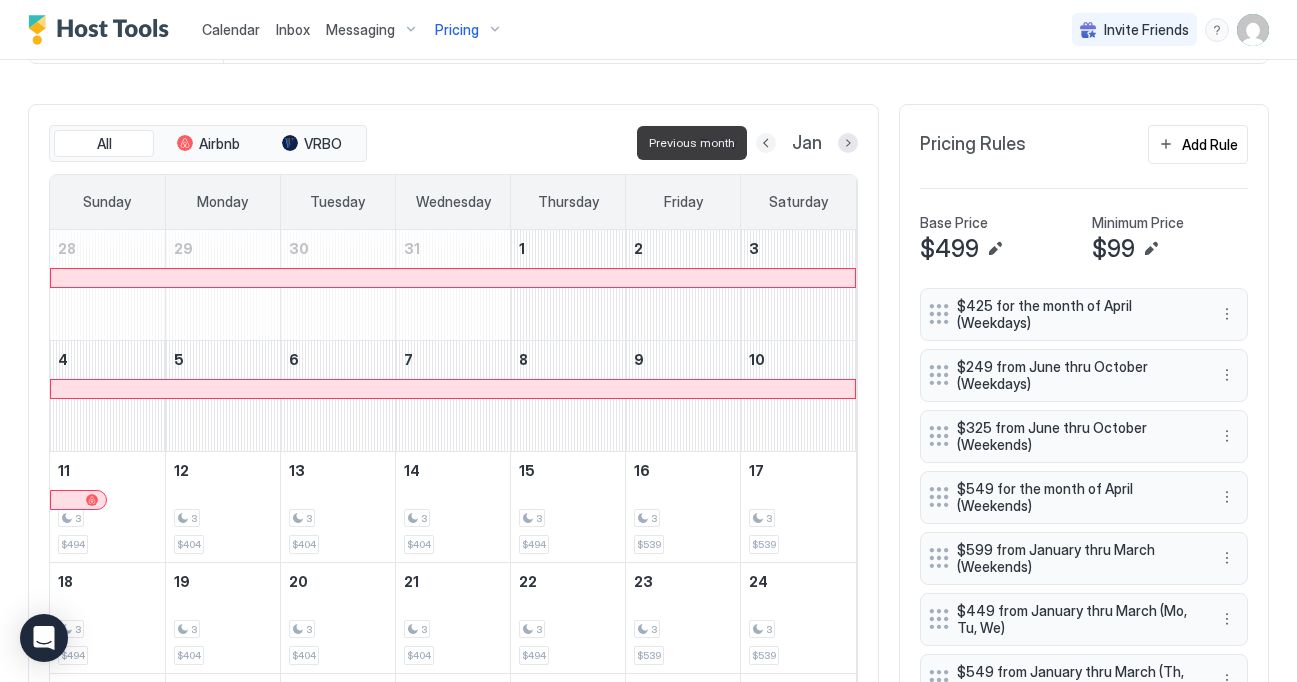 click at bounding box center (766, 143) 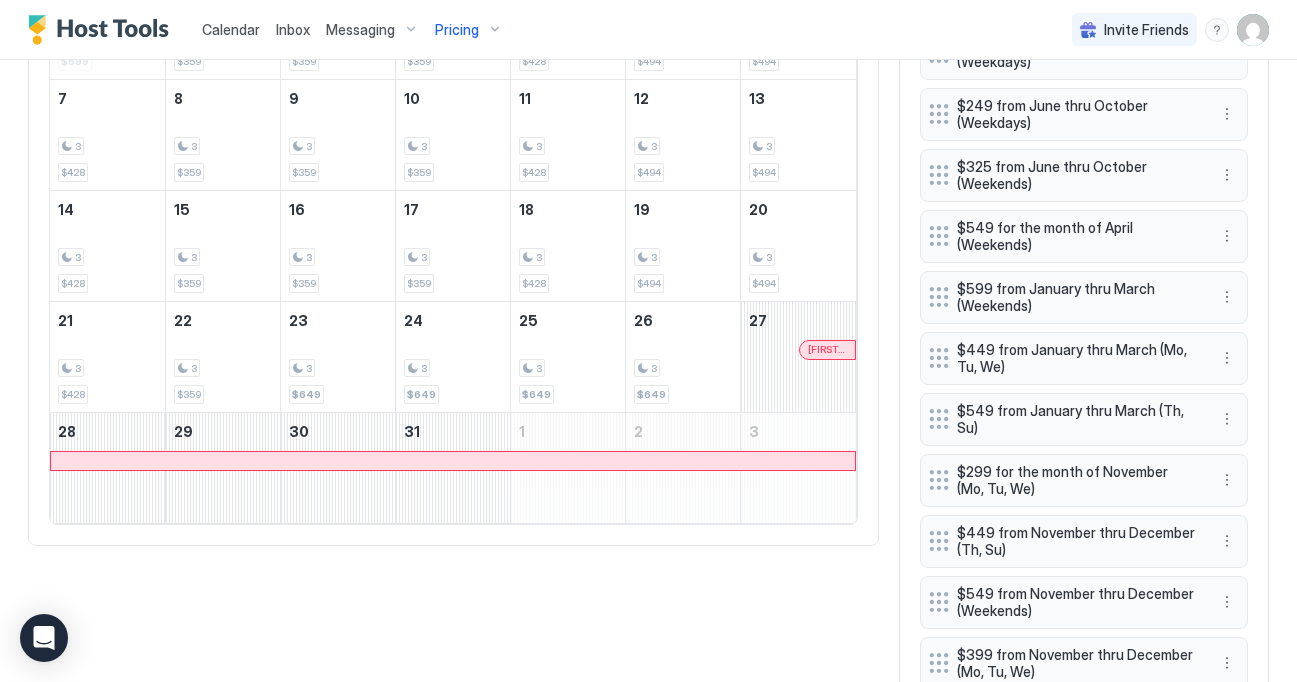 scroll, scrollTop: 786, scrollLeft: 0, axis: vertical 